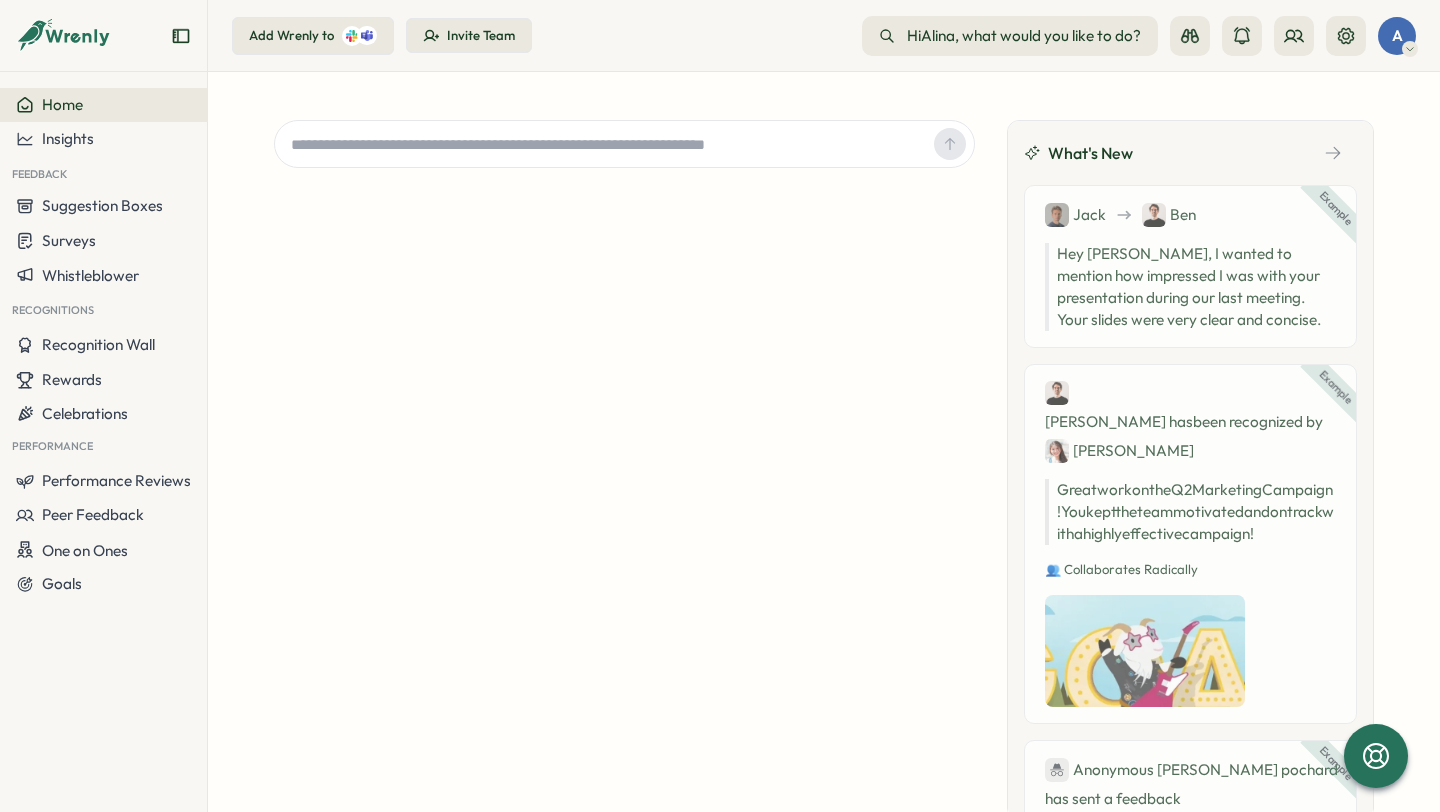 scroll, scrollTop: 0, scrollLeft: 0, axis: both 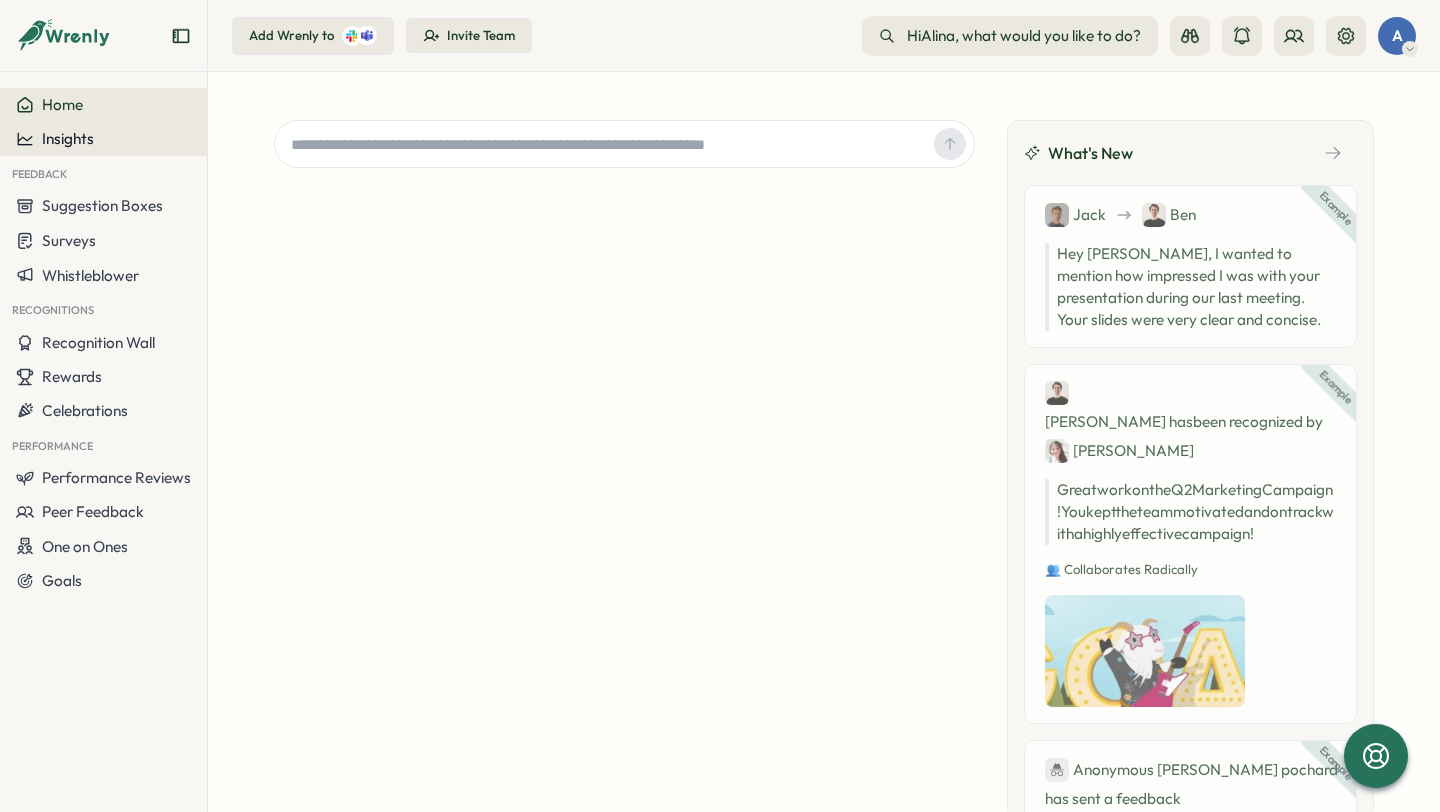 click on "Insights" at bounding box center [68, 138] 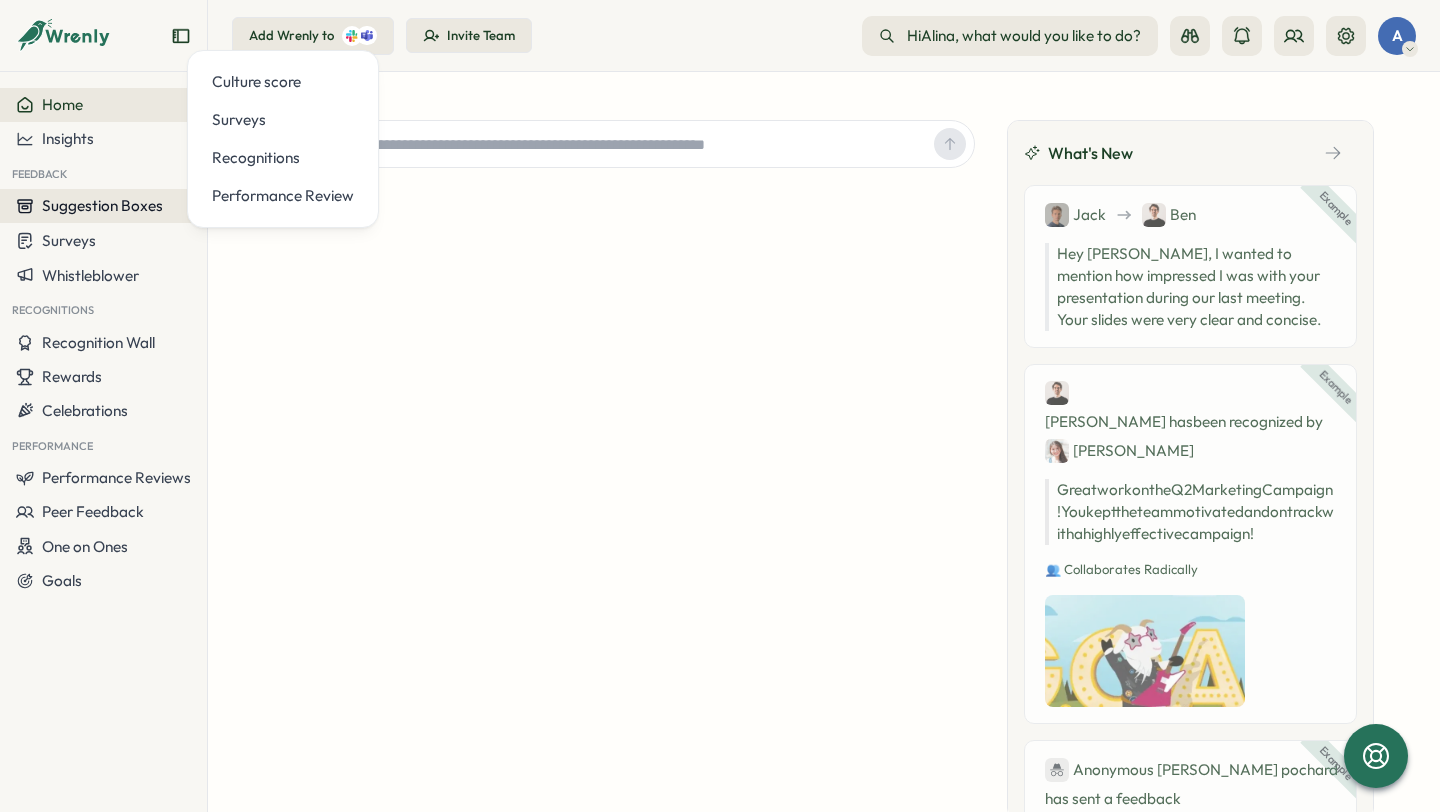 click on "Suggestion Boxes" at bounding box center [102, 205] 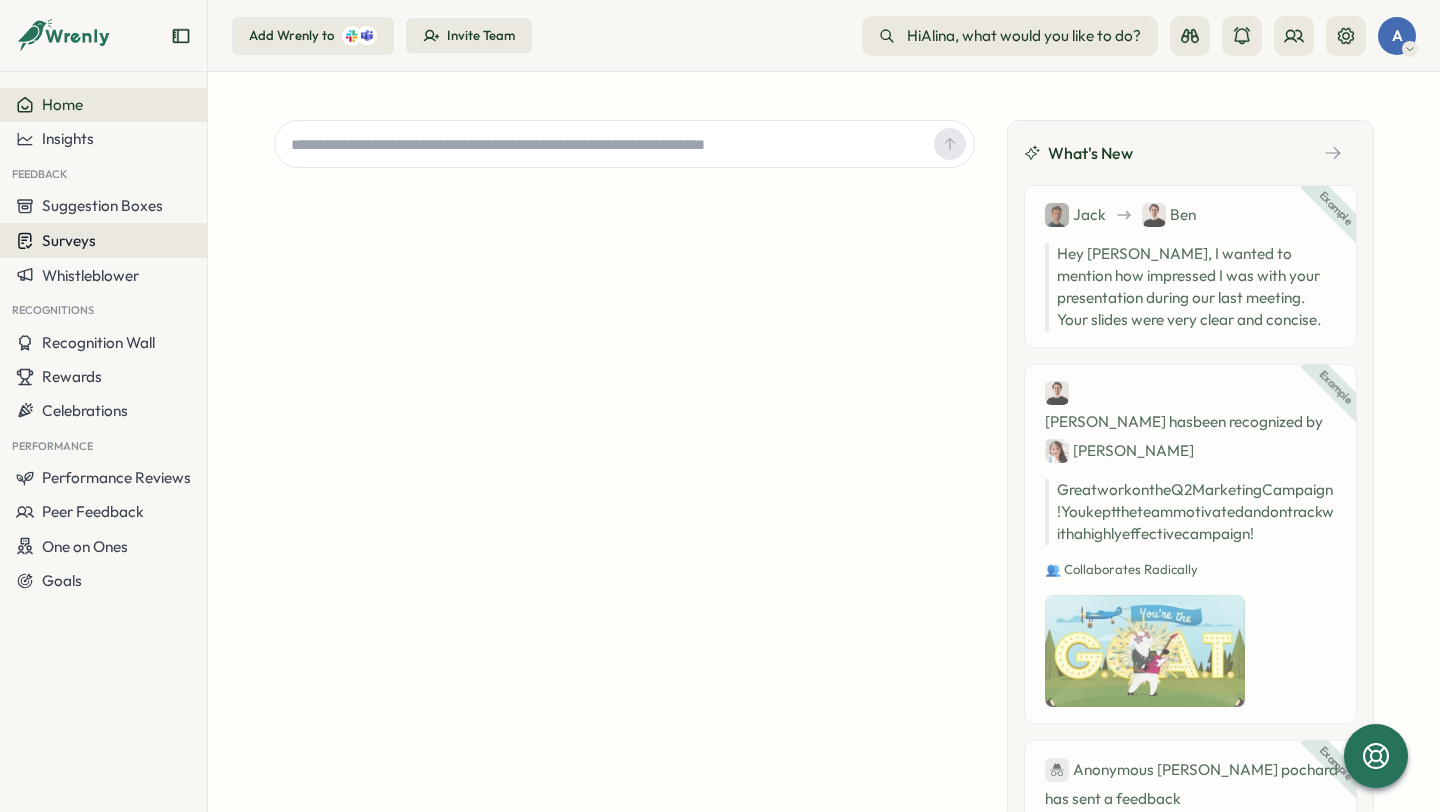 click on "Surveys" at bounding box center [103, 240] 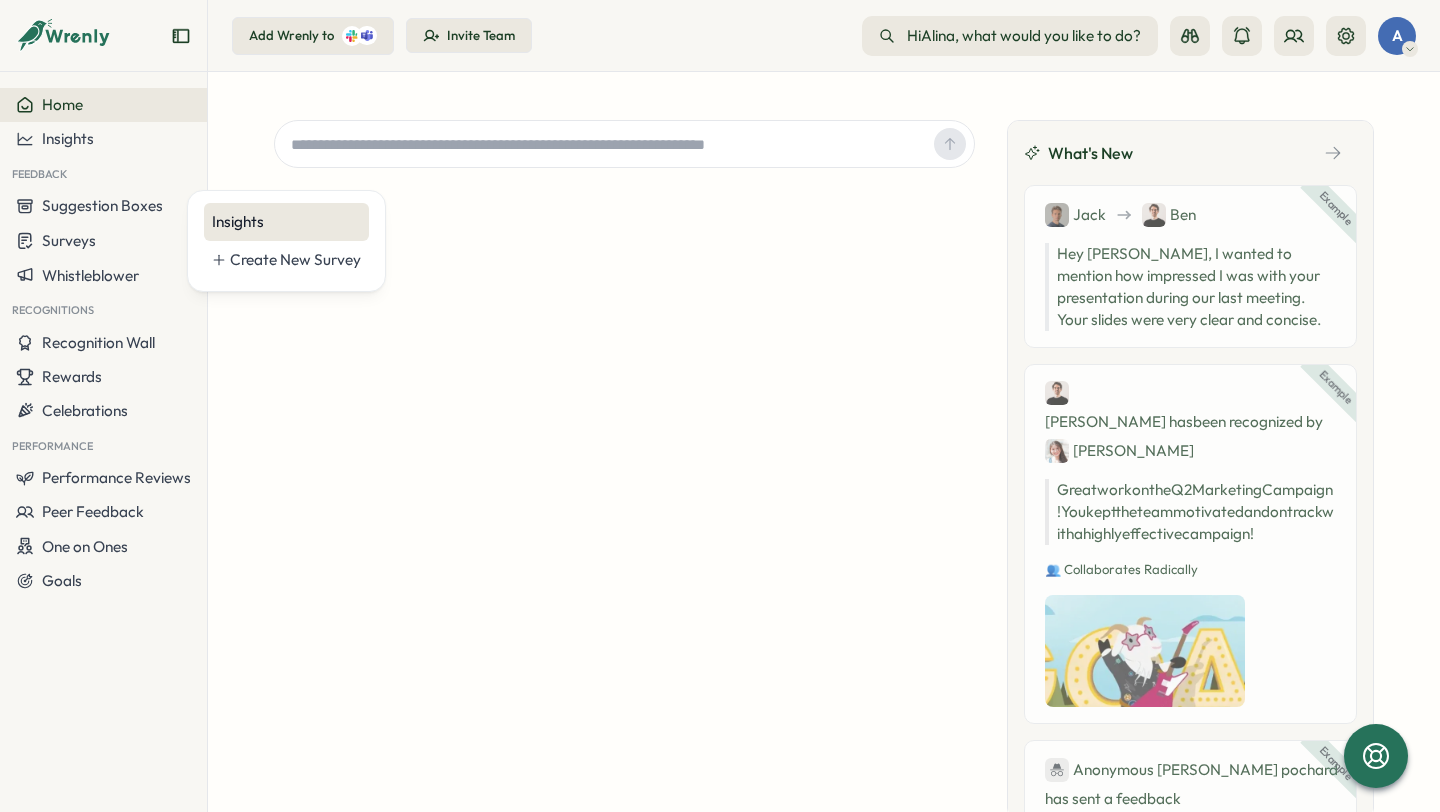click on "Insights" at bounding box center (286, 222) 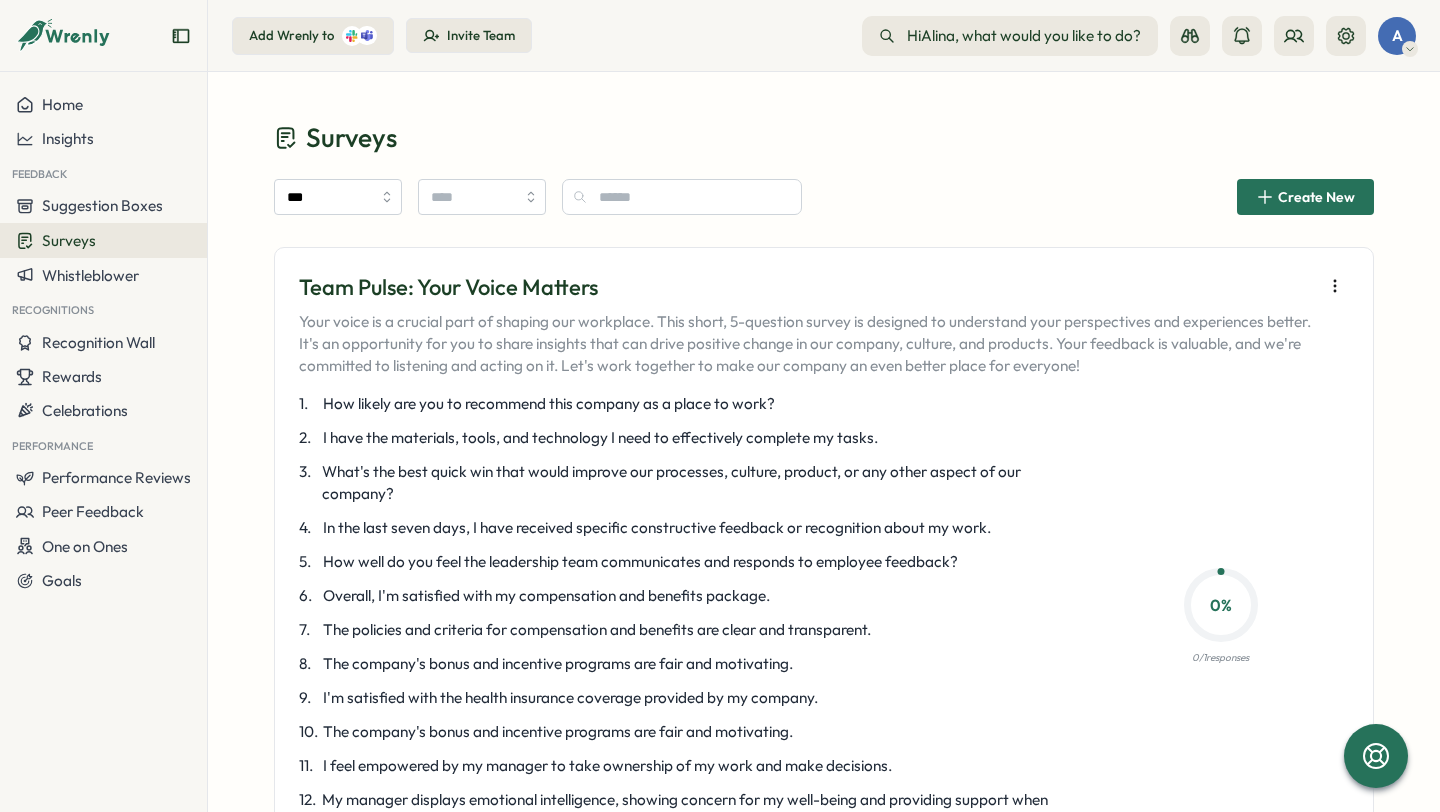 click on "Surveys" at bounding box center (103, 240) 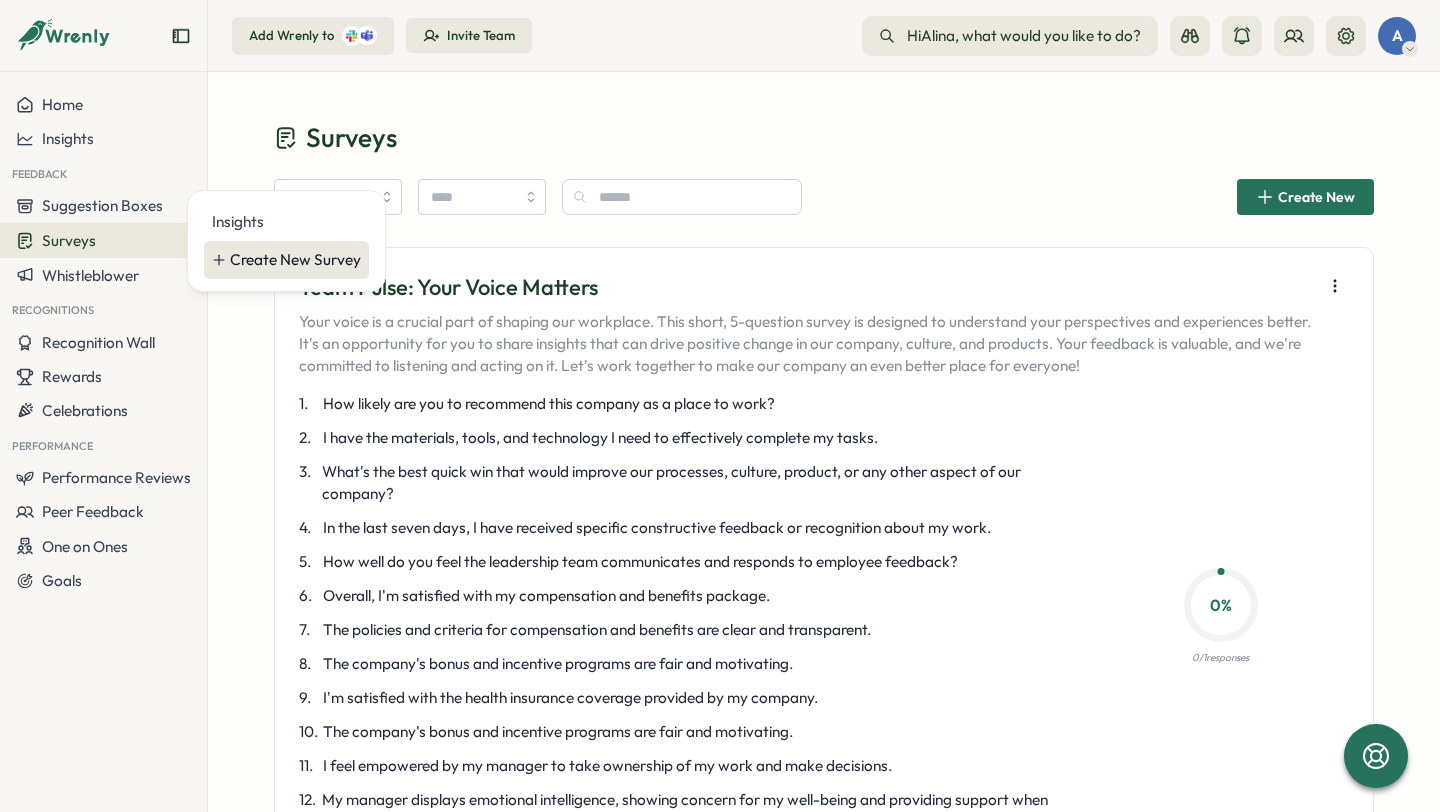 click on "Create New Survey" at bounding box center (295, 260) 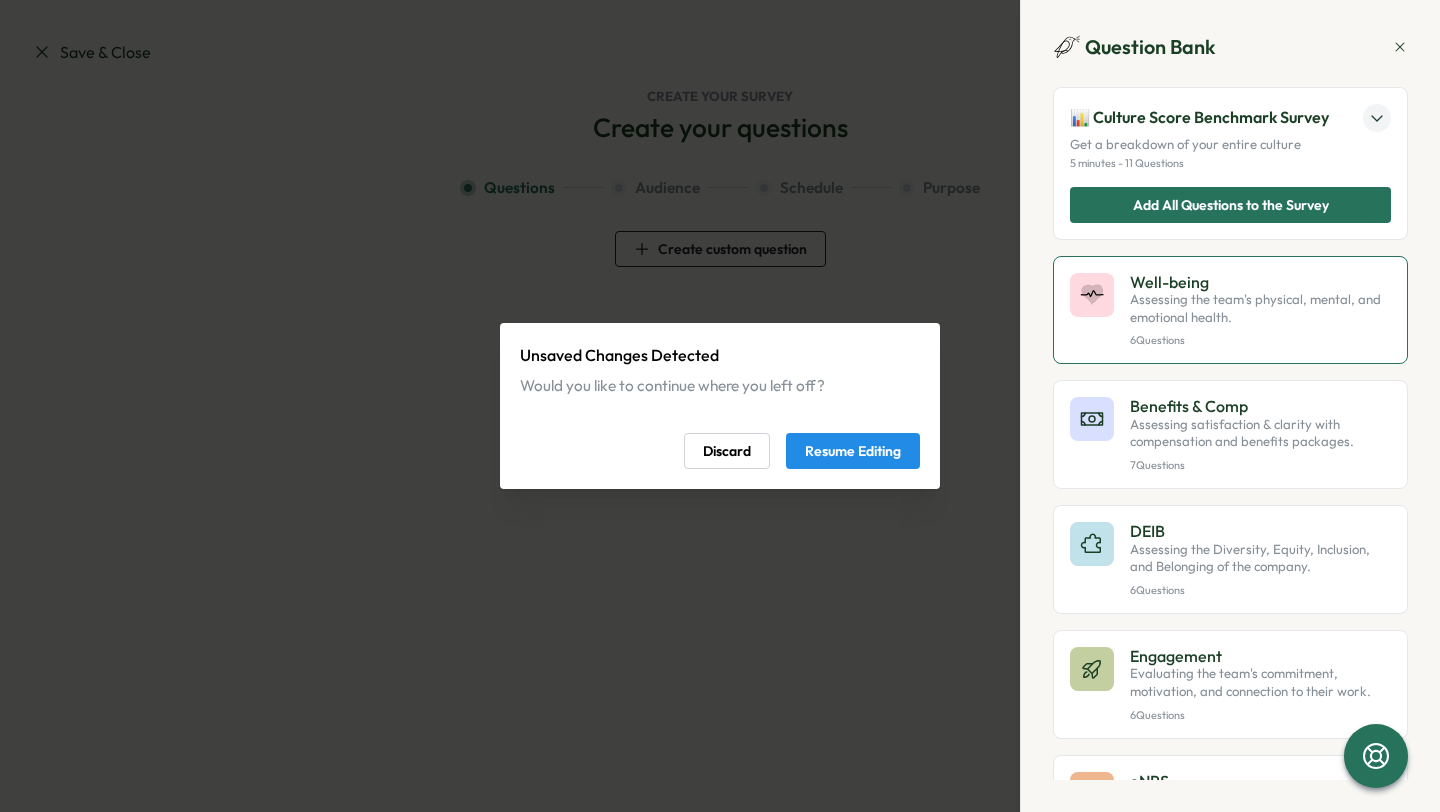click on "Well-being Assessing the team's physical, mental, and emotional health. 6  Questions" at bounding box center (1230, 310) 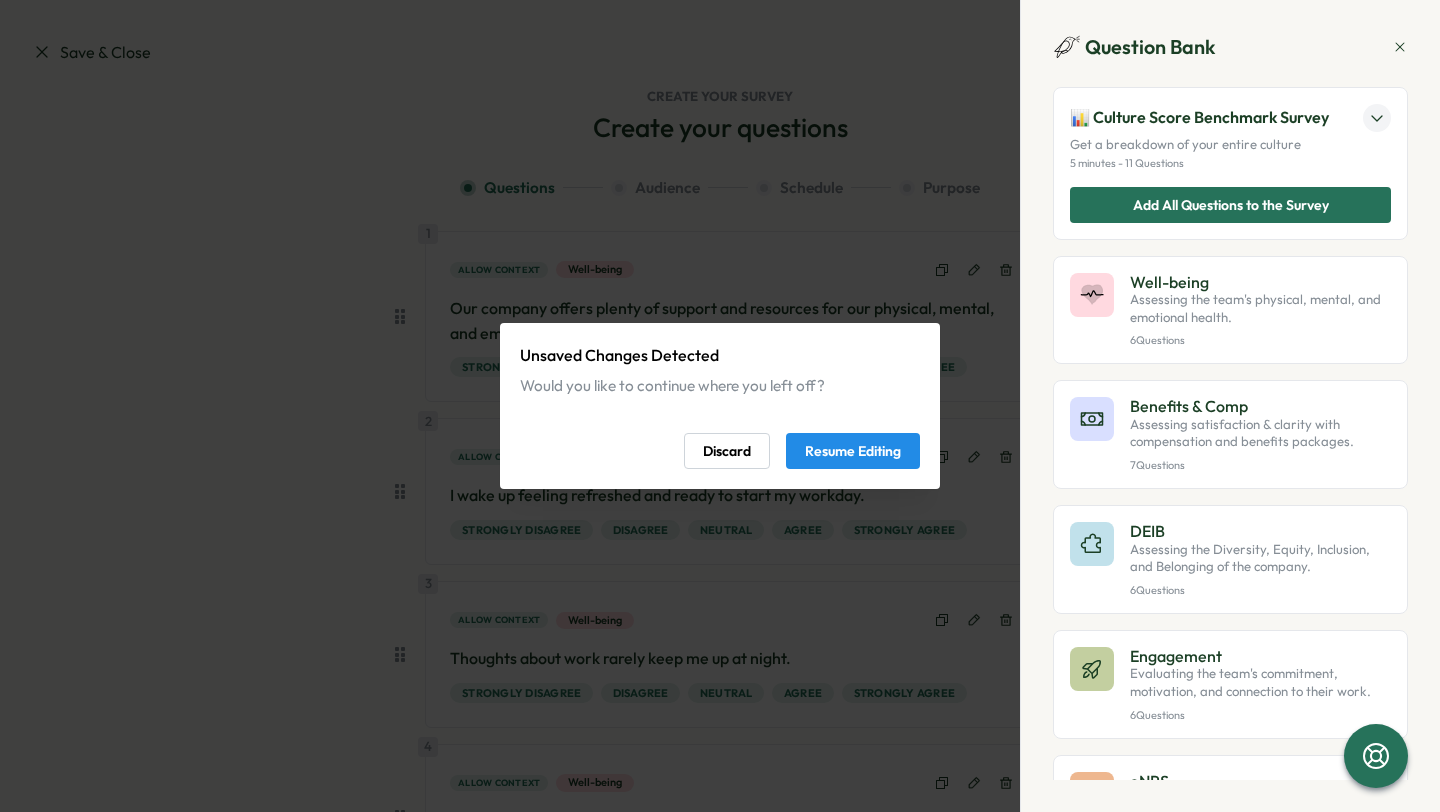 click on "Resume Editing" at bounding box center [853, 451] 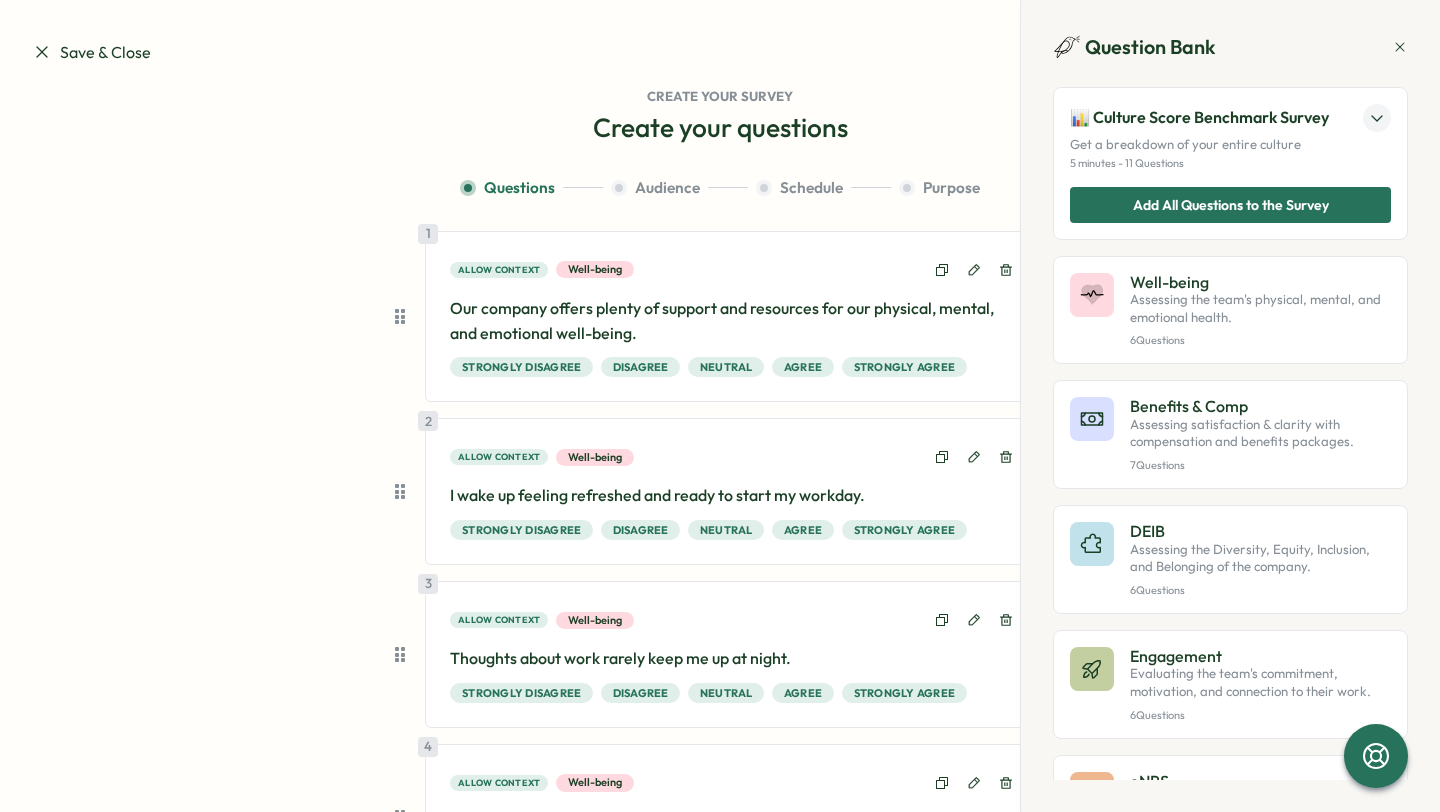 click 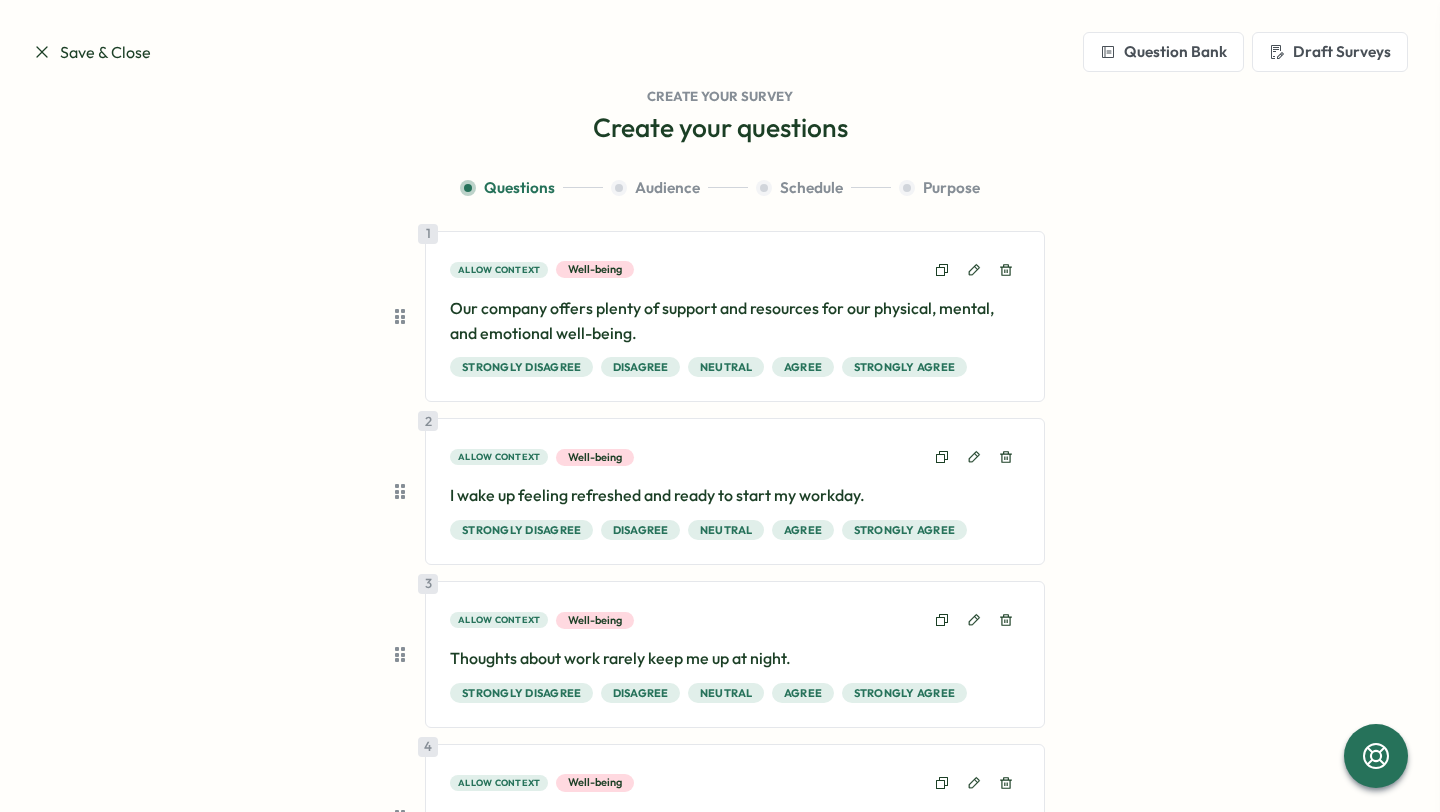 click on "Question Bank" at bounding box center [1163, 52] 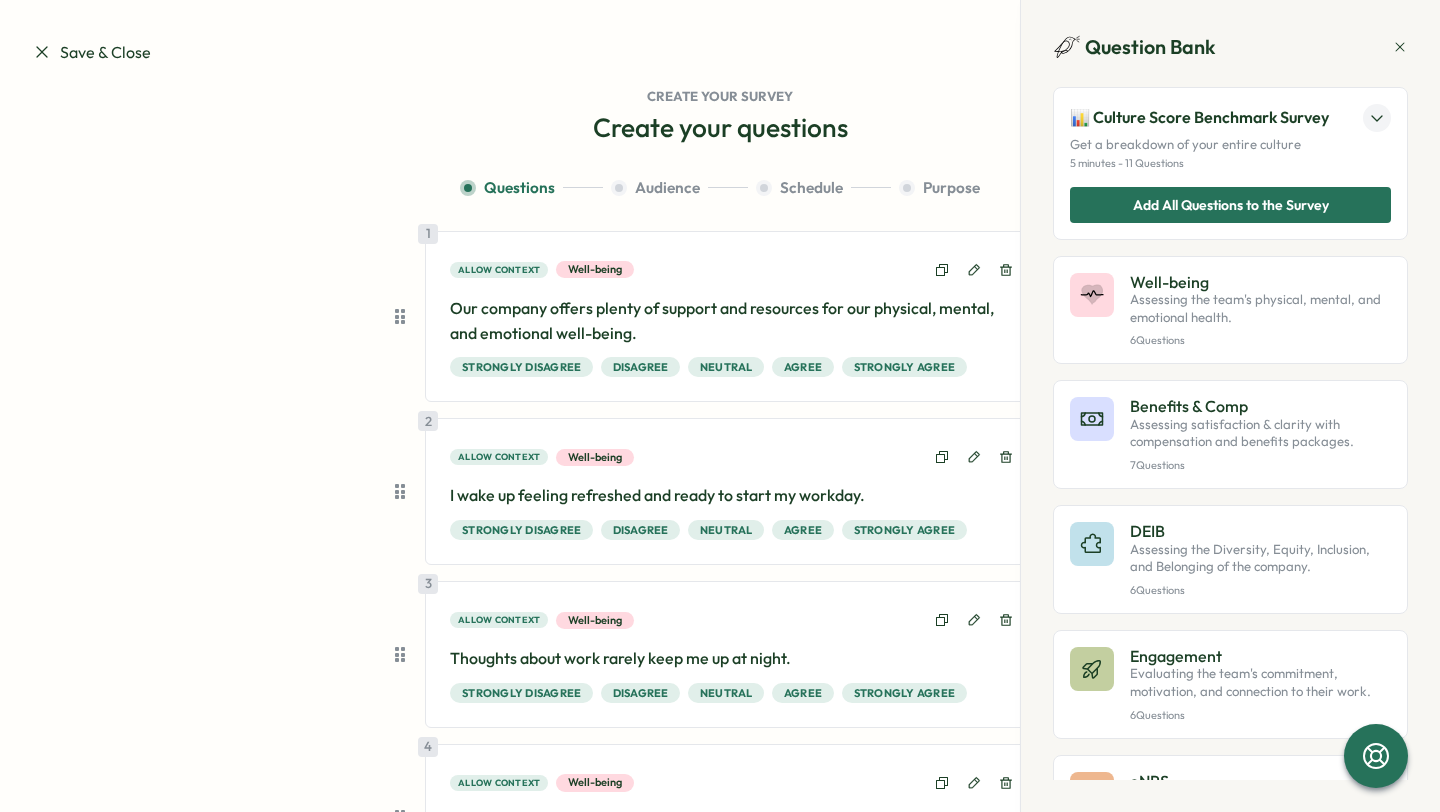 click on "Question Bank" at bounding box center [1230, 47] 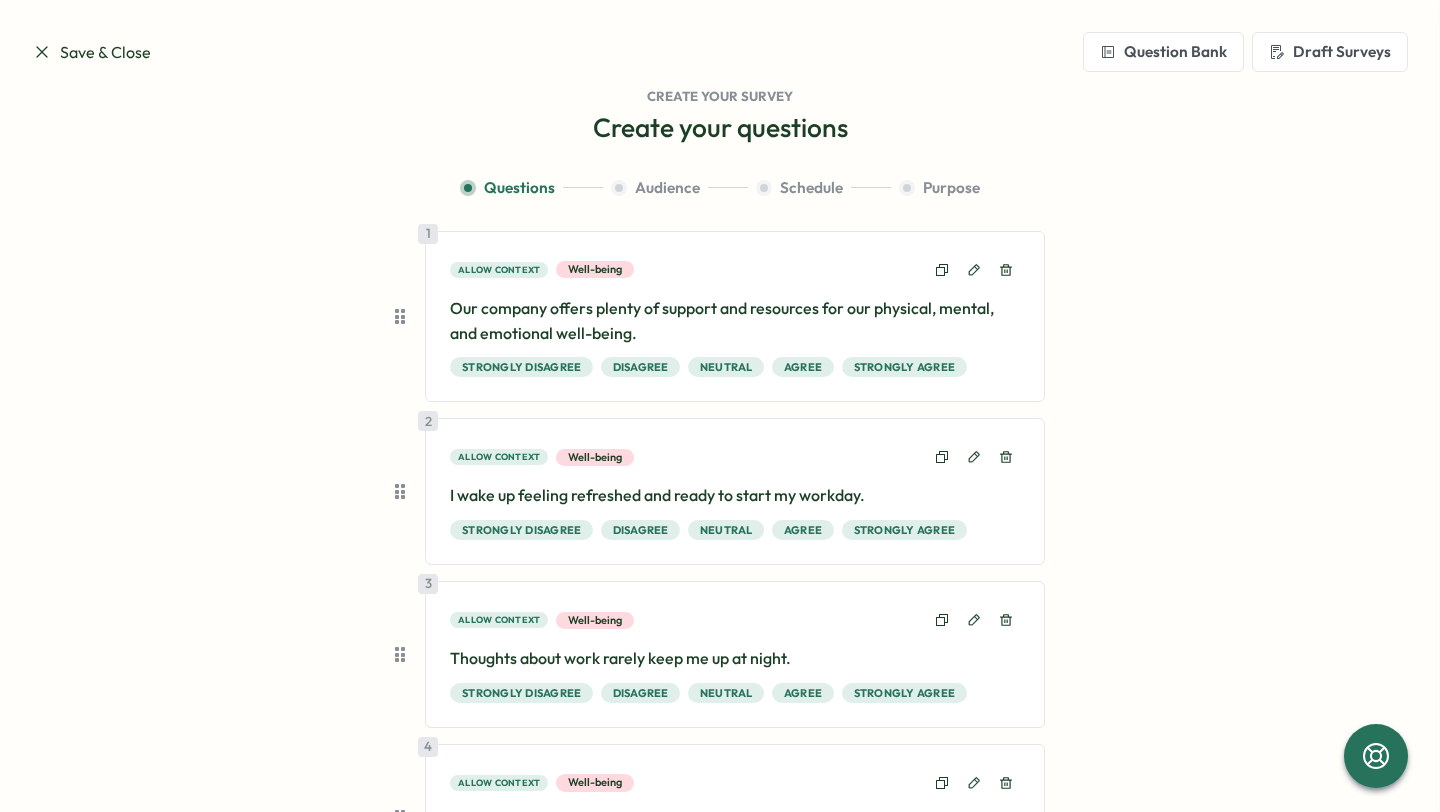 click on "Draft Surveys" at bounding box center (1330, 52) 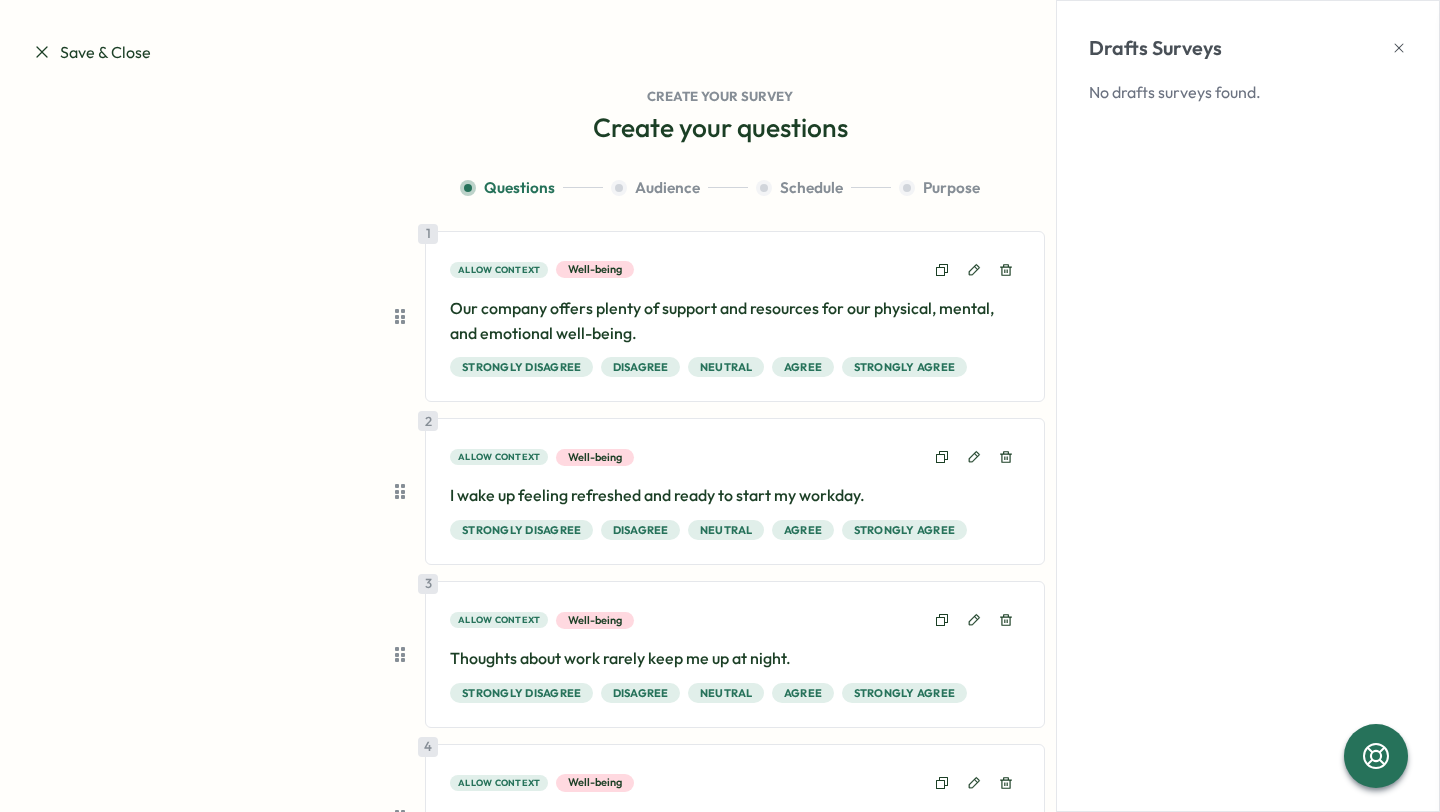 click 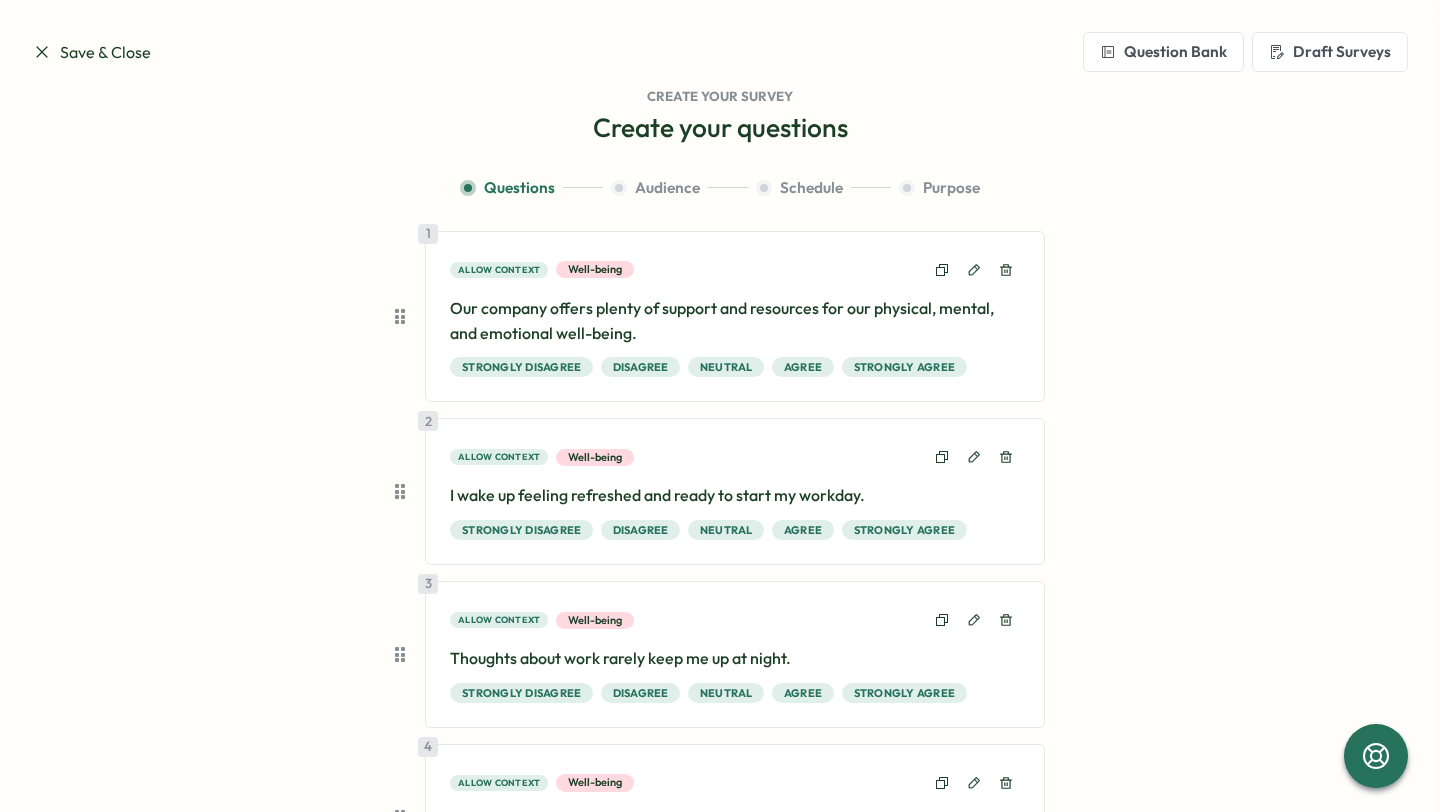 scroll, scrollTop: 1058, scrollLeft: 0, axis: vertical 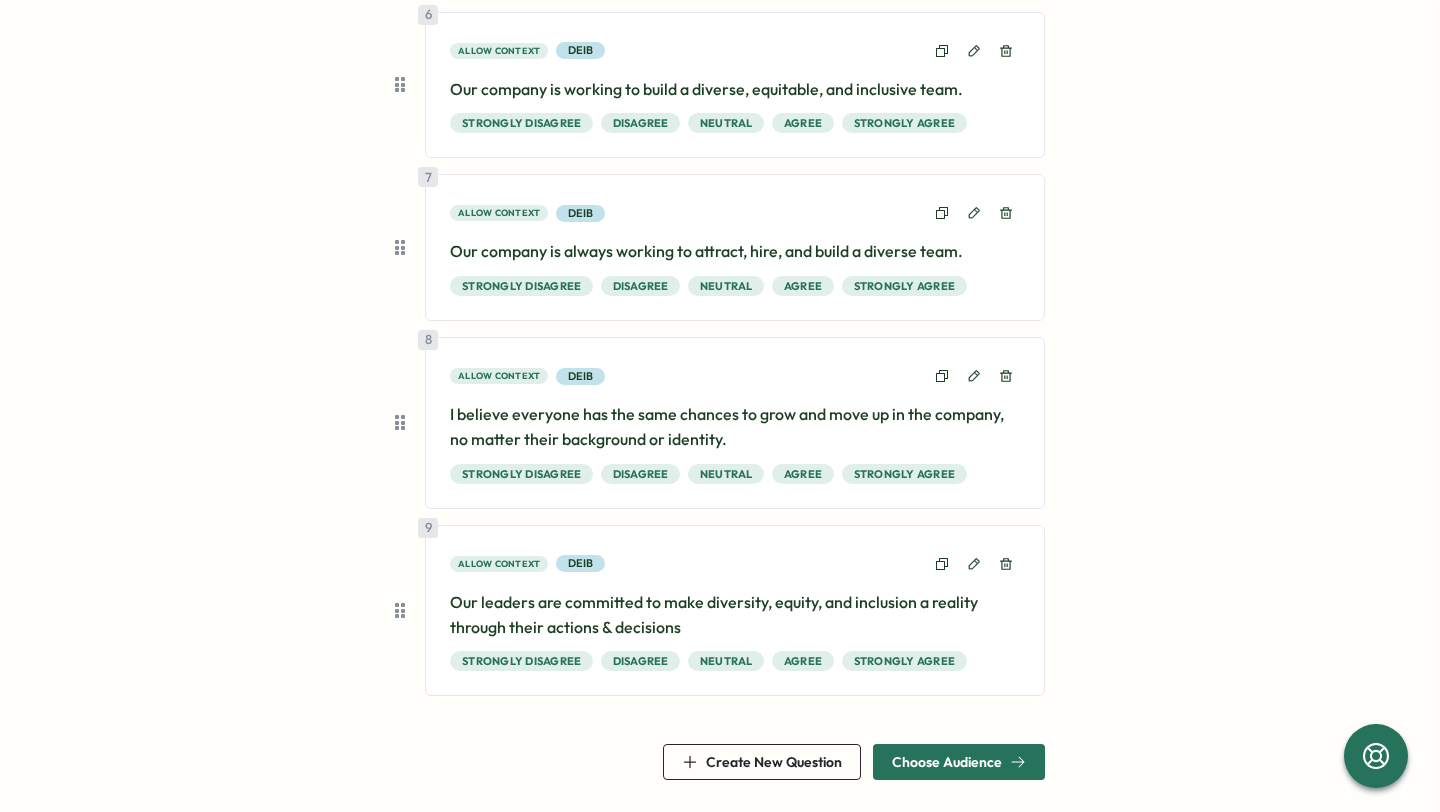 click on "Choose Audience" at bounding box center (959, 762) 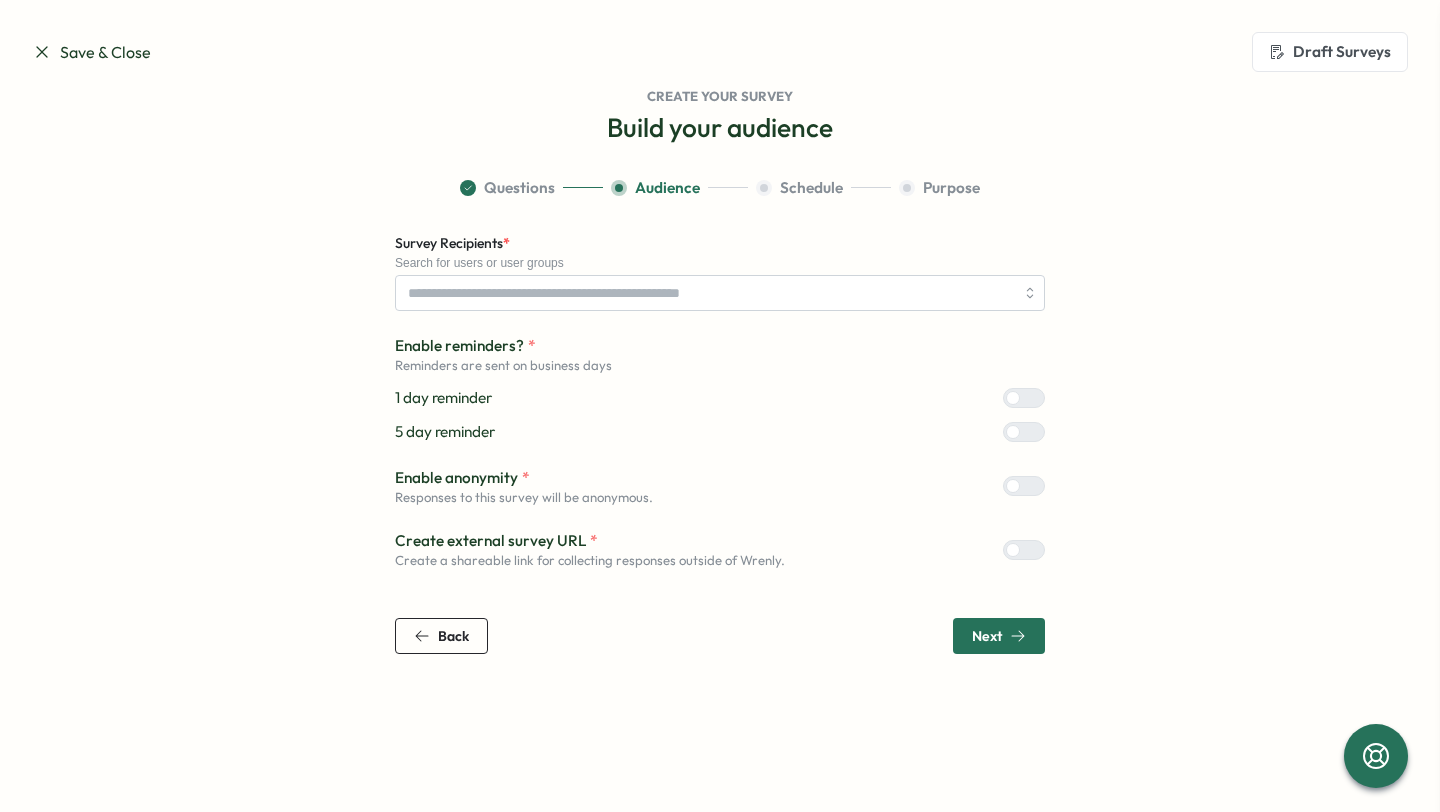 scroll, scrollTop: 0, scrollLeft: 0, axis: both 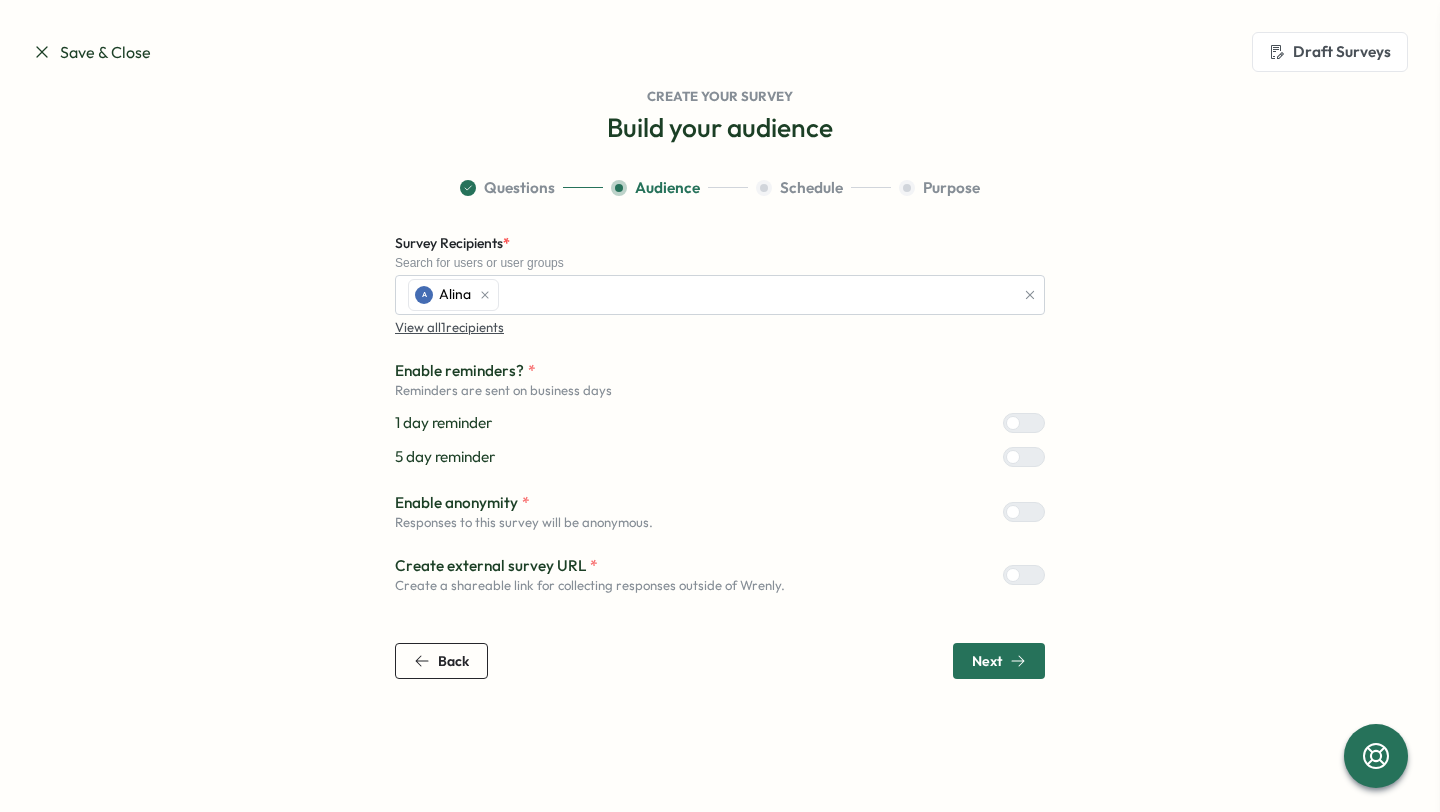 click on "Next" at bounding box center [999, 661] 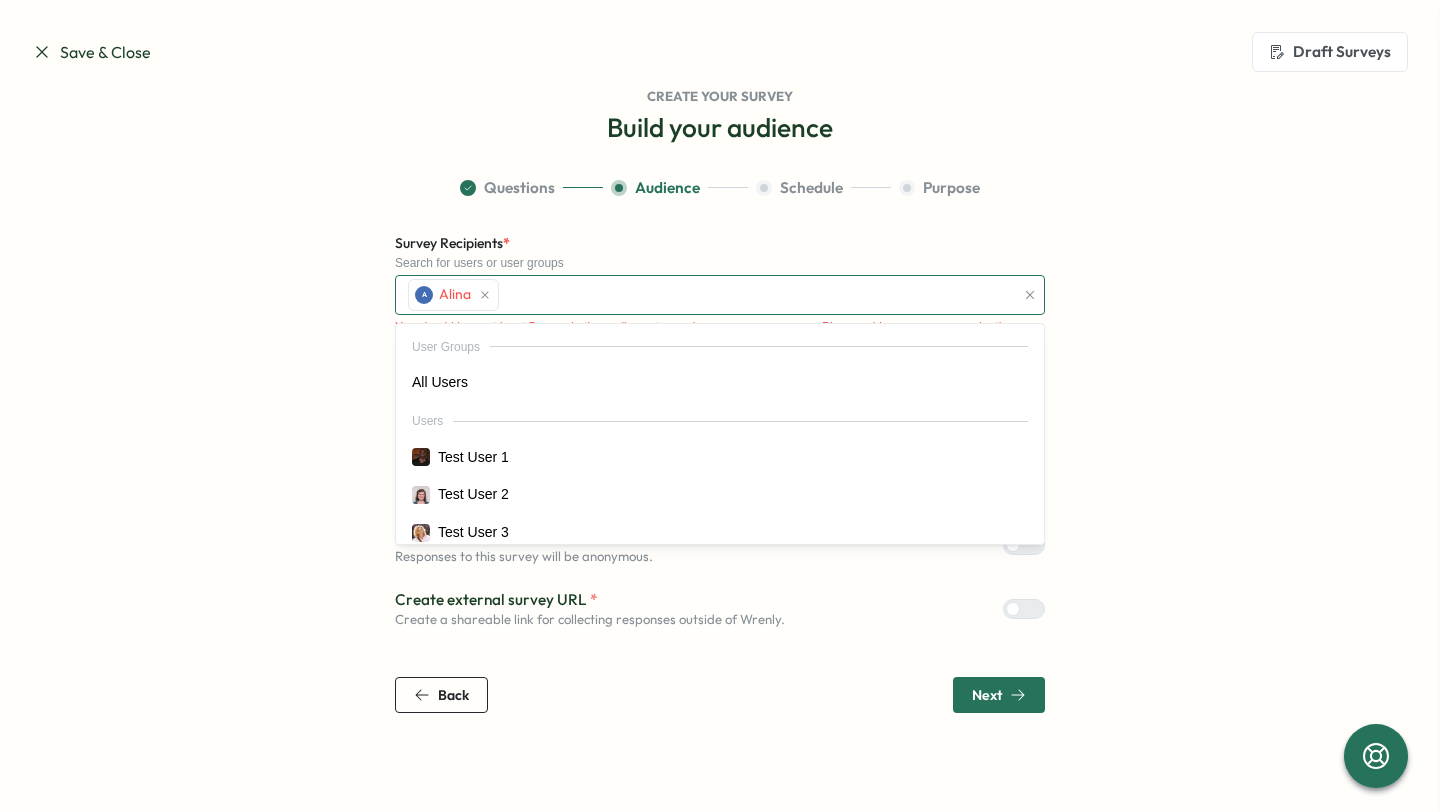 click on "A Alina" at bounding box center [708, 295] 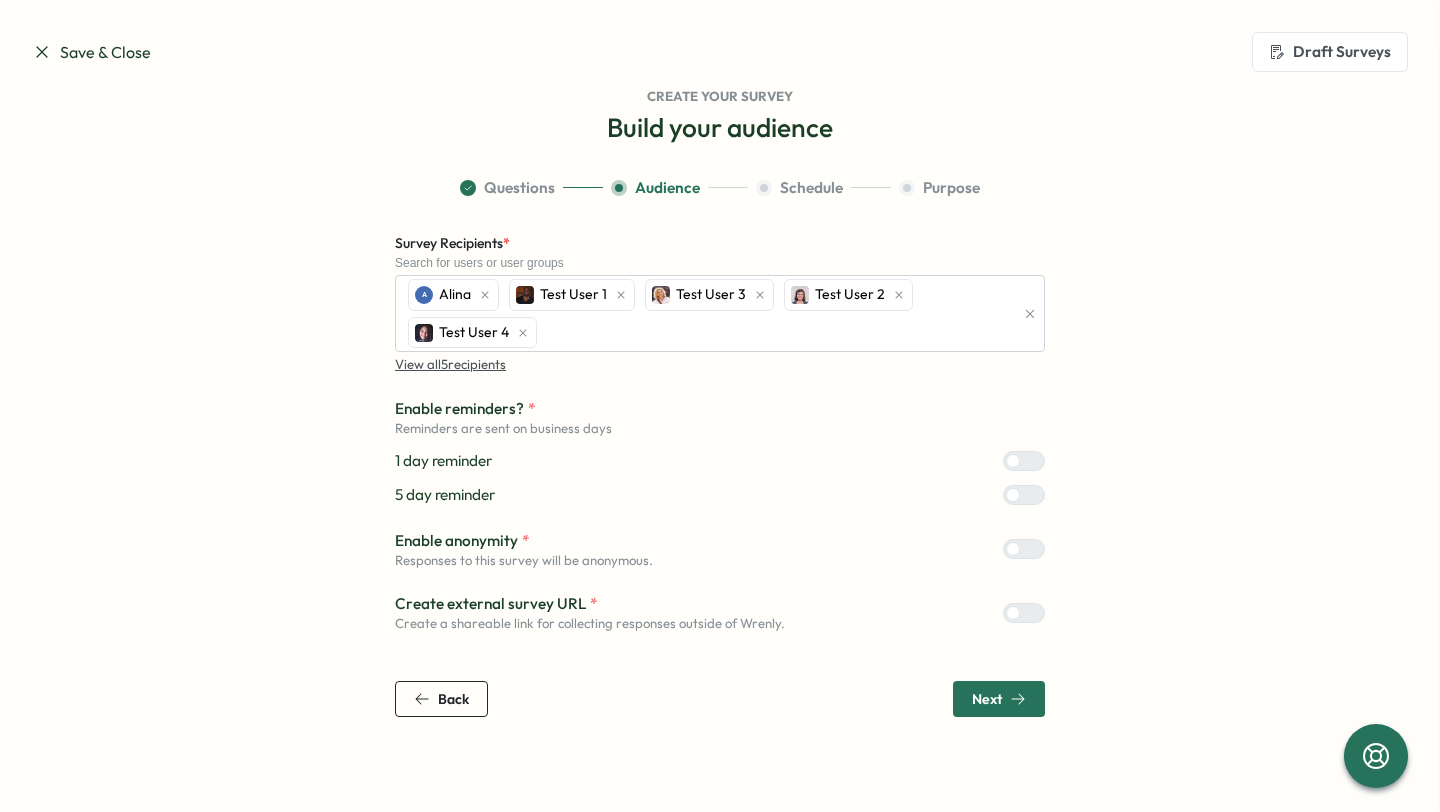 click on "Next" at bounding box center (999, 699) 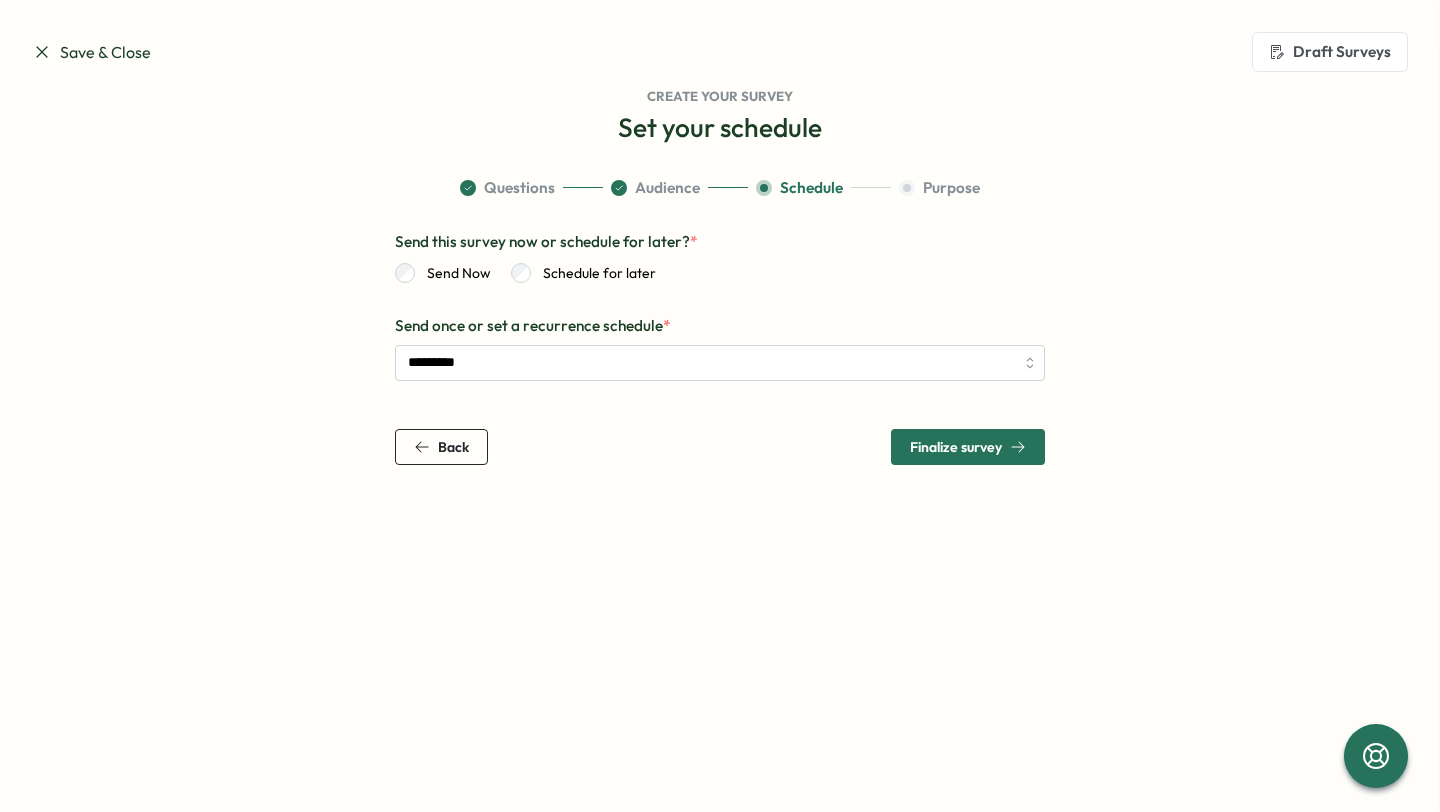 click on "Finalize survey" at bounding box center (968, 447) 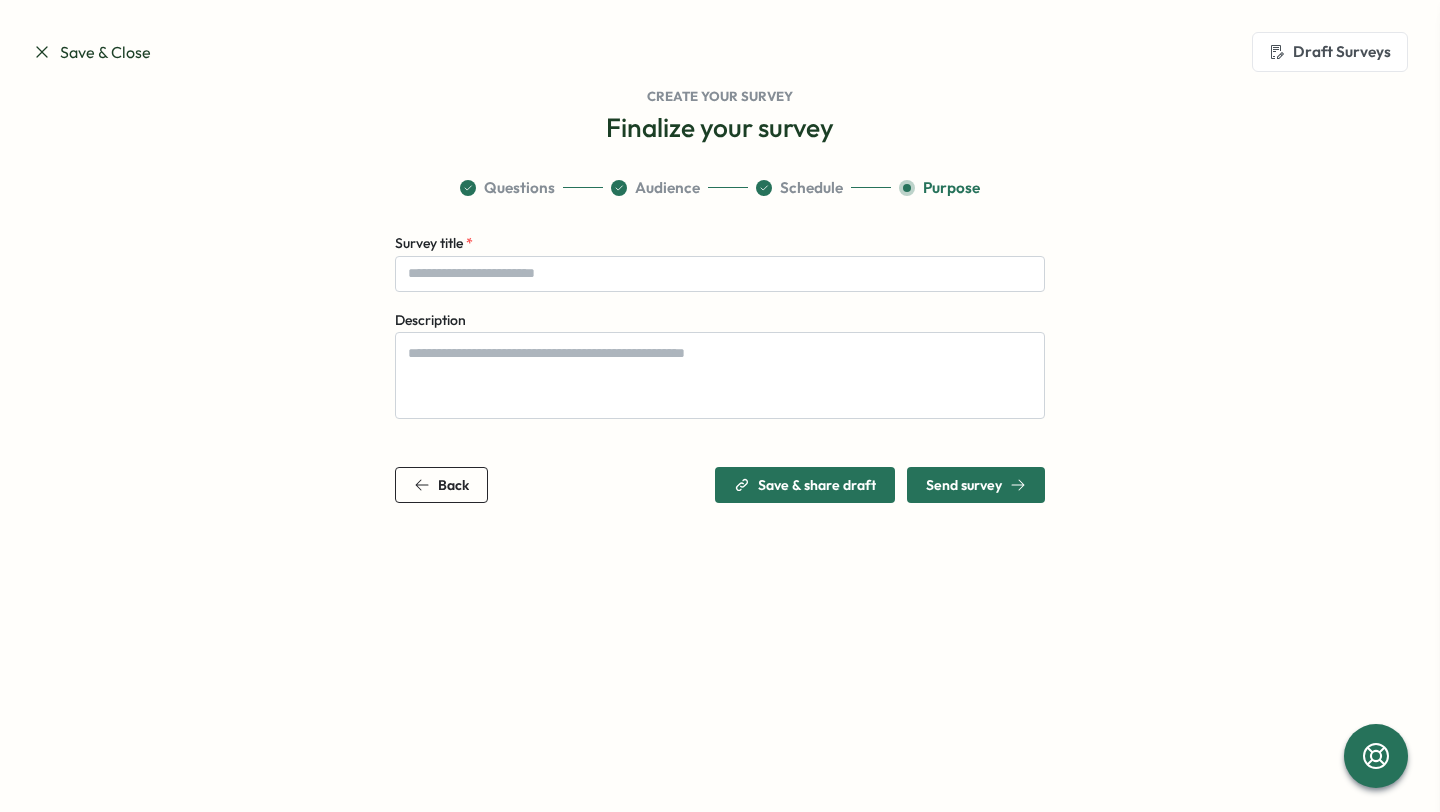 click on "Send survey" at bounding box center (964, 485) 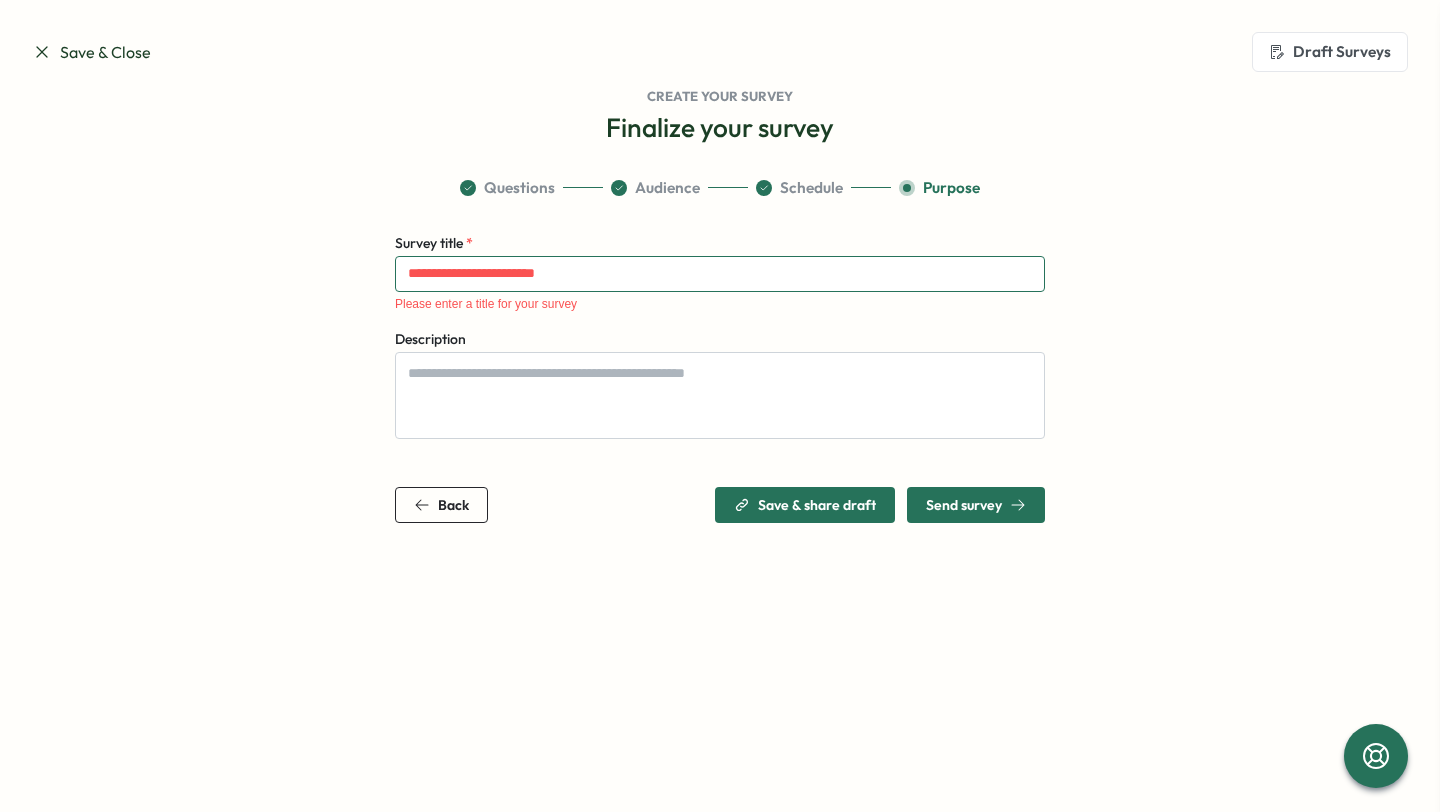 click on "Survey title    *" at bounding box center [720, 274] 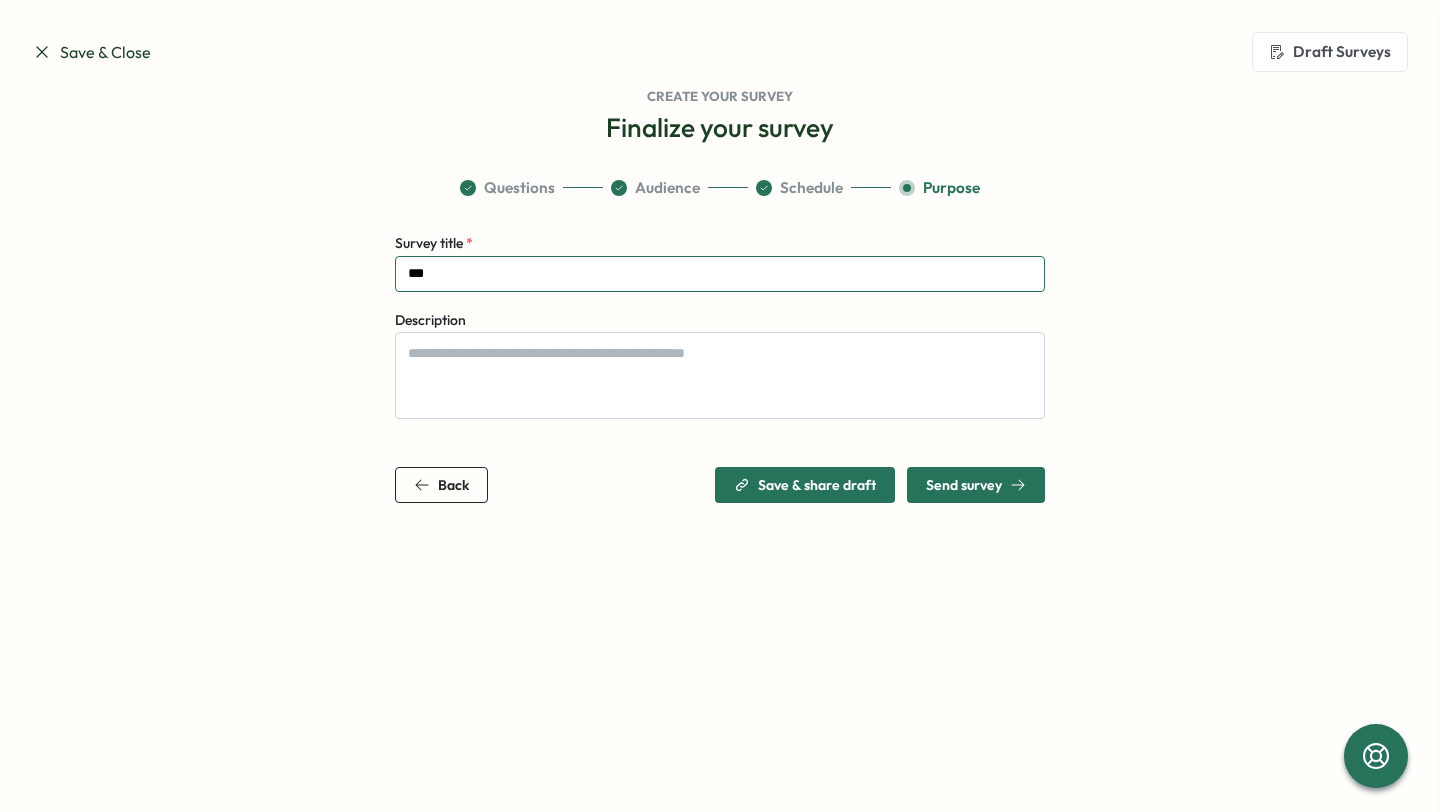 type on "***" 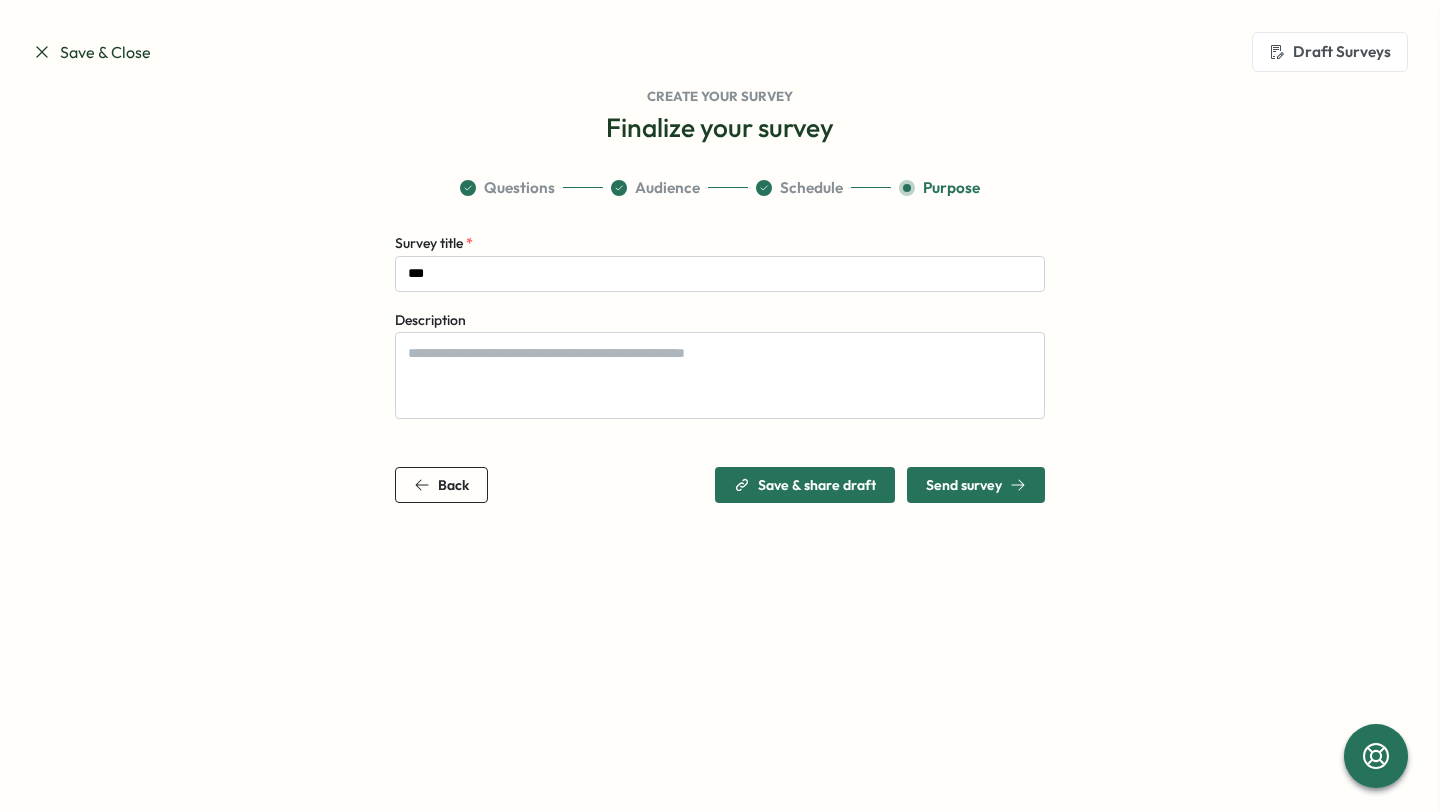 click on "Send survey" at bounding box center (976, 485) 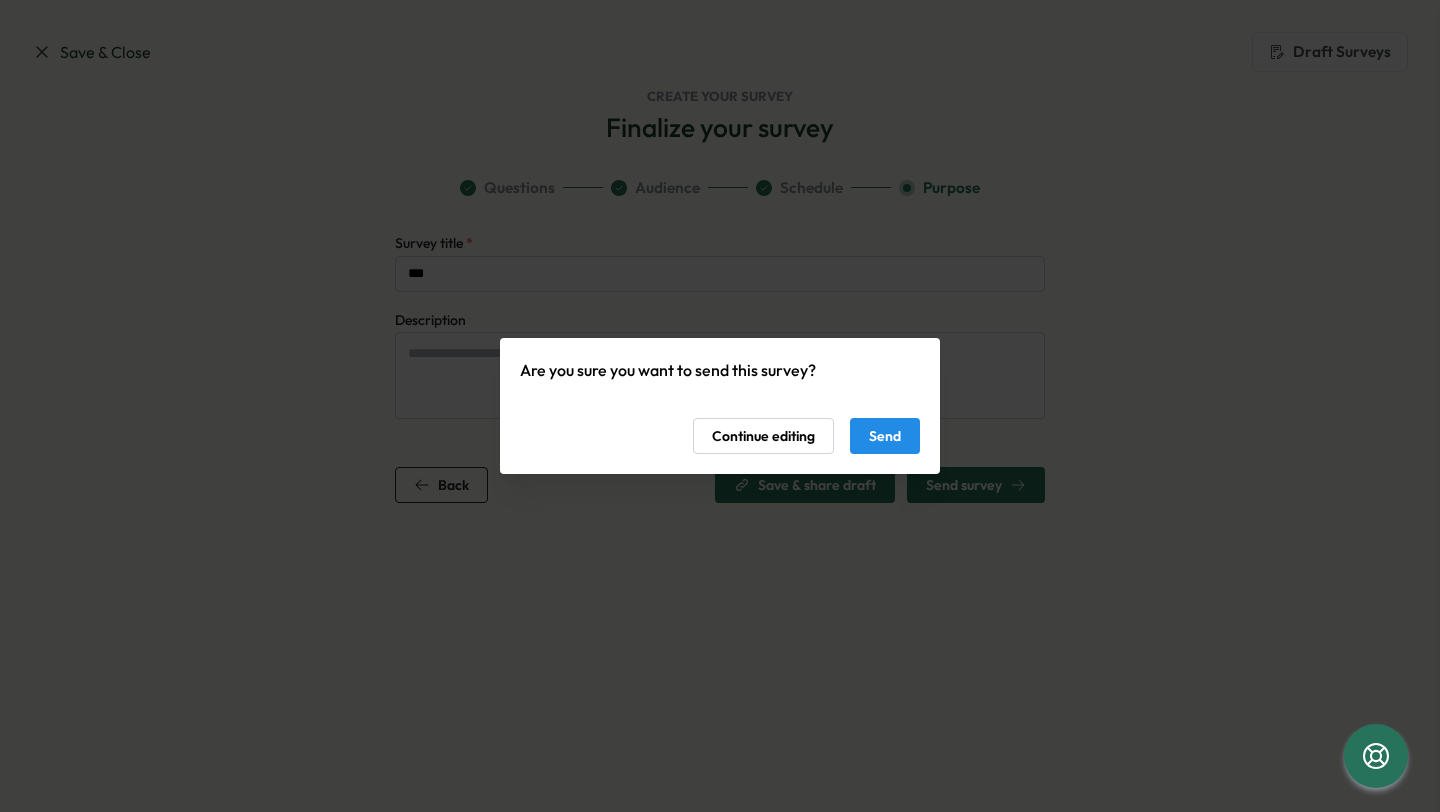click on "Send" at bounding box center (885, 436) 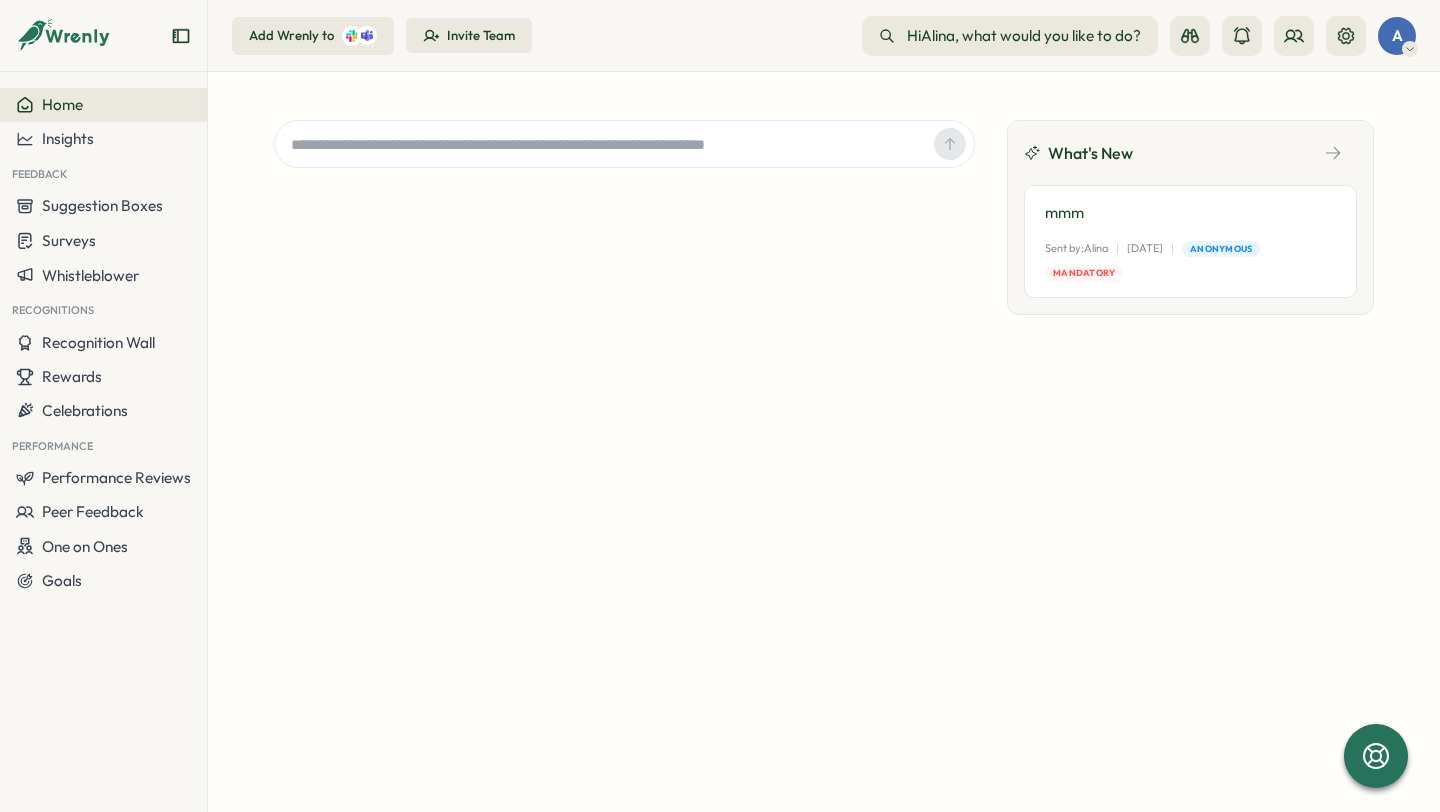 click on "Sent by:  Alina | 10 Jul | Anonymous Mandatory" at bounding box center [1190, 260] 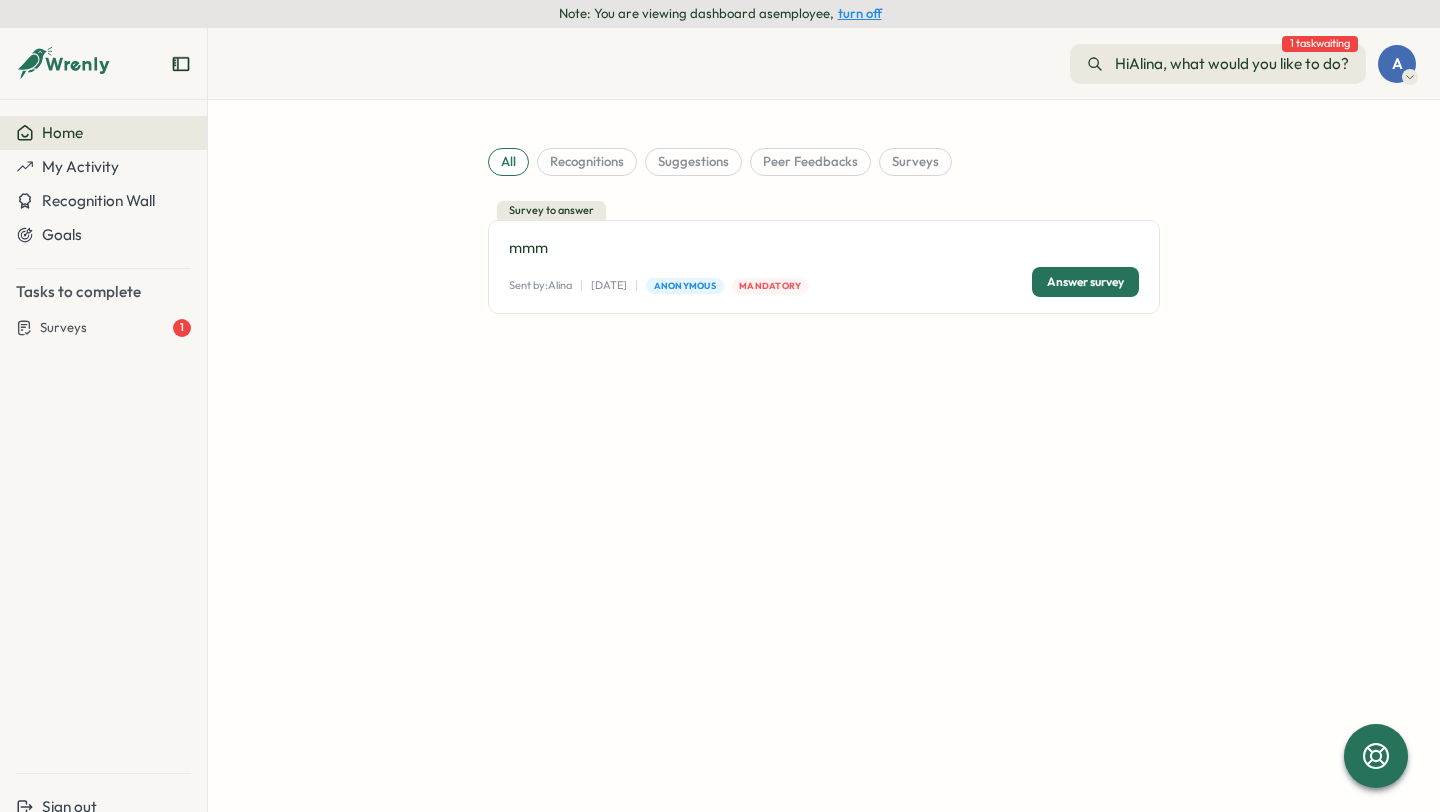 scroll, scrollTop: 0, scrollLeft: 0, axis: both 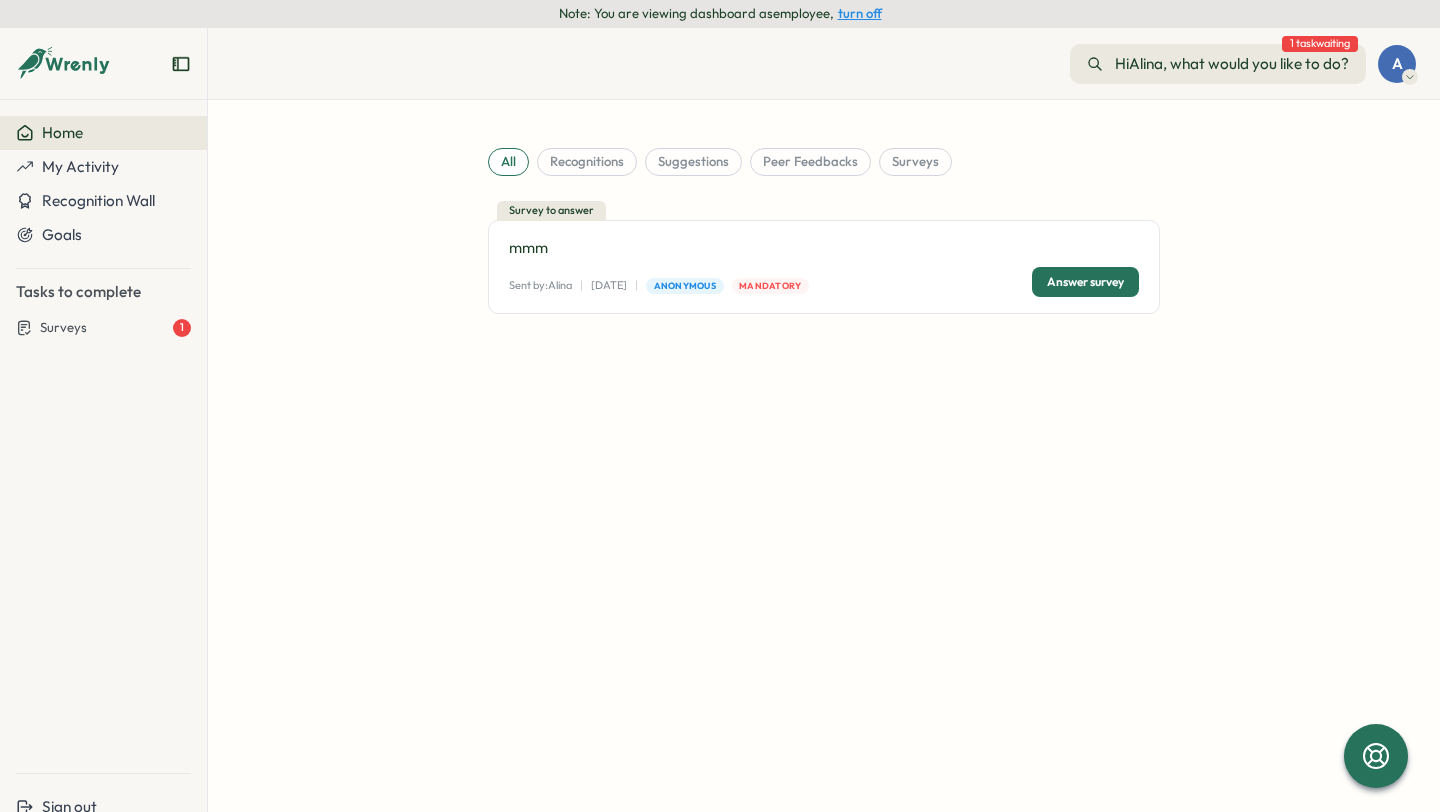 click on "Answer survey" at bounding box center [1085, 282] 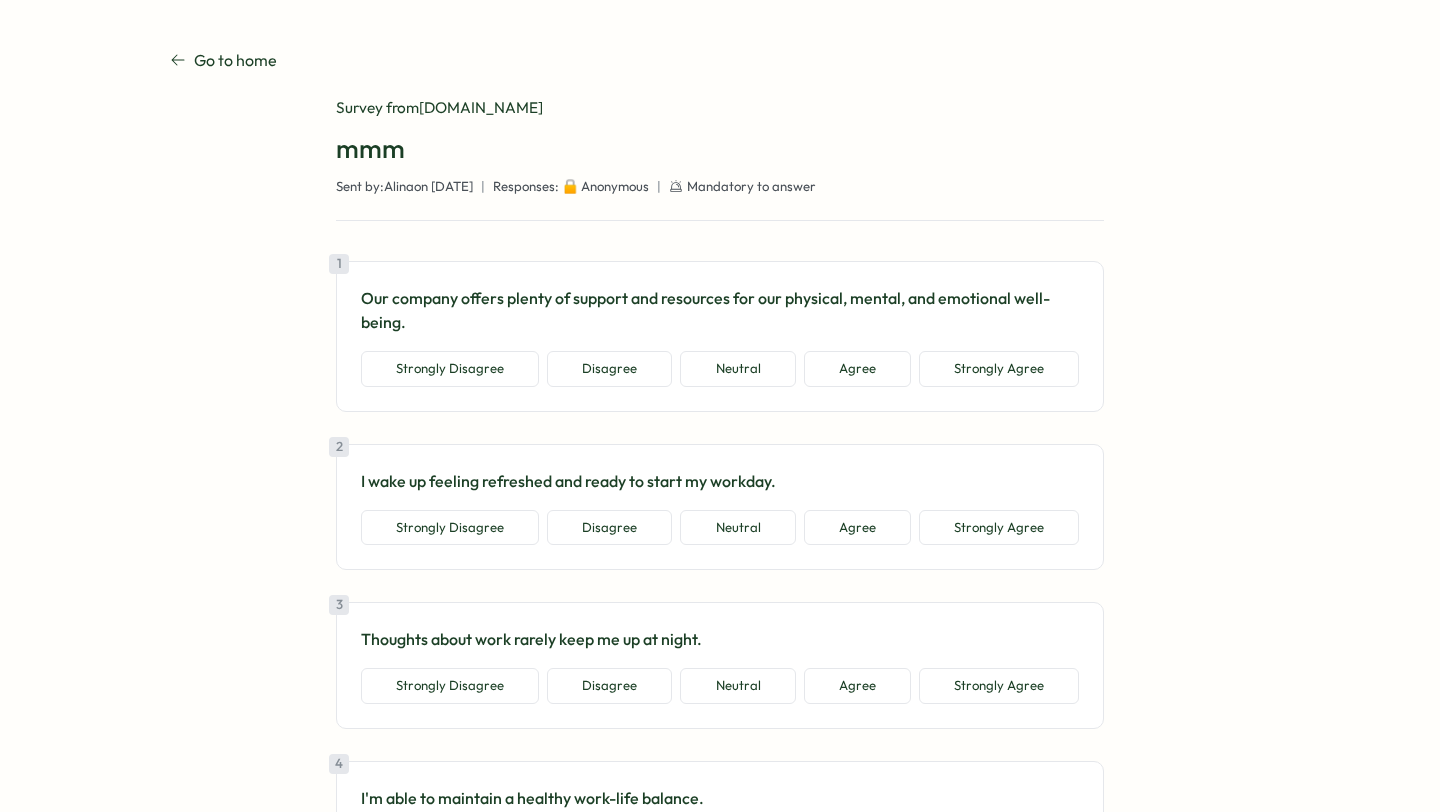 scroll, scrollTop: 0, scrollLeft: 0, axis: both 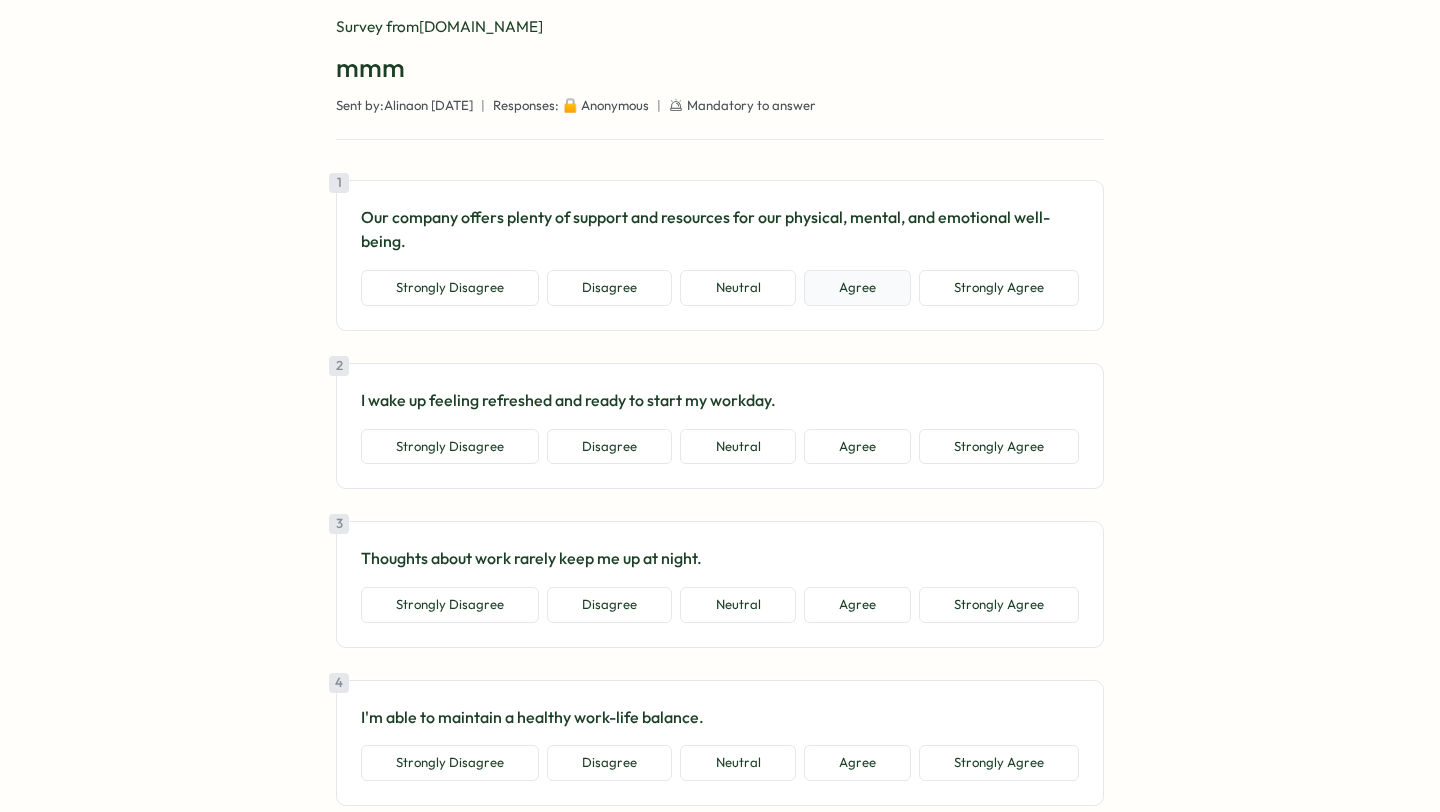 click on "Agree" at bounding box center (857, 288) 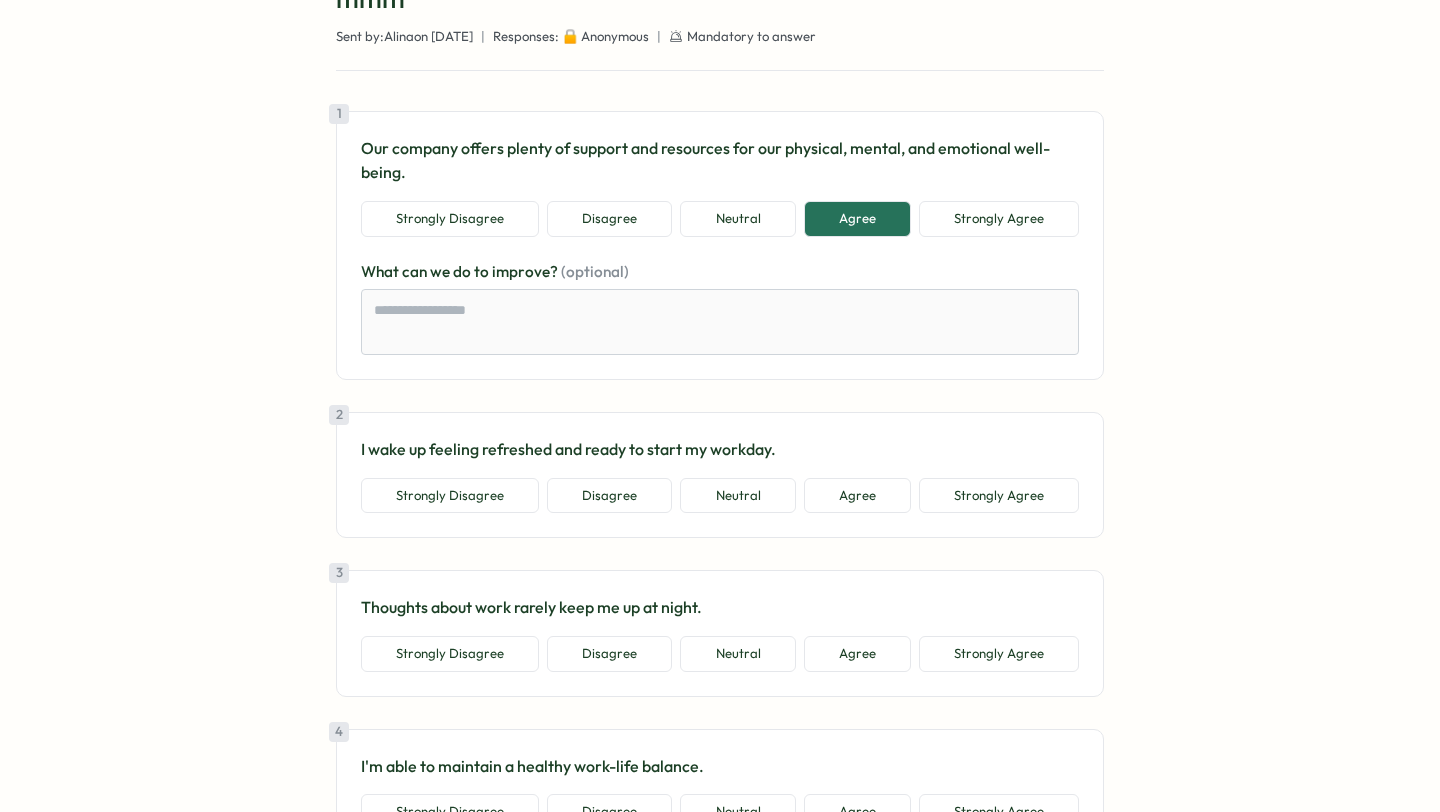 scroll, scrollTop: 149, scrollLeft: 0, axis: vertical 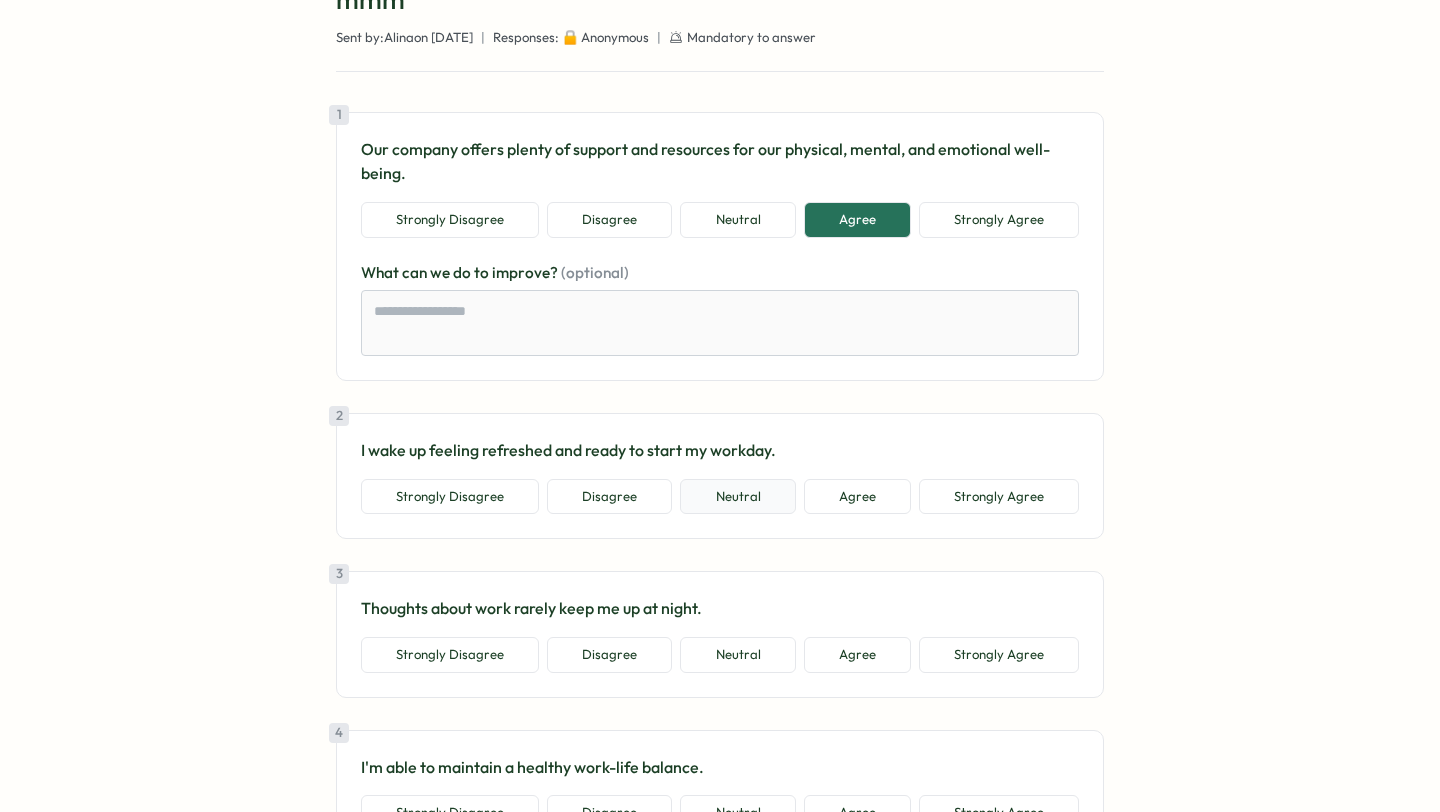 click on "Neutral" at bounding box center [737, 497] 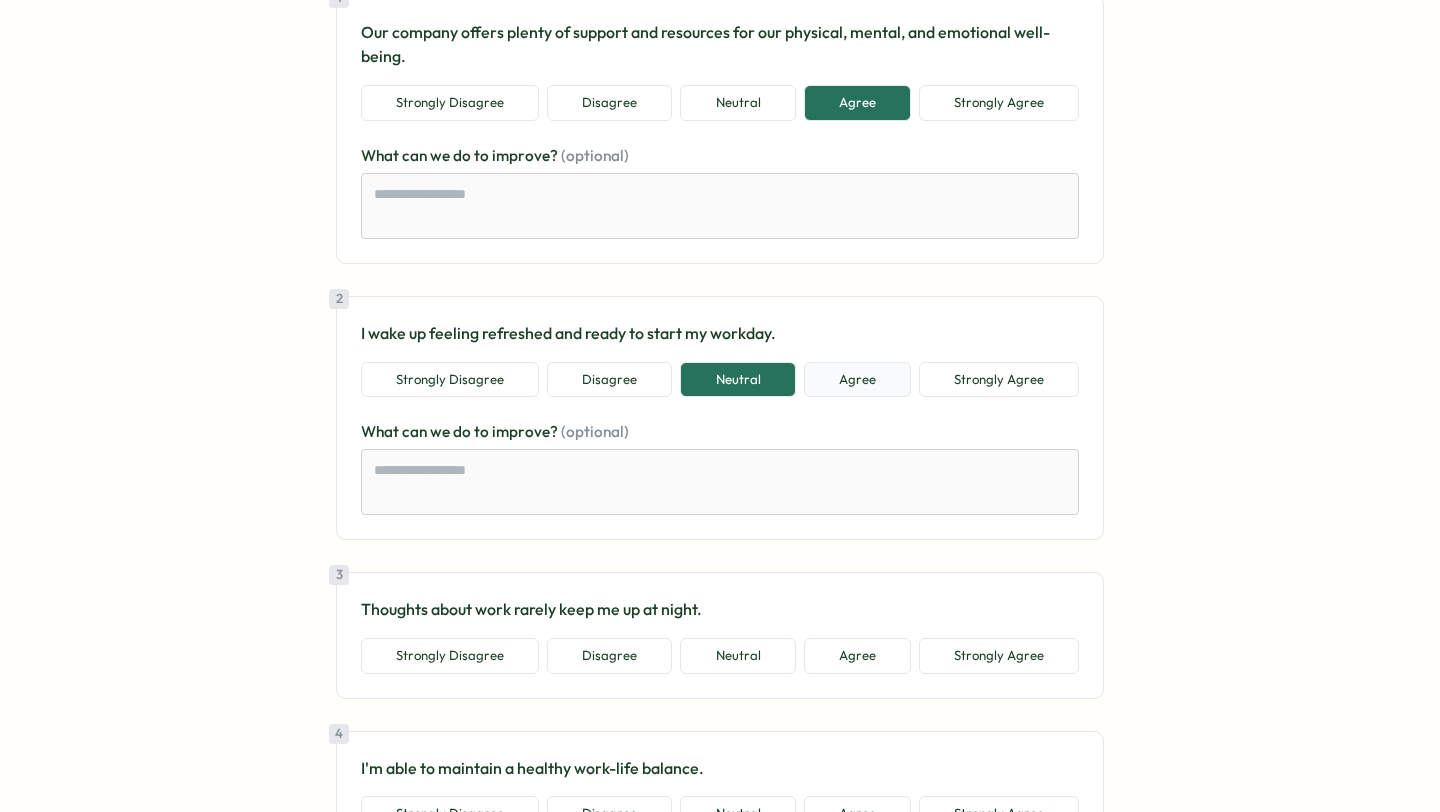 scroll, scrollTop: 301, scrollLeft: 0, axis: vertical 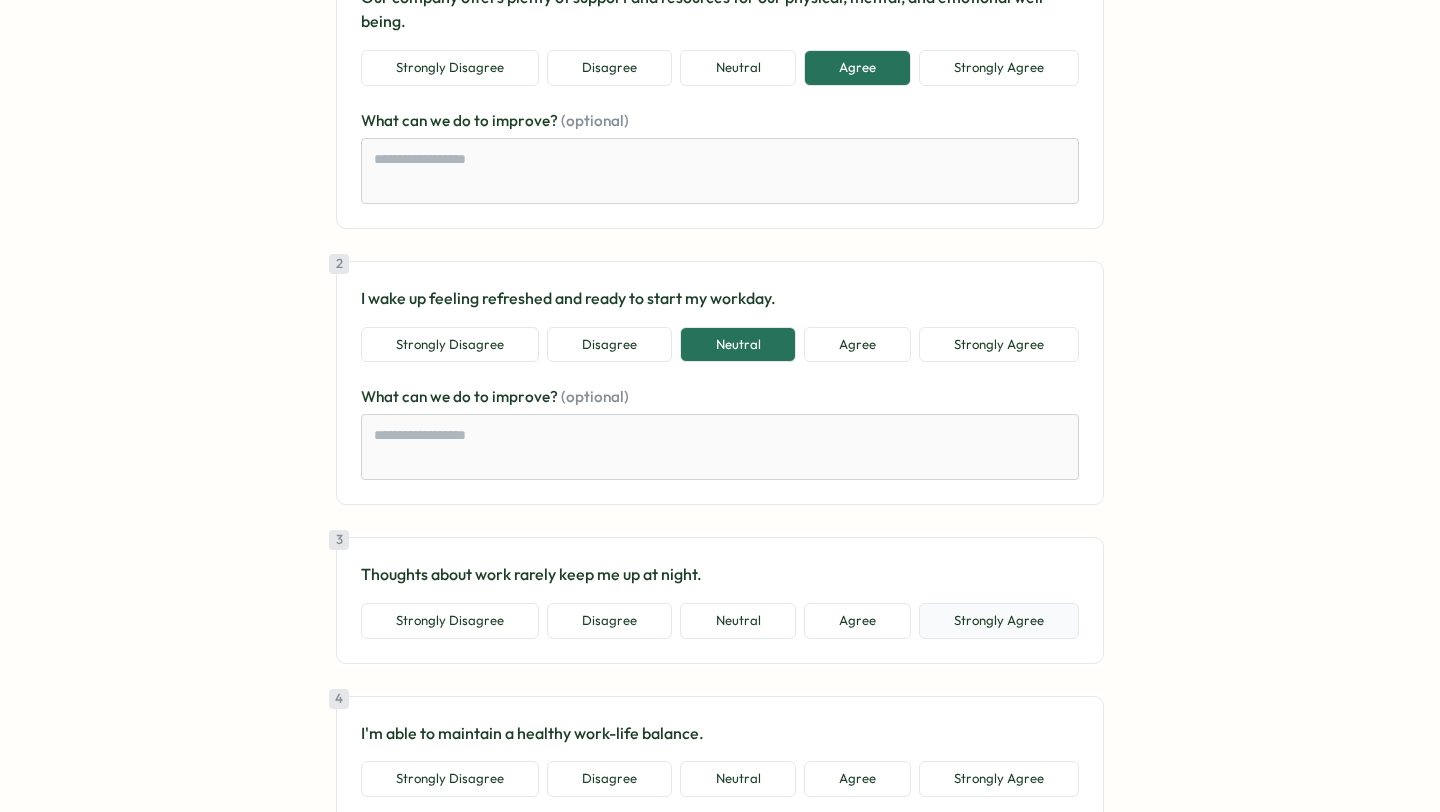 click on "Strongly Agree" at bounding box center (999, 621) 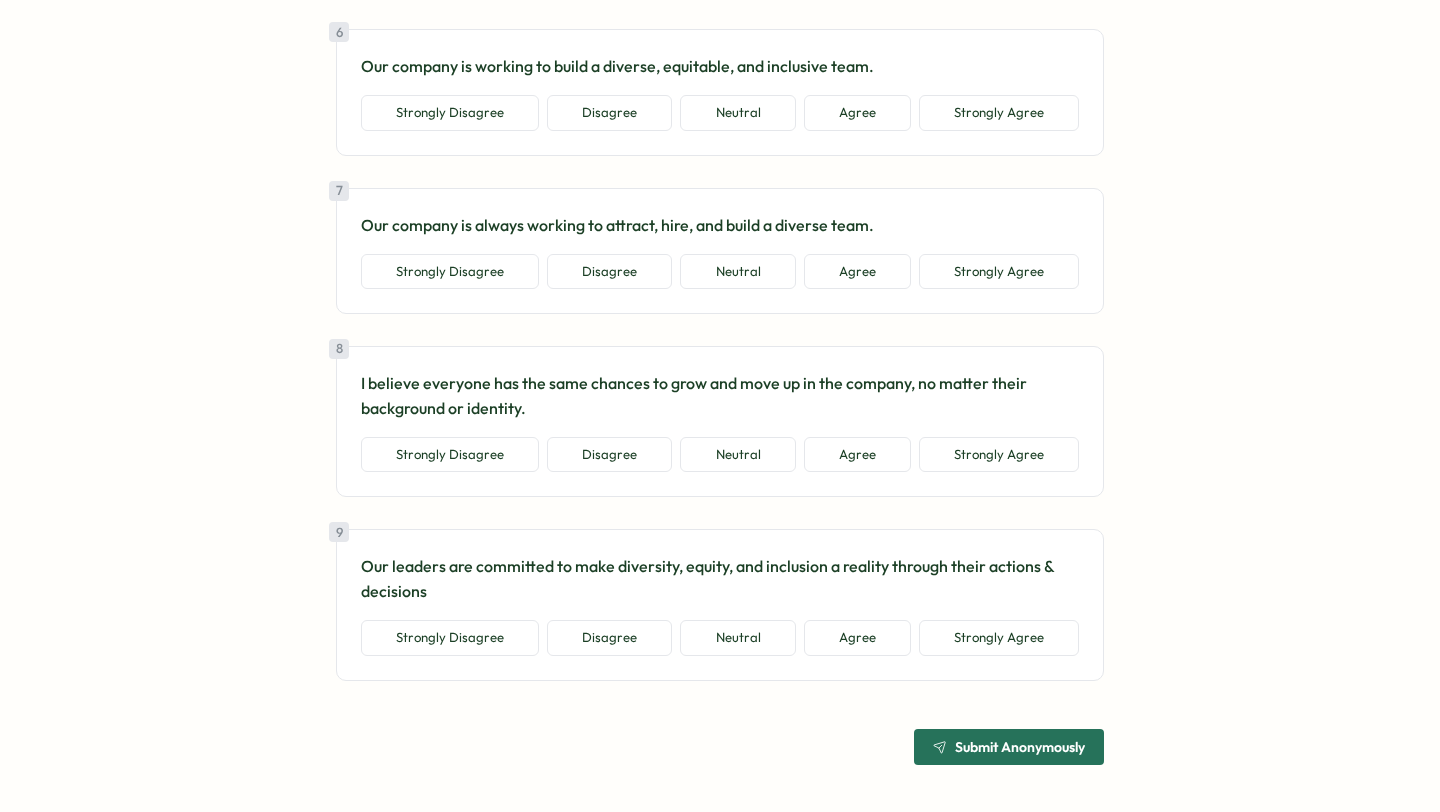 scroll, scrollTop: 0, scrollLeft: 0, axis: both 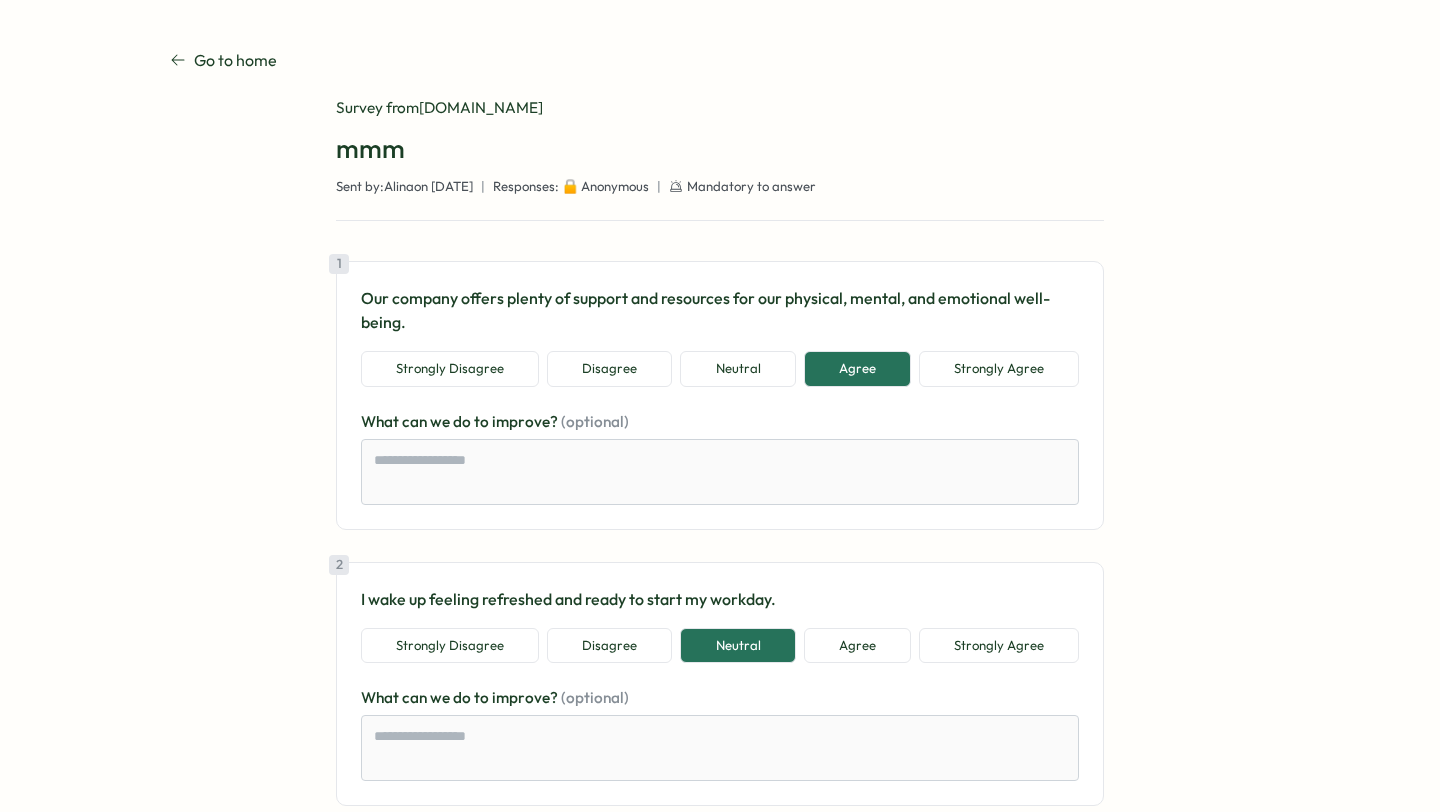 click on "Go to home" at bounding box center [235, 60] 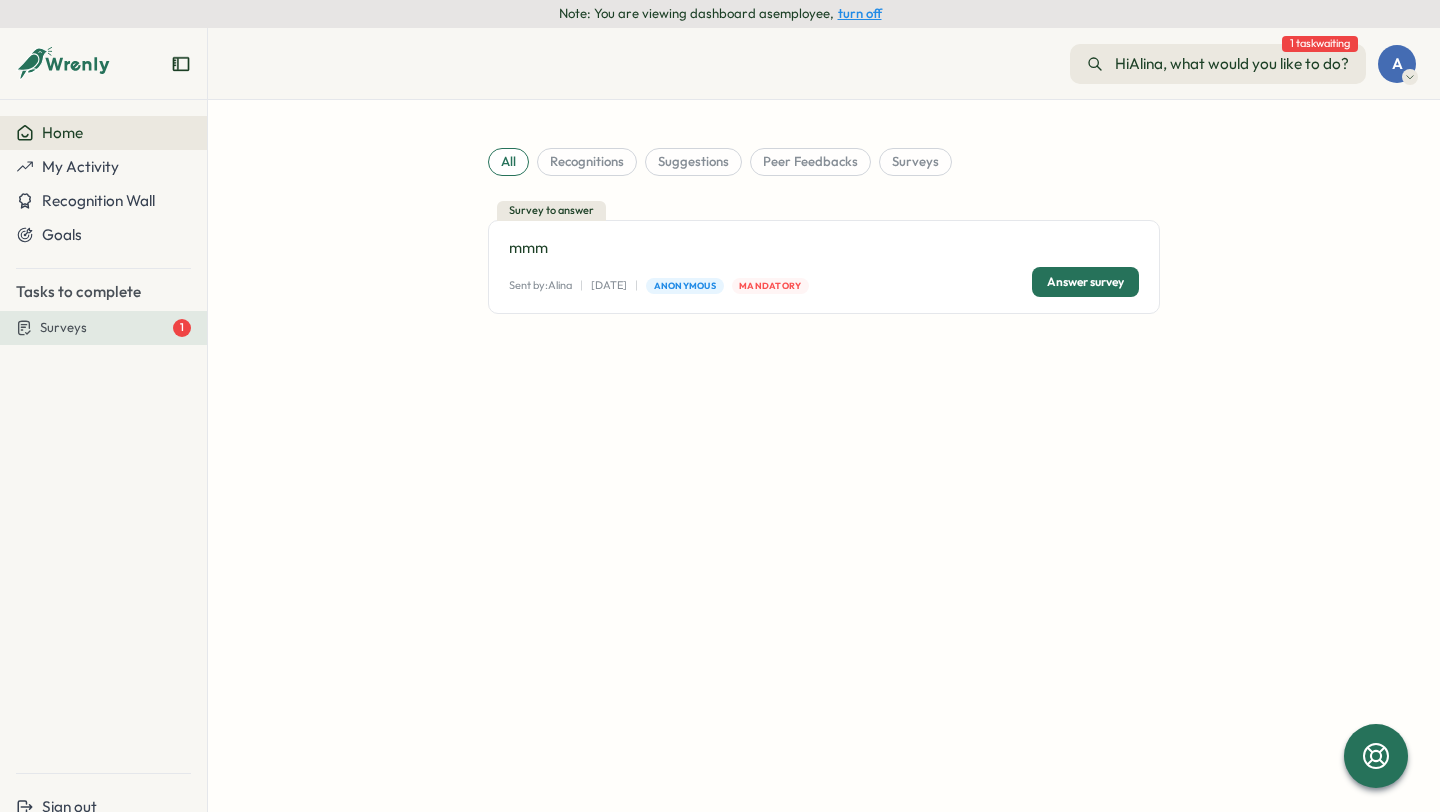 click on "Surveys 1" at bounding box center (103, 328) 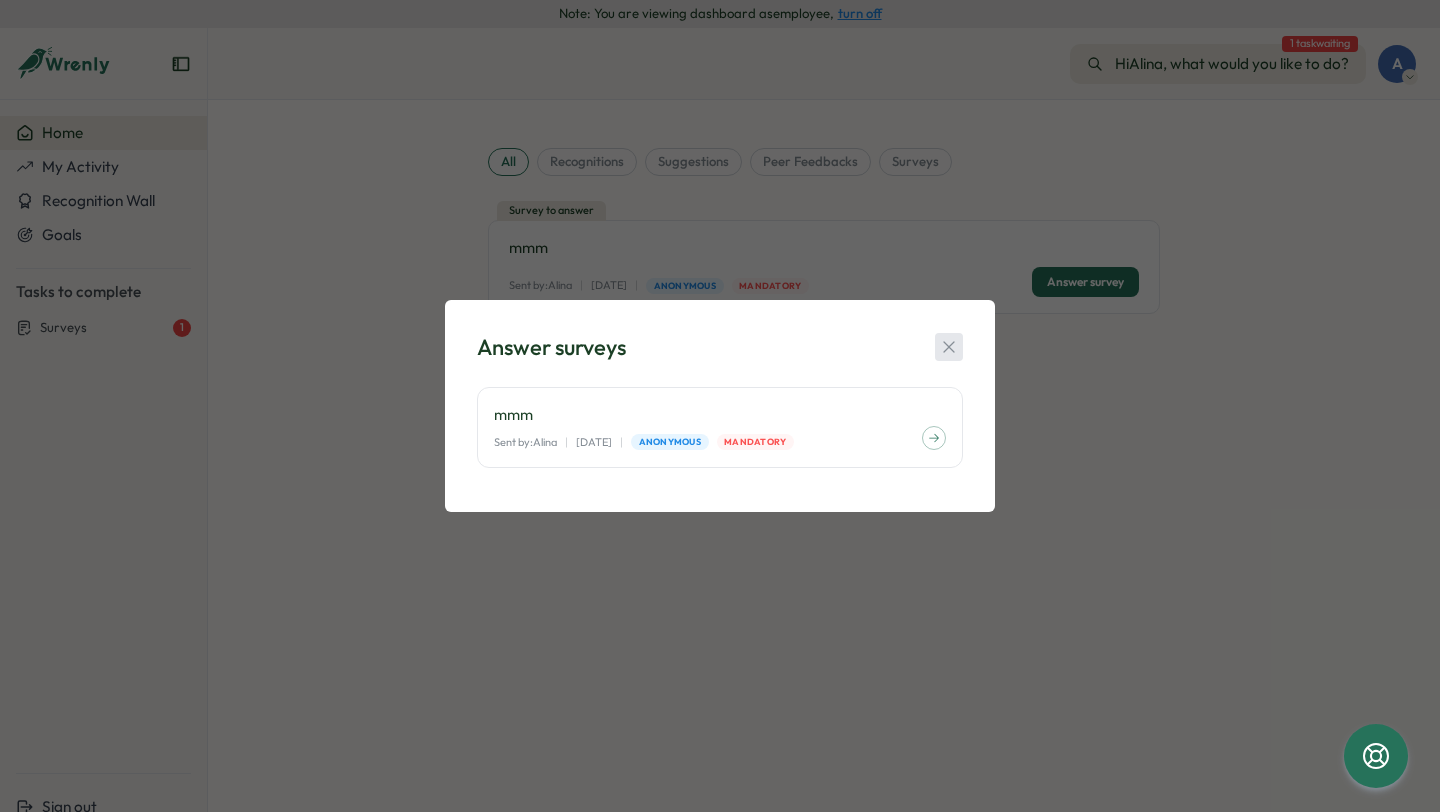 click 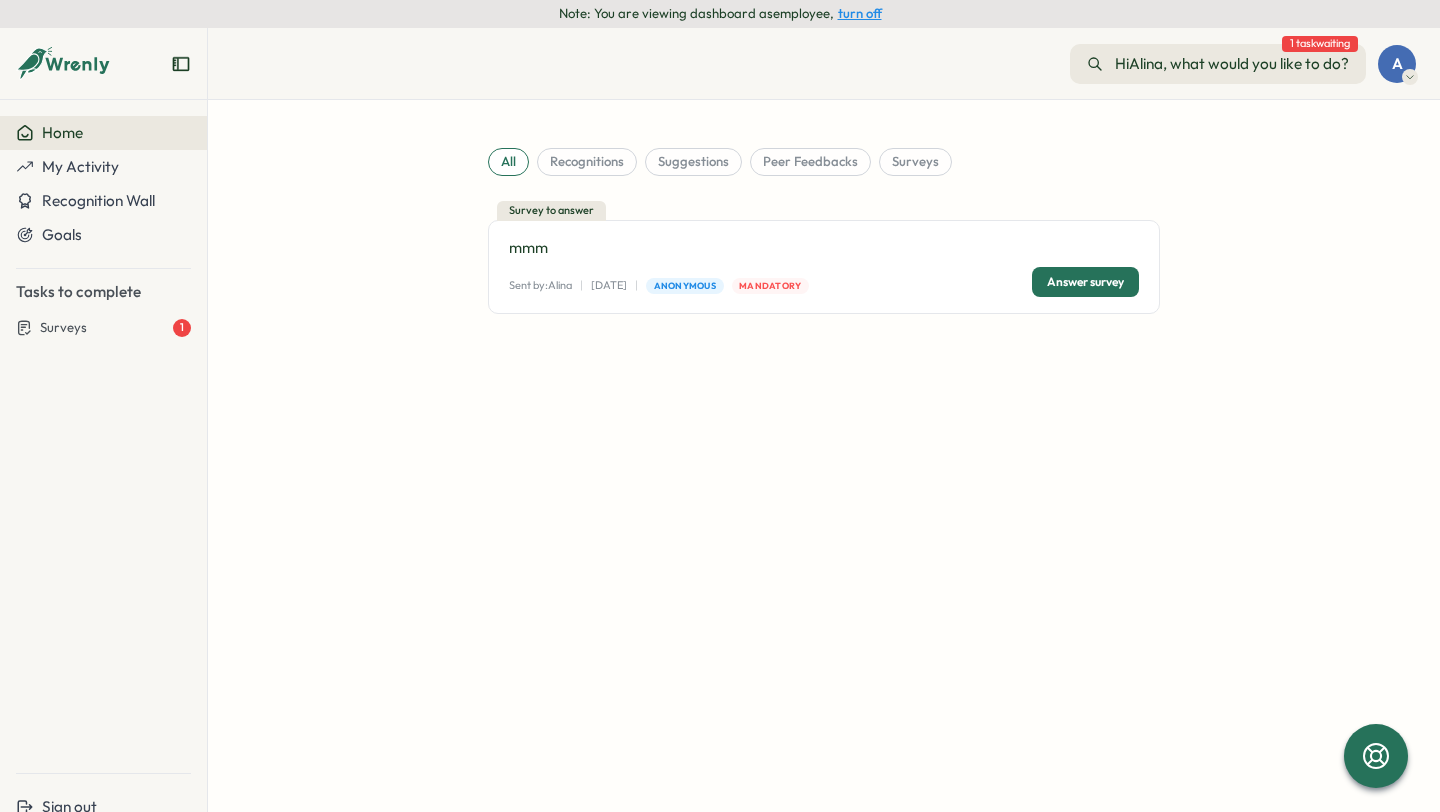 click 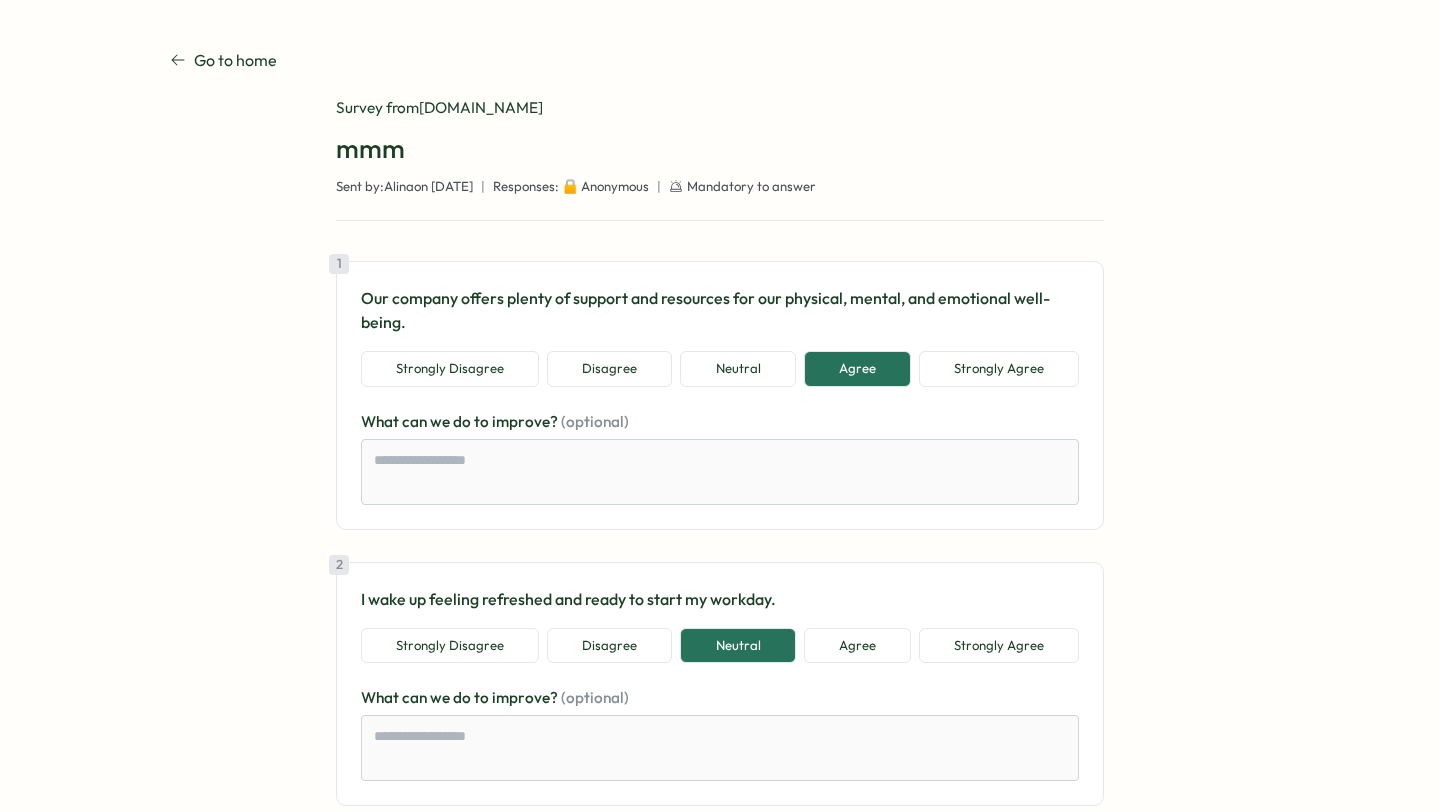 click 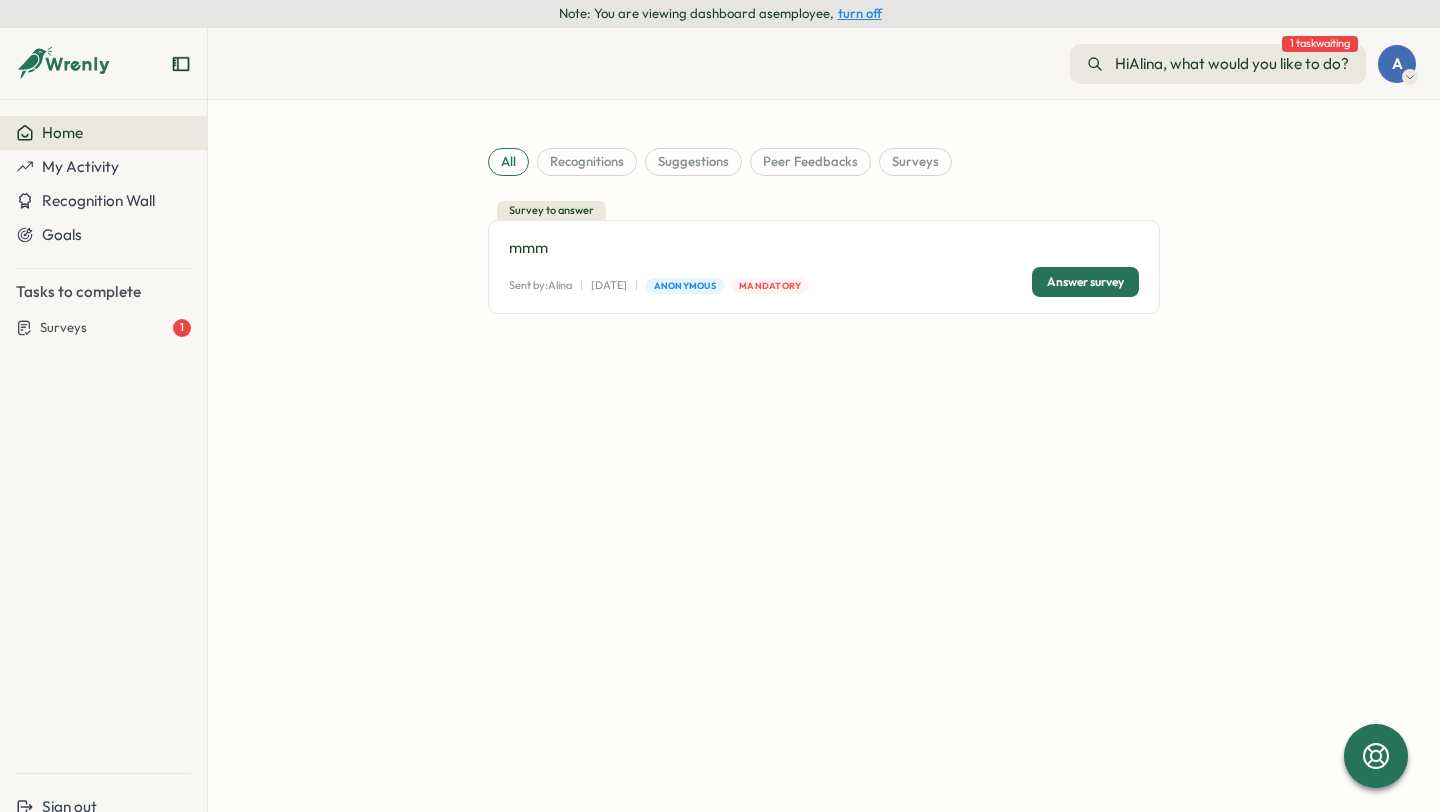 click 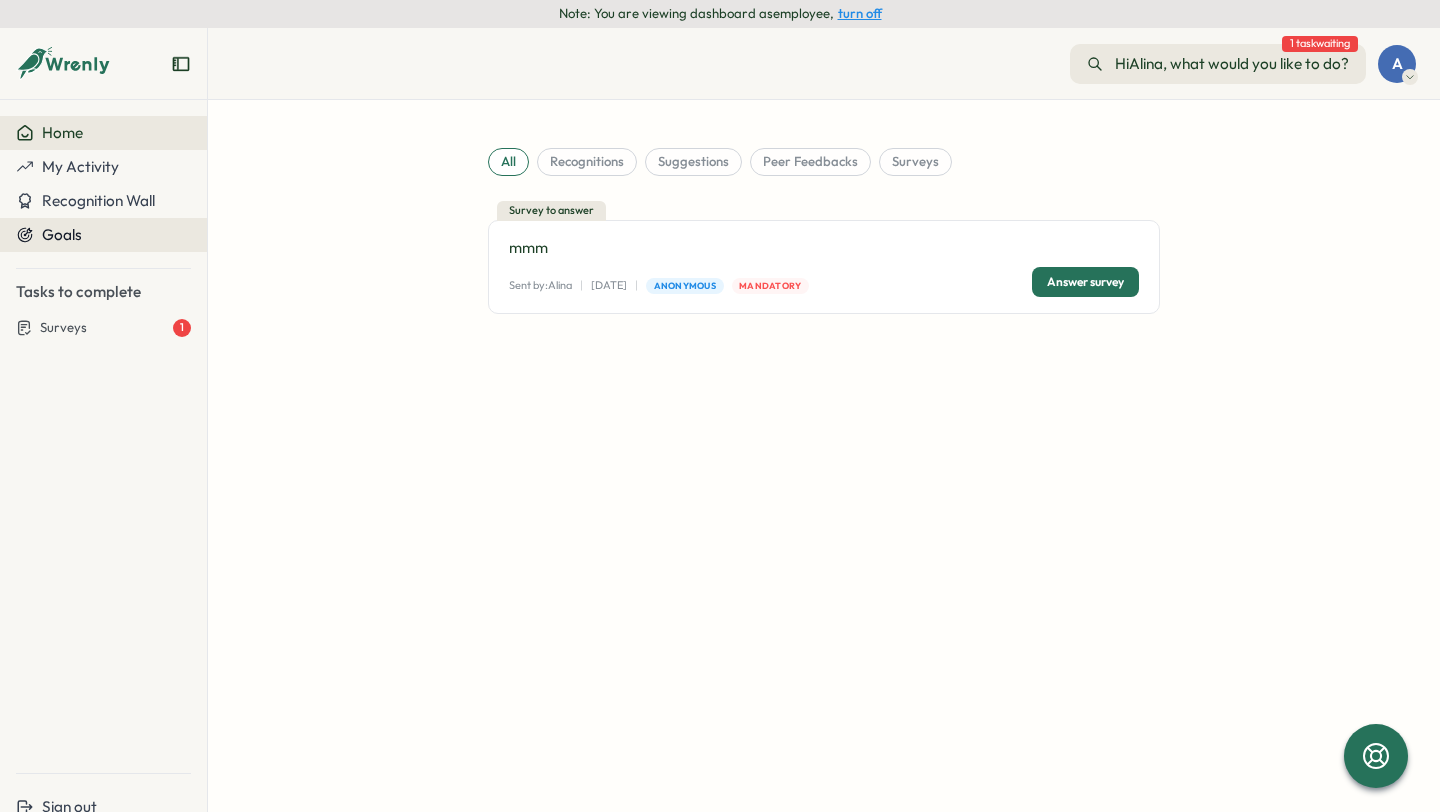 click on "Goals" at bounding box center [62, 234] 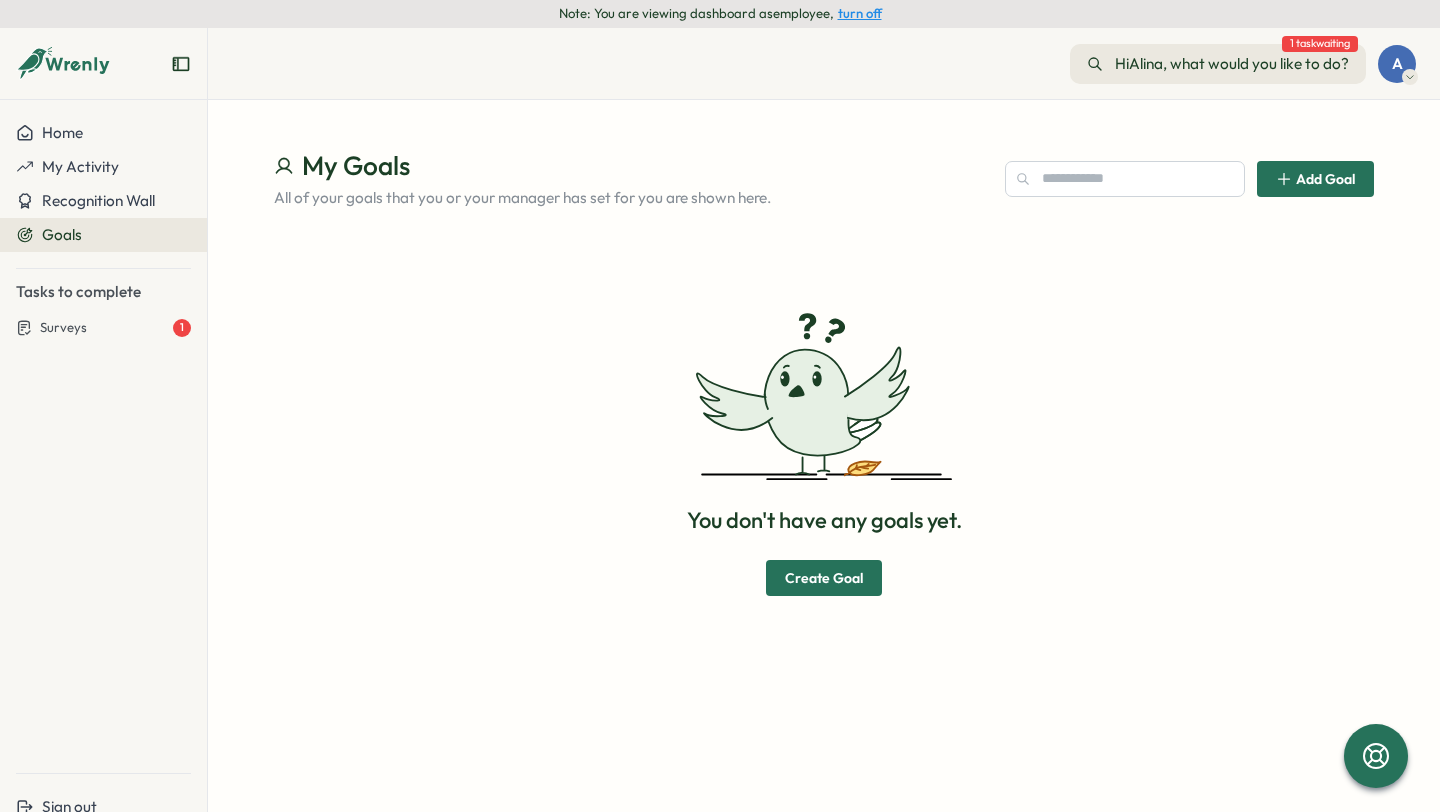 click on "Create Goal" at bounding box center (824, 578) 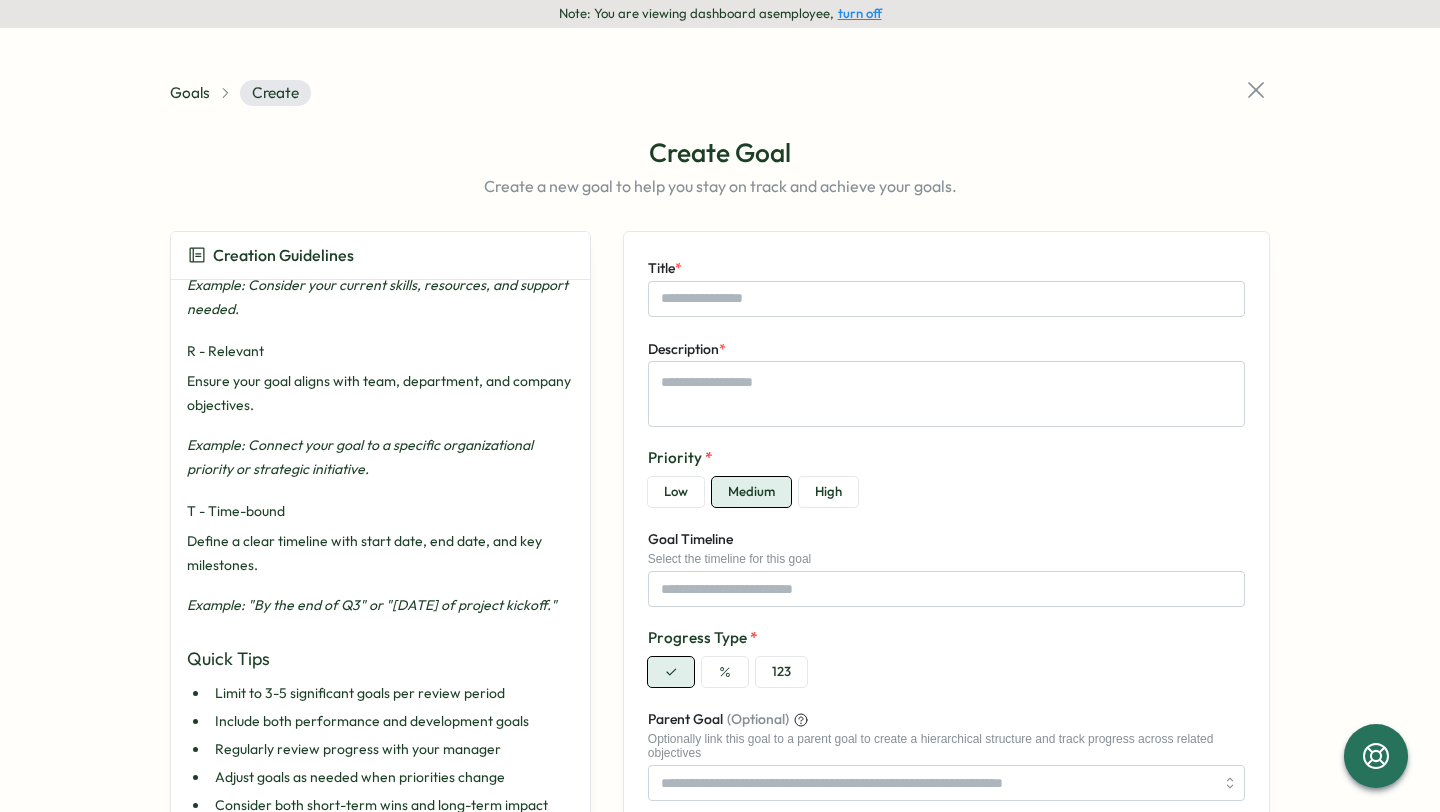 scroll, scrollTop: 566, scrollLeft: 0, axis: vertical 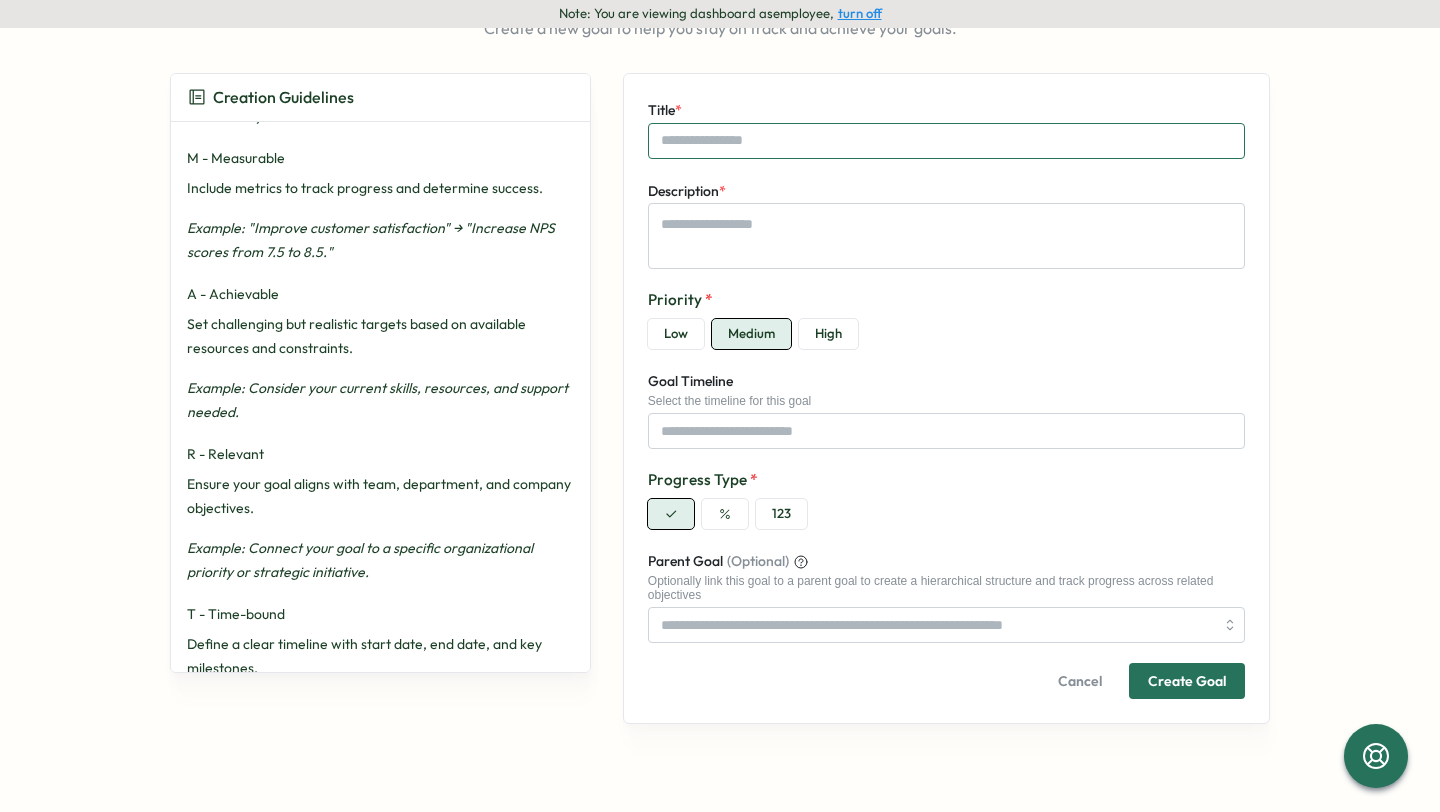 click on "Title  *" at bounding box center (946, 141) 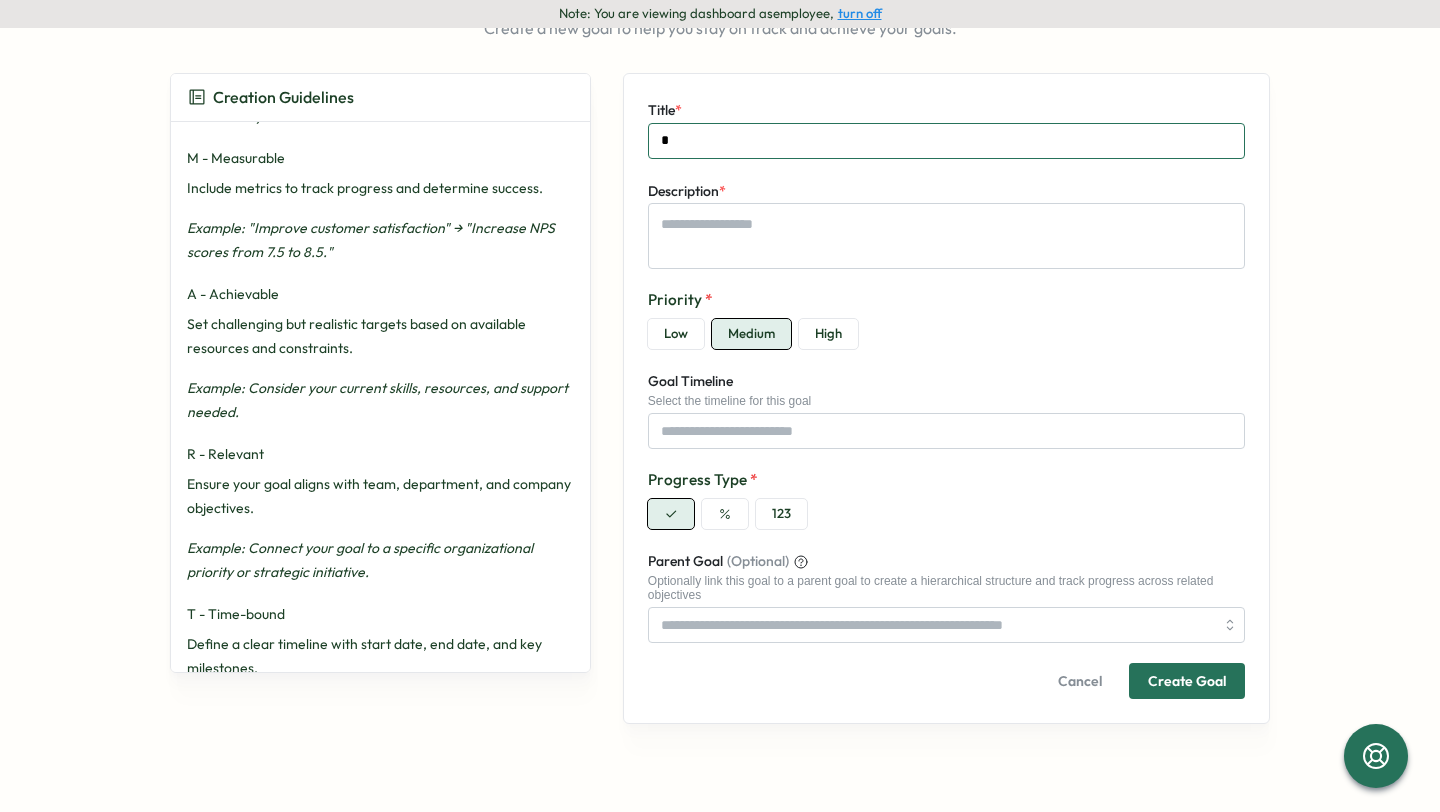 type on "**" 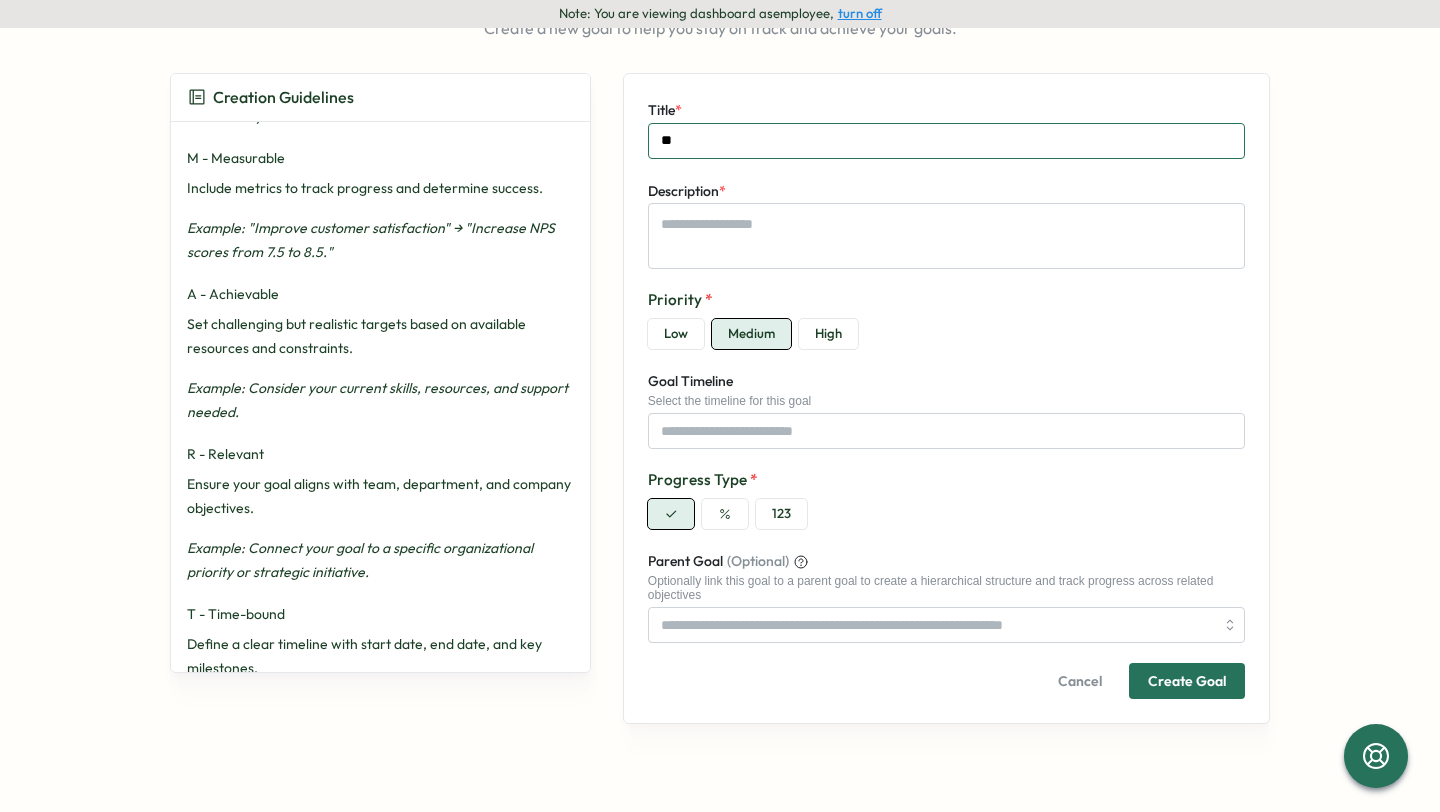 type on "*" 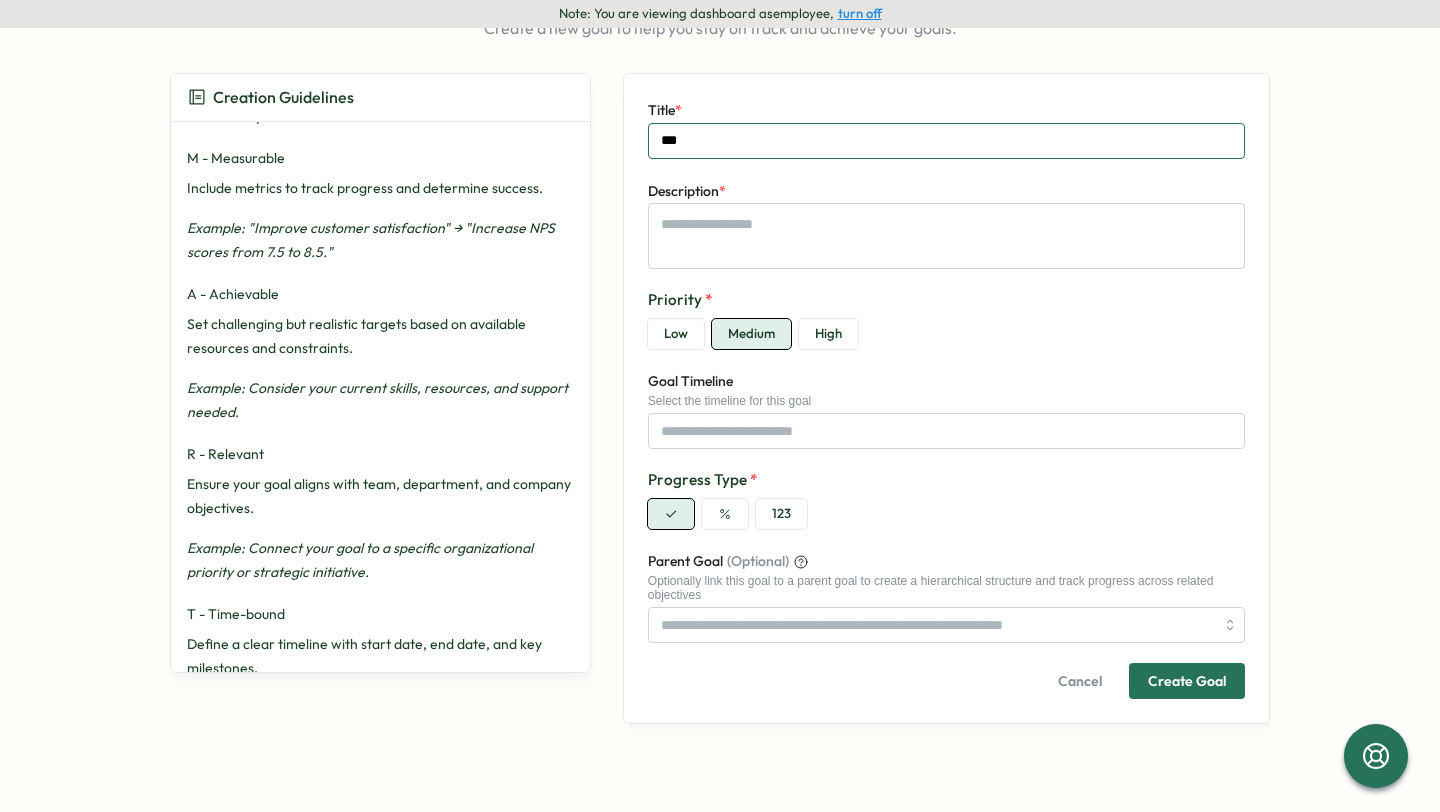 type on "*" 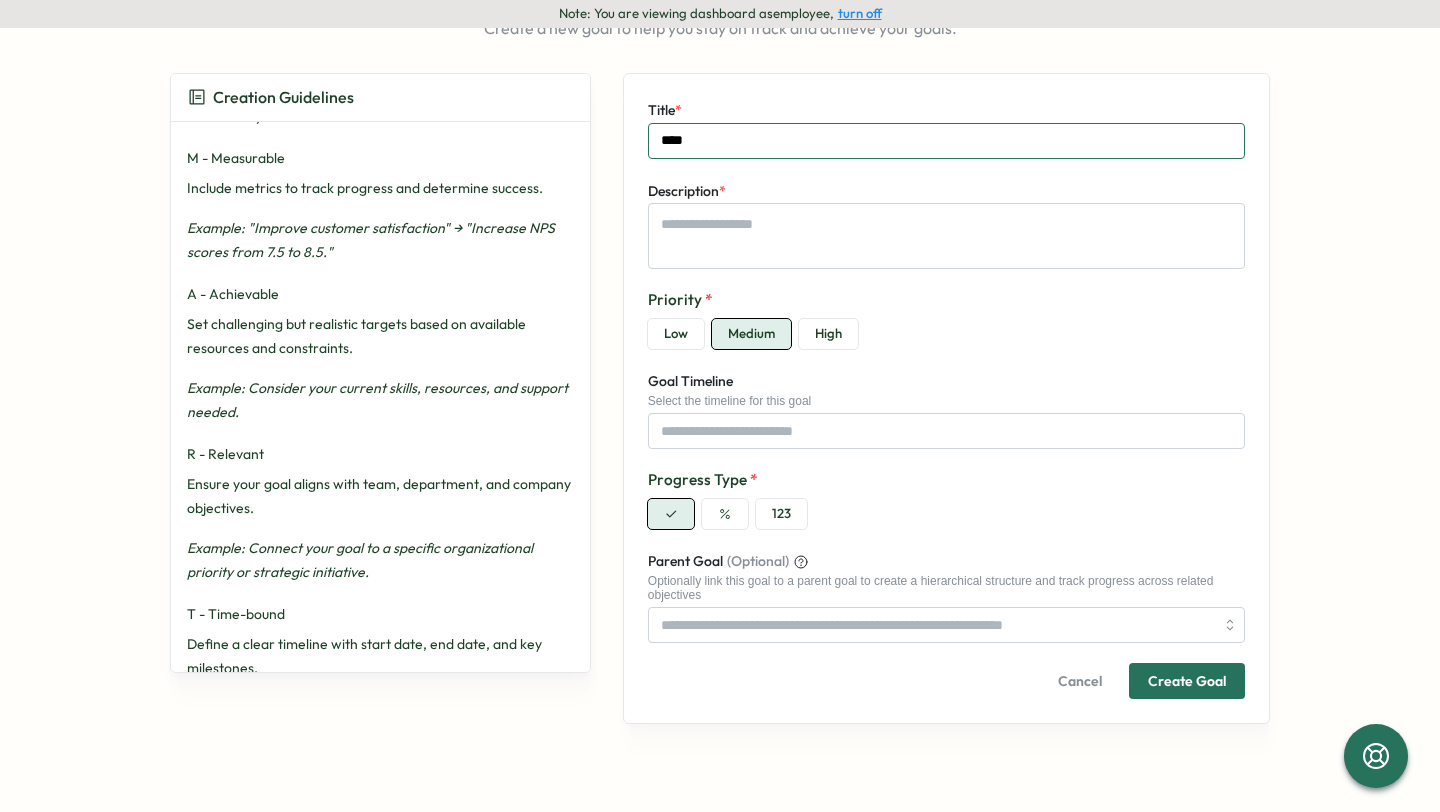 type on "****" 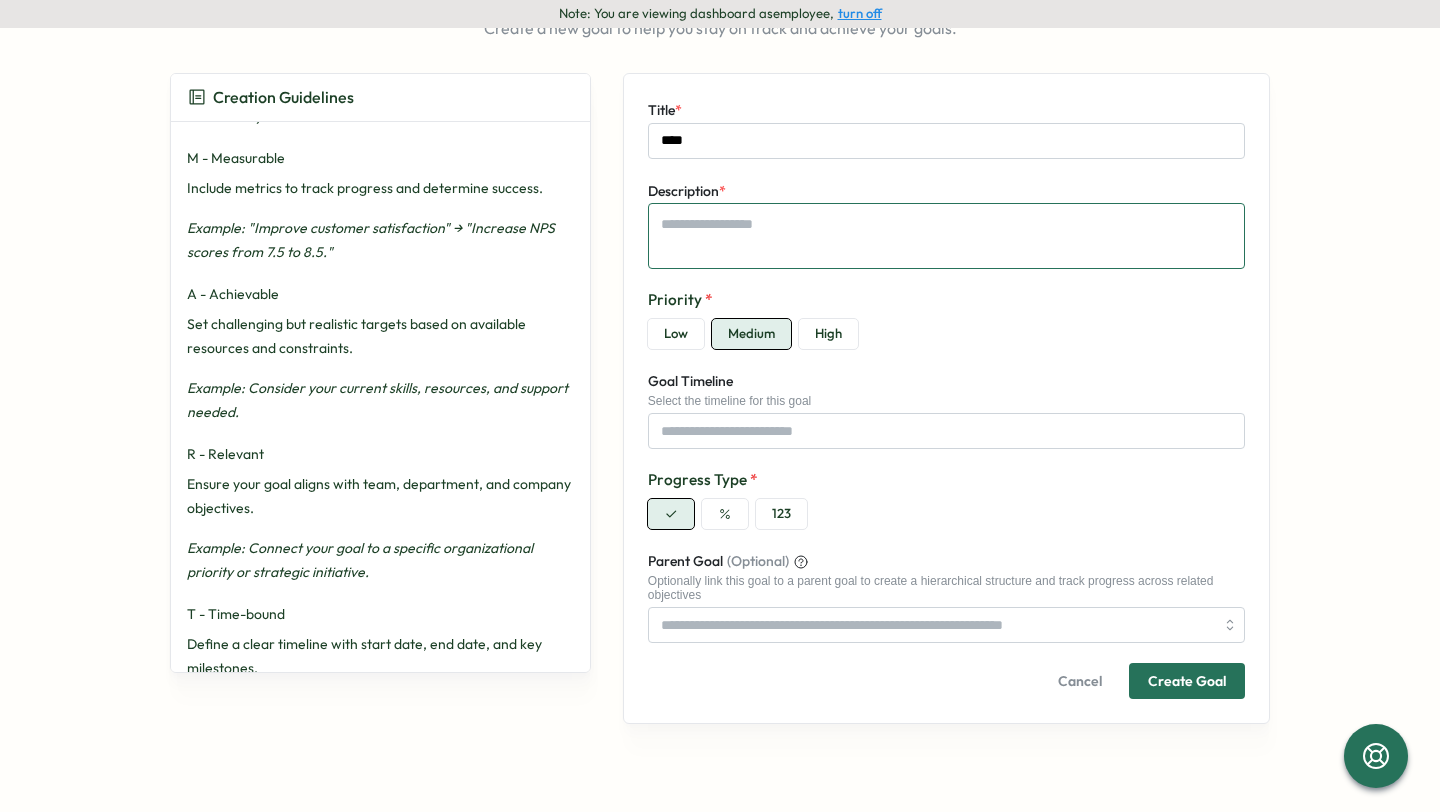 click on "Description  *" at bounding box center (946, 236) 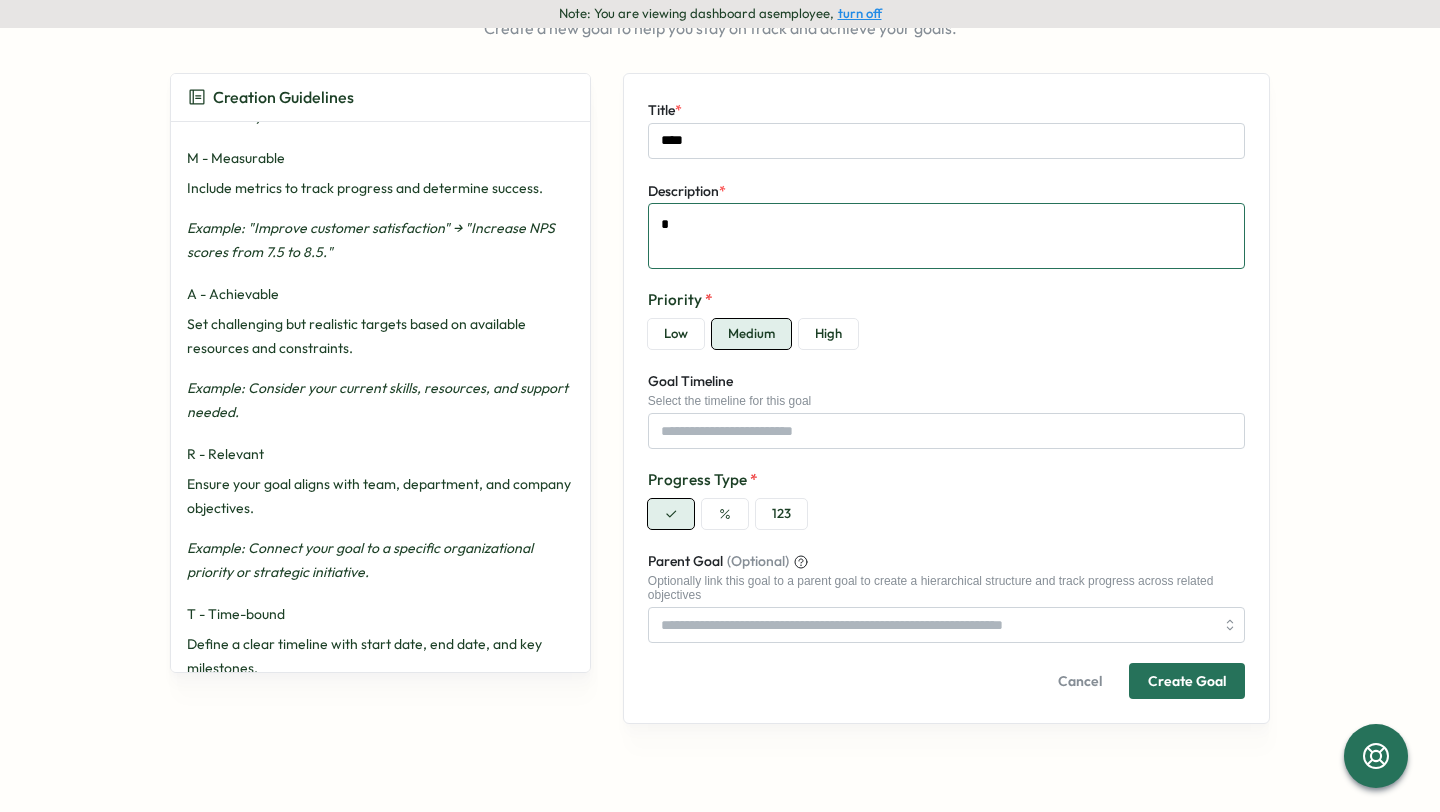 type on "*" 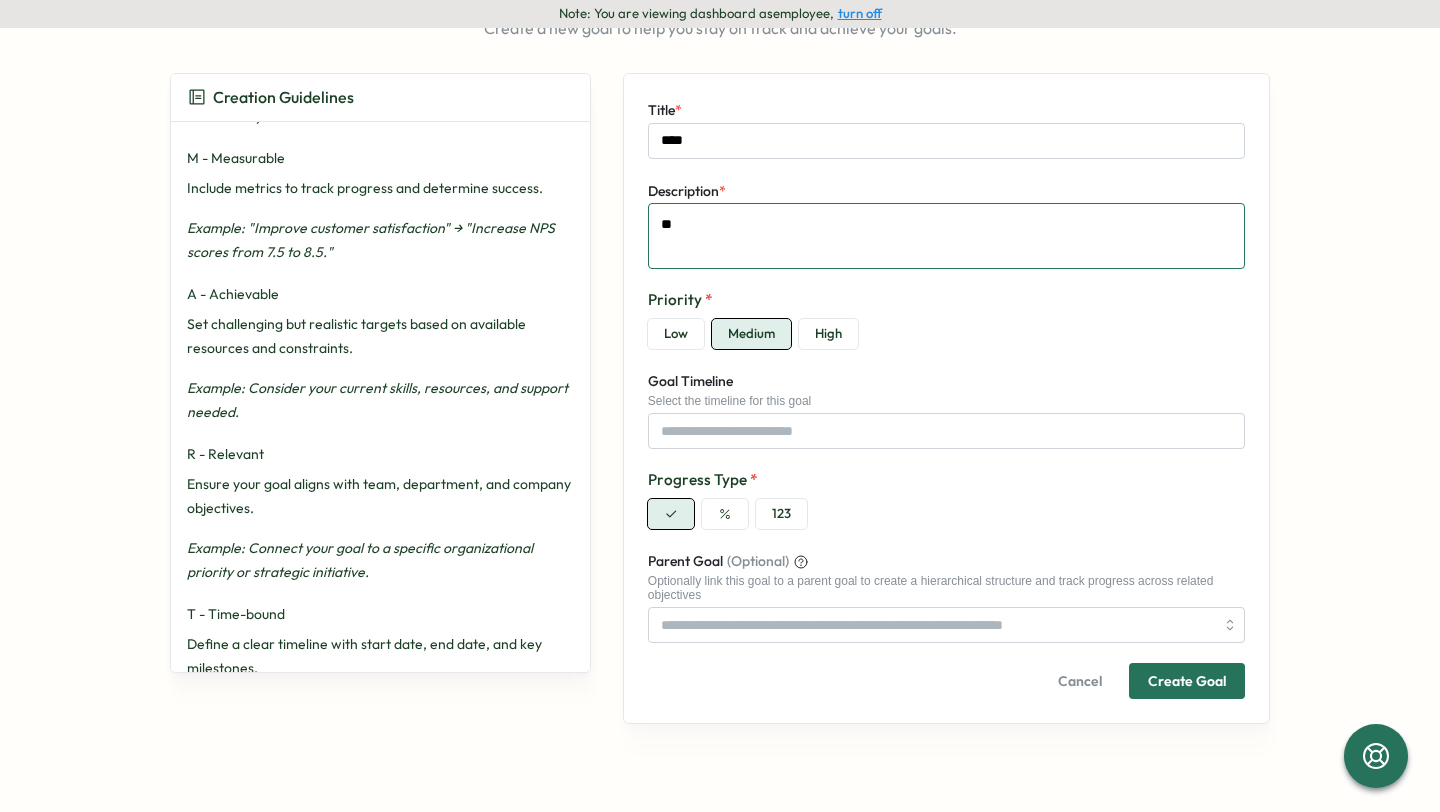 type on "***" 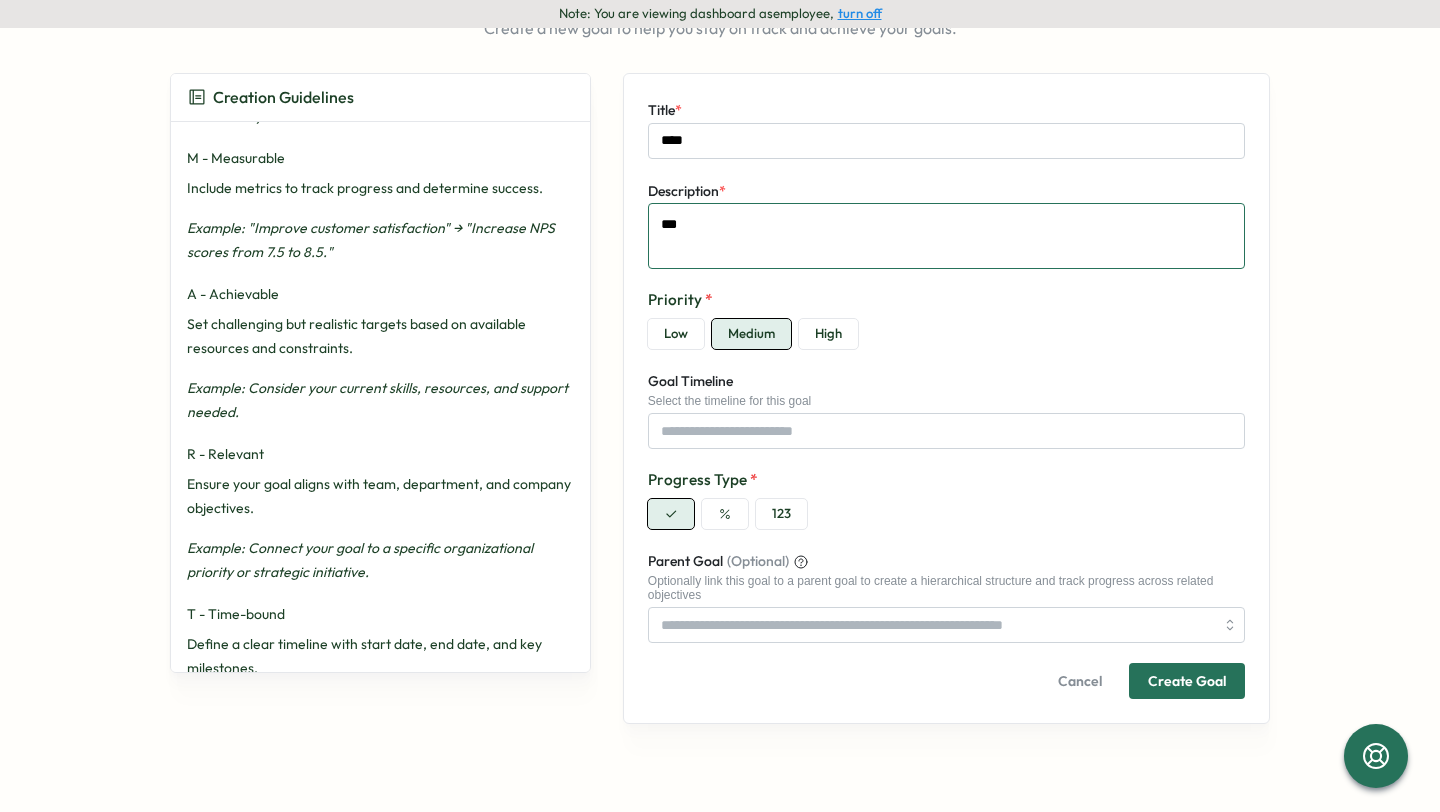 type on "*" 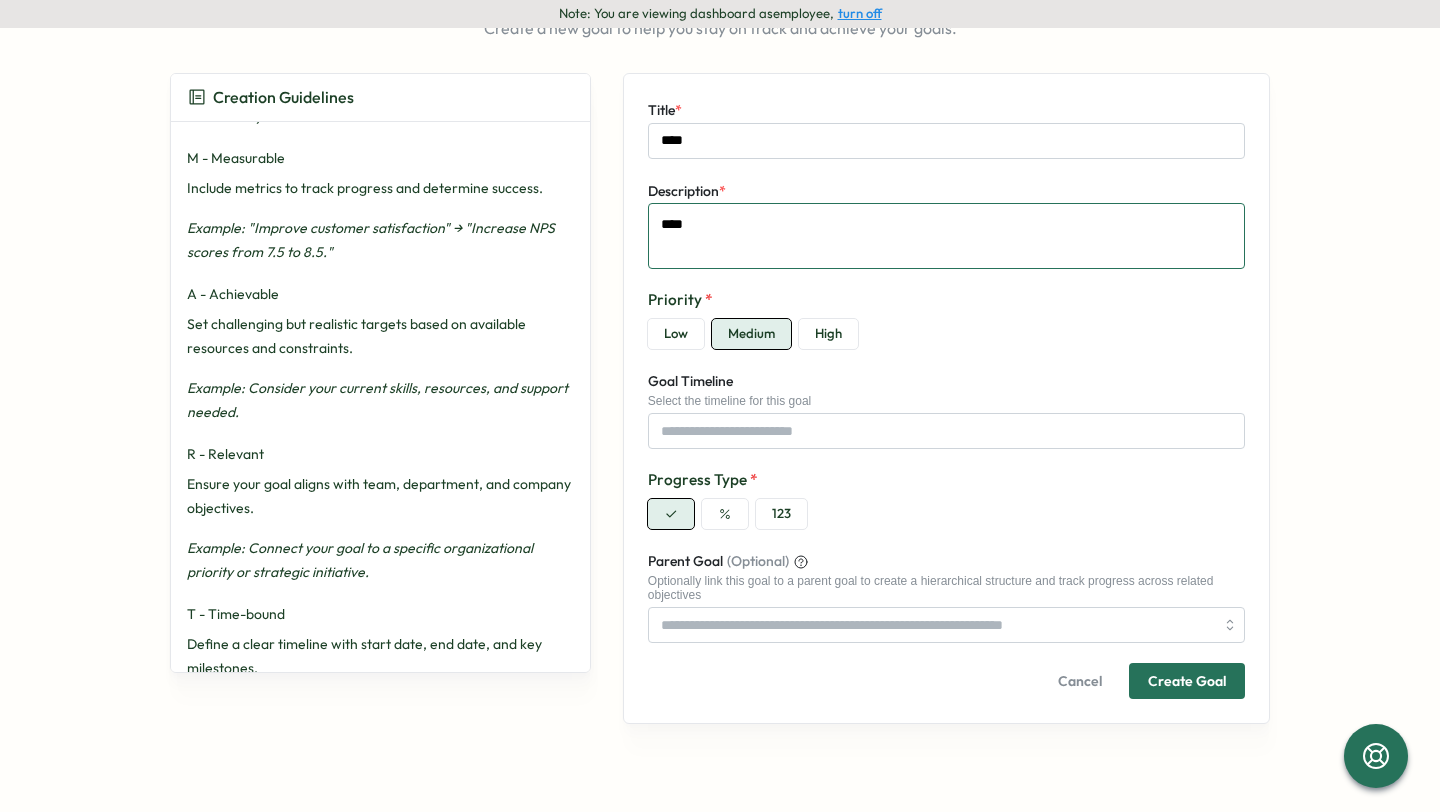 type on "*" 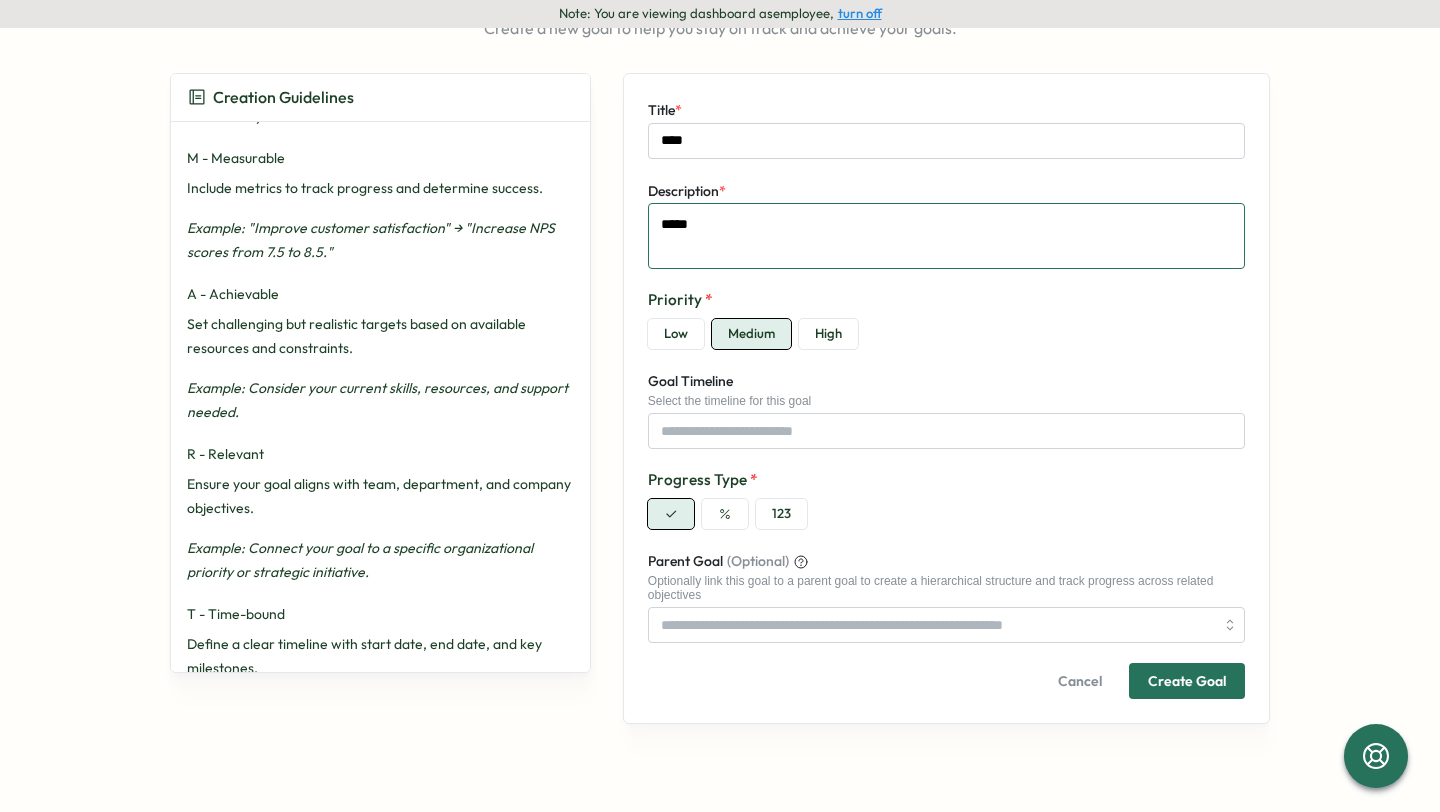 type on "*" 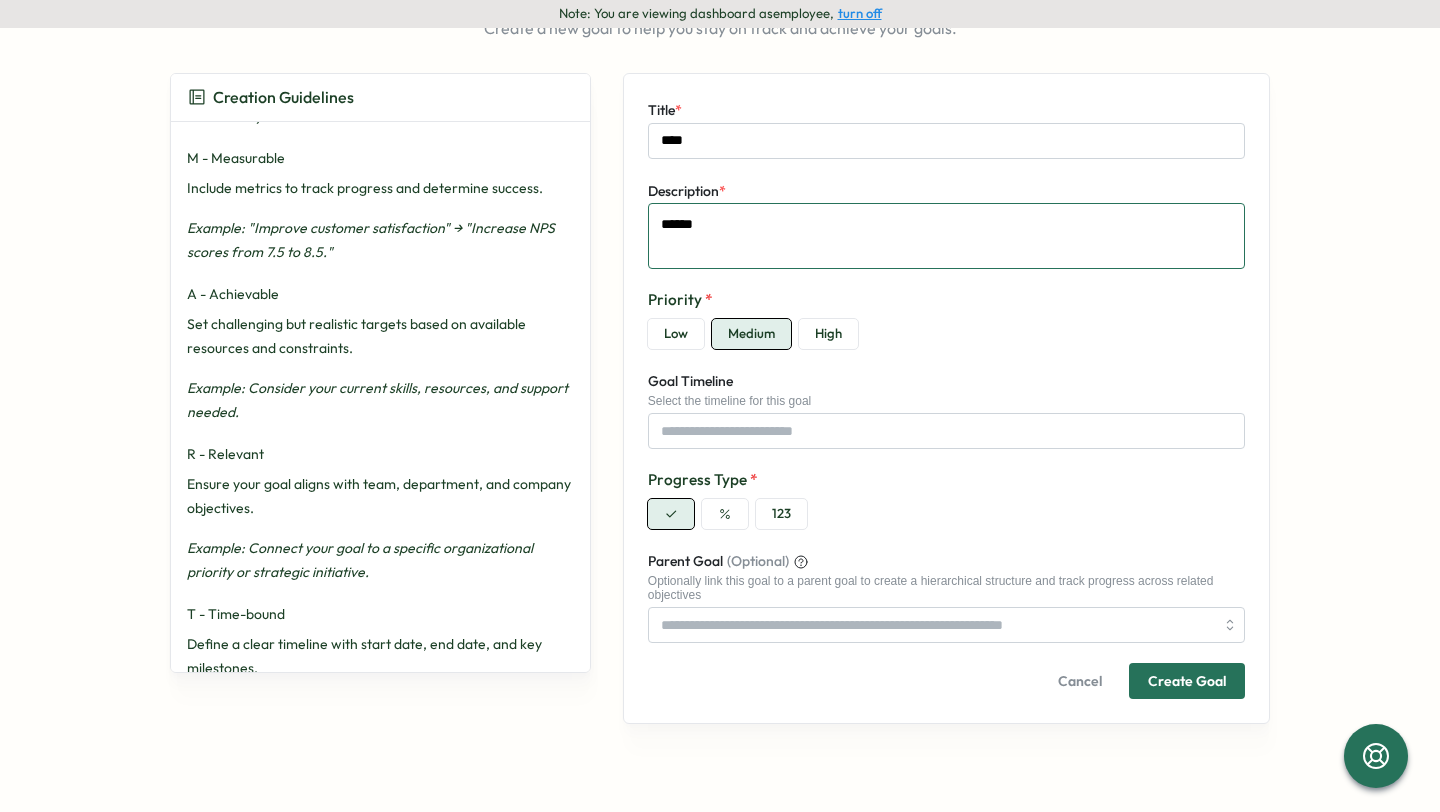type on "******" 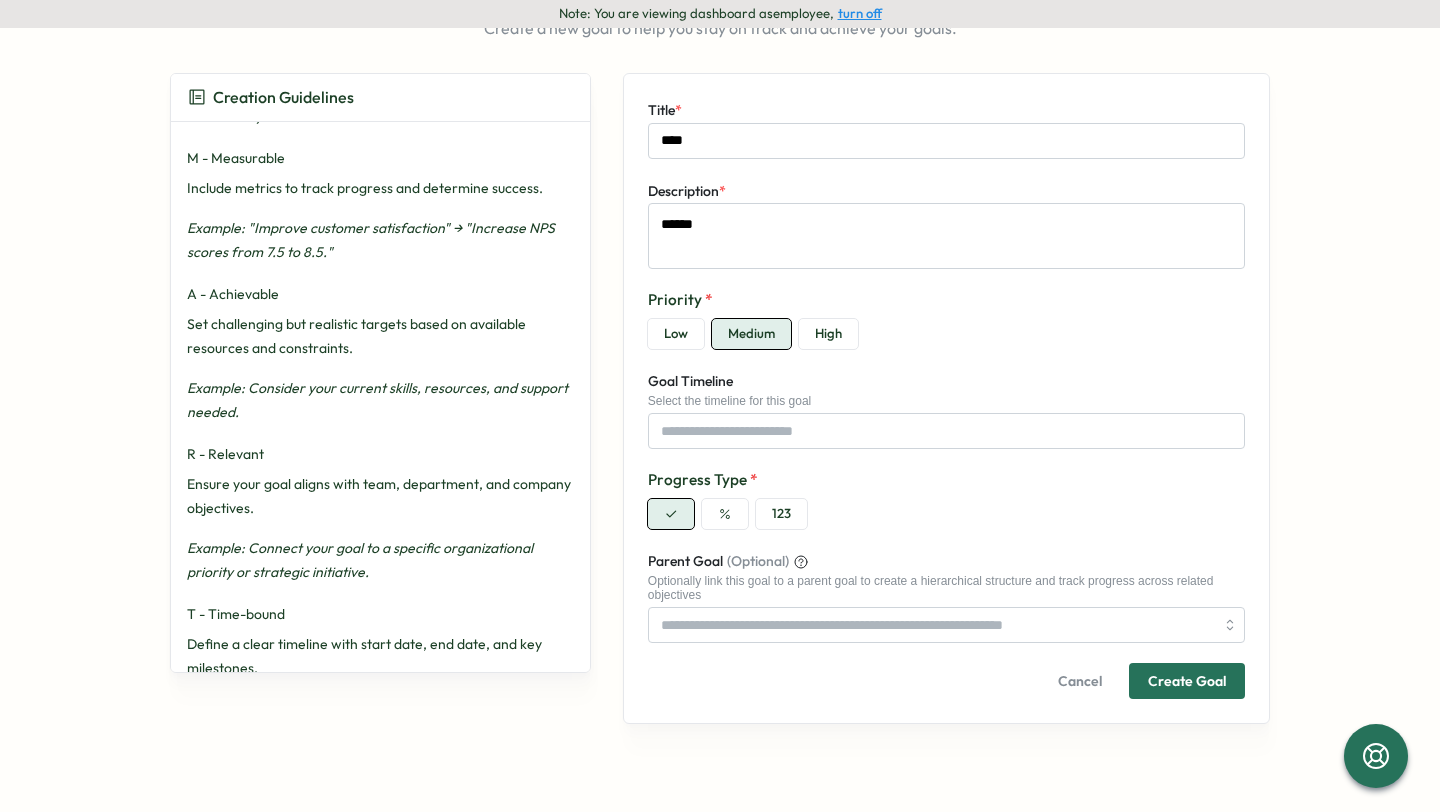 click on "123" at bounding box center [781, 514] 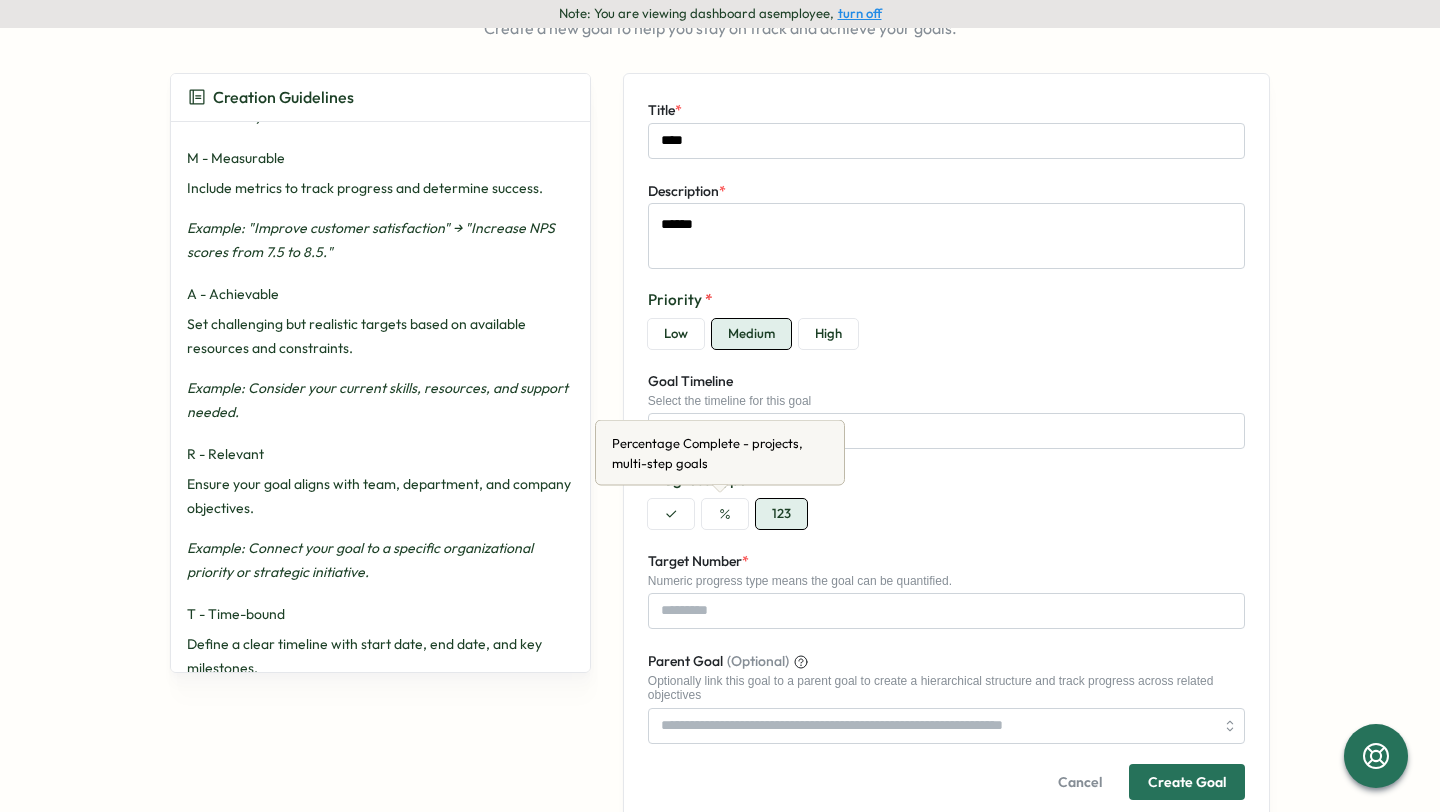 click at bounding box center [725, 514] 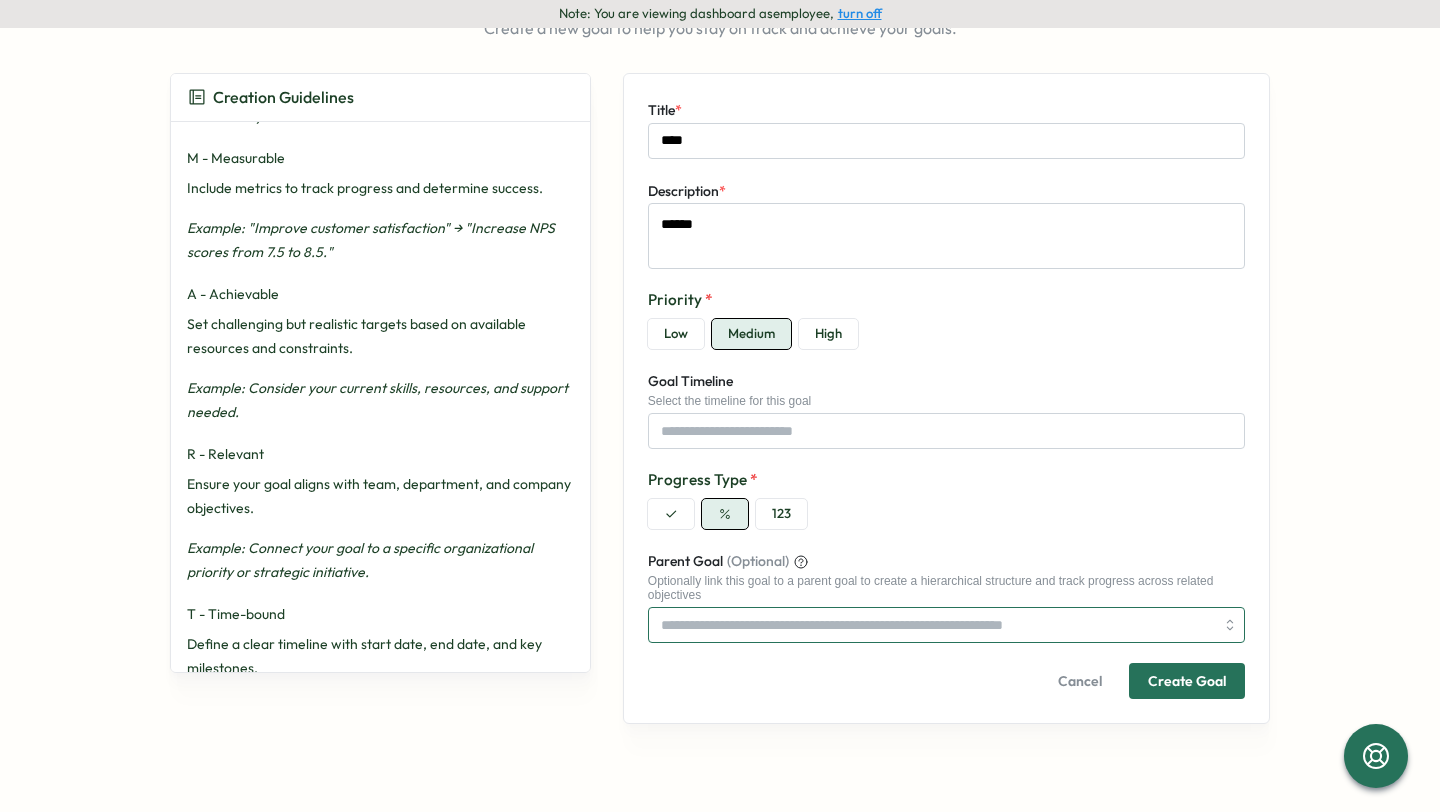 type on "*" 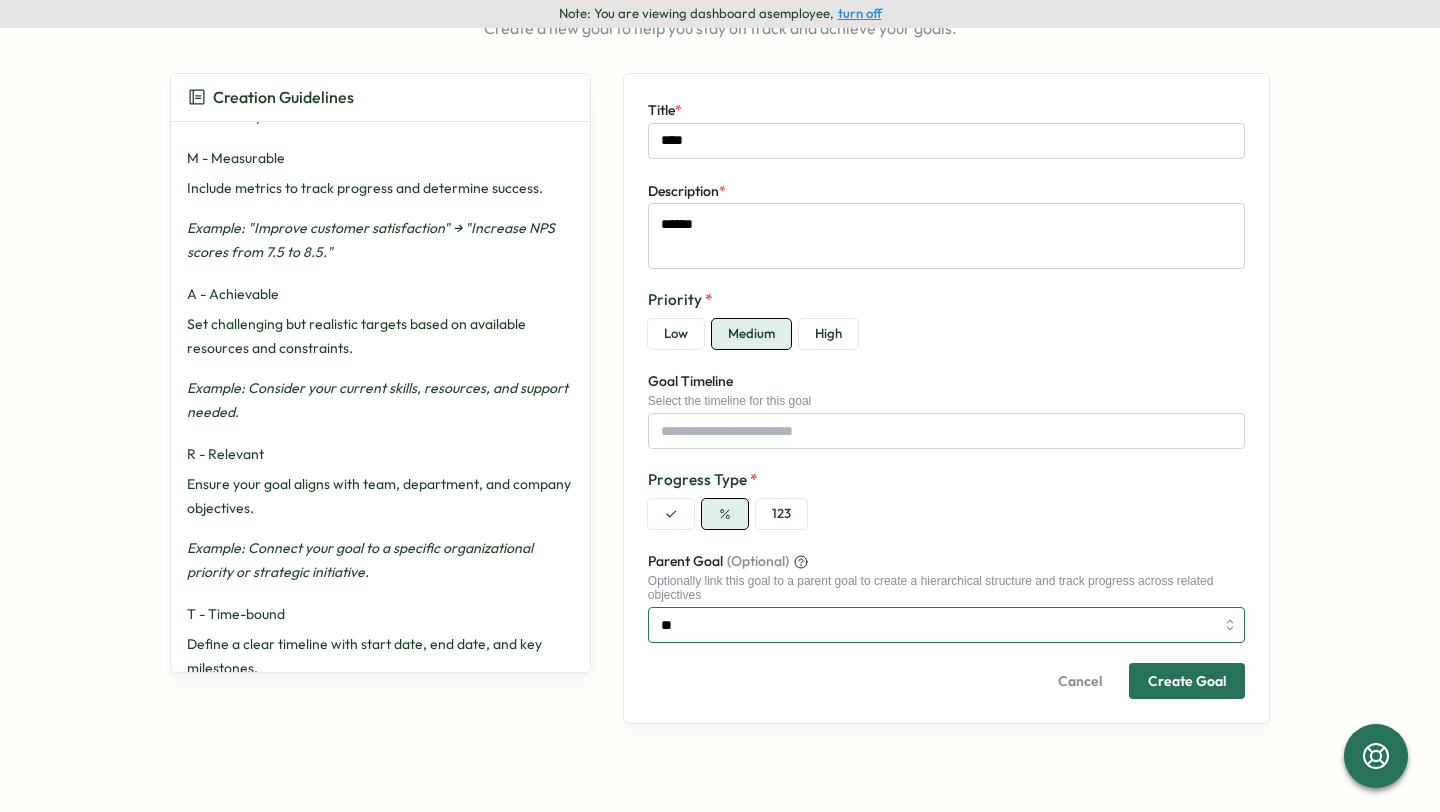 type on "*" 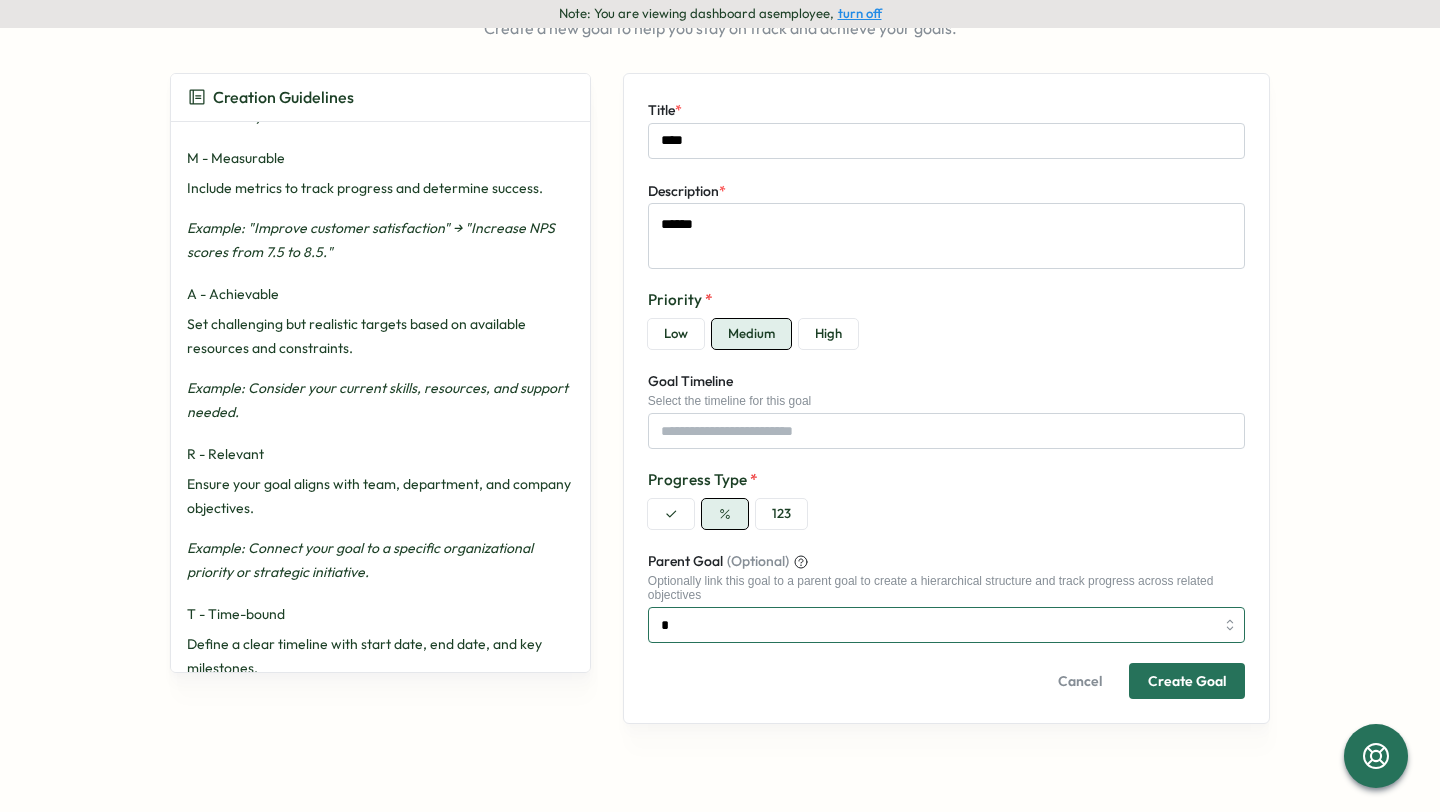 type on "*" 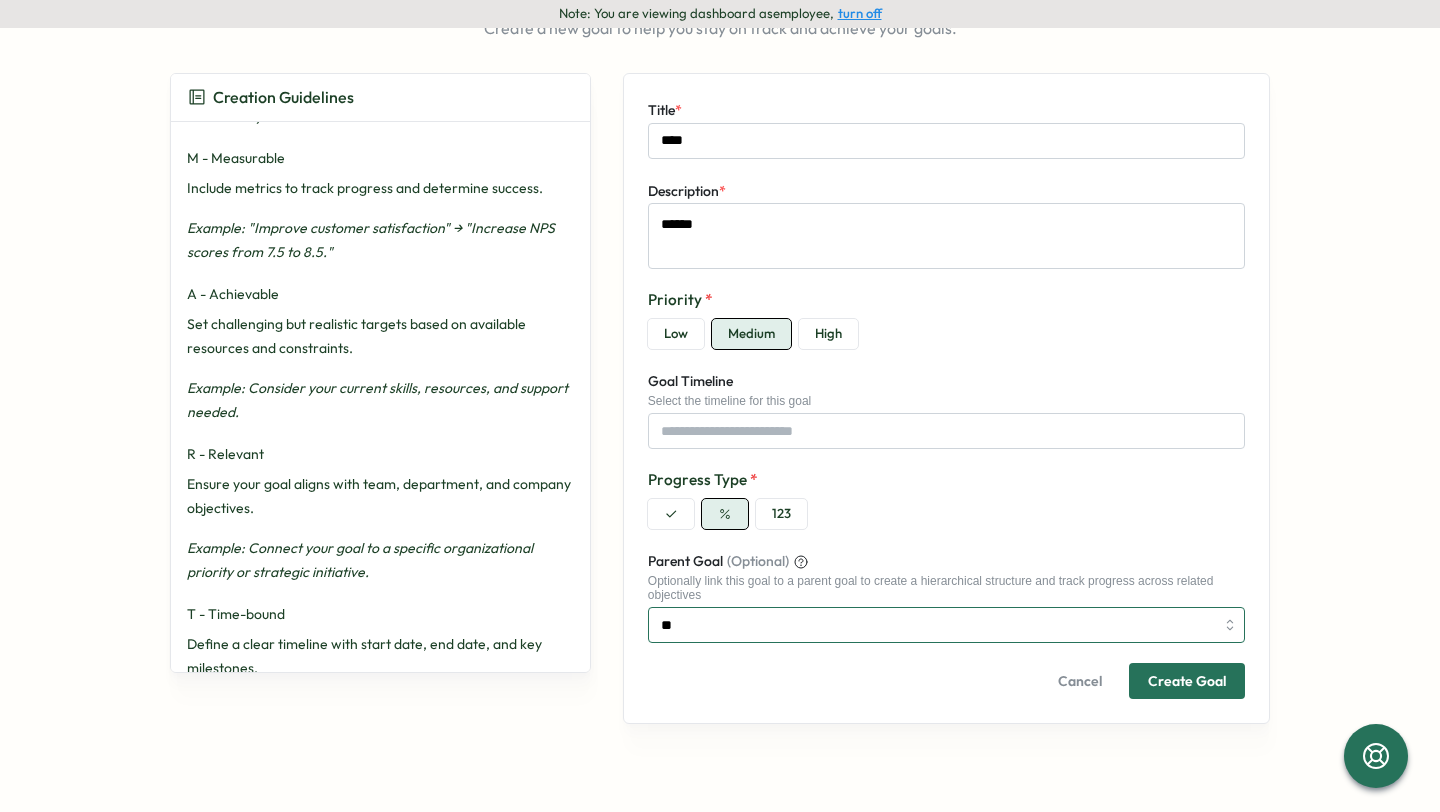 type on "**" 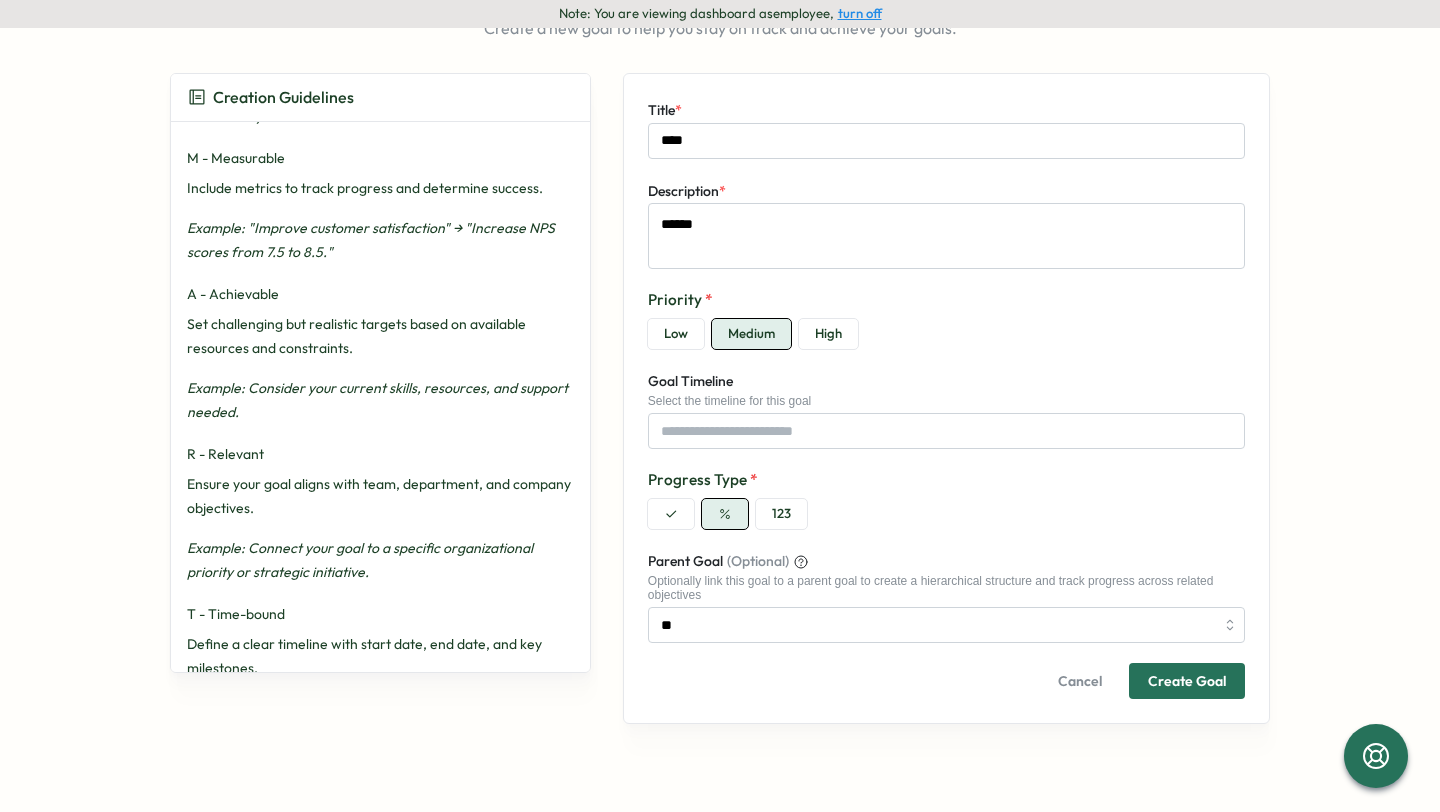 type 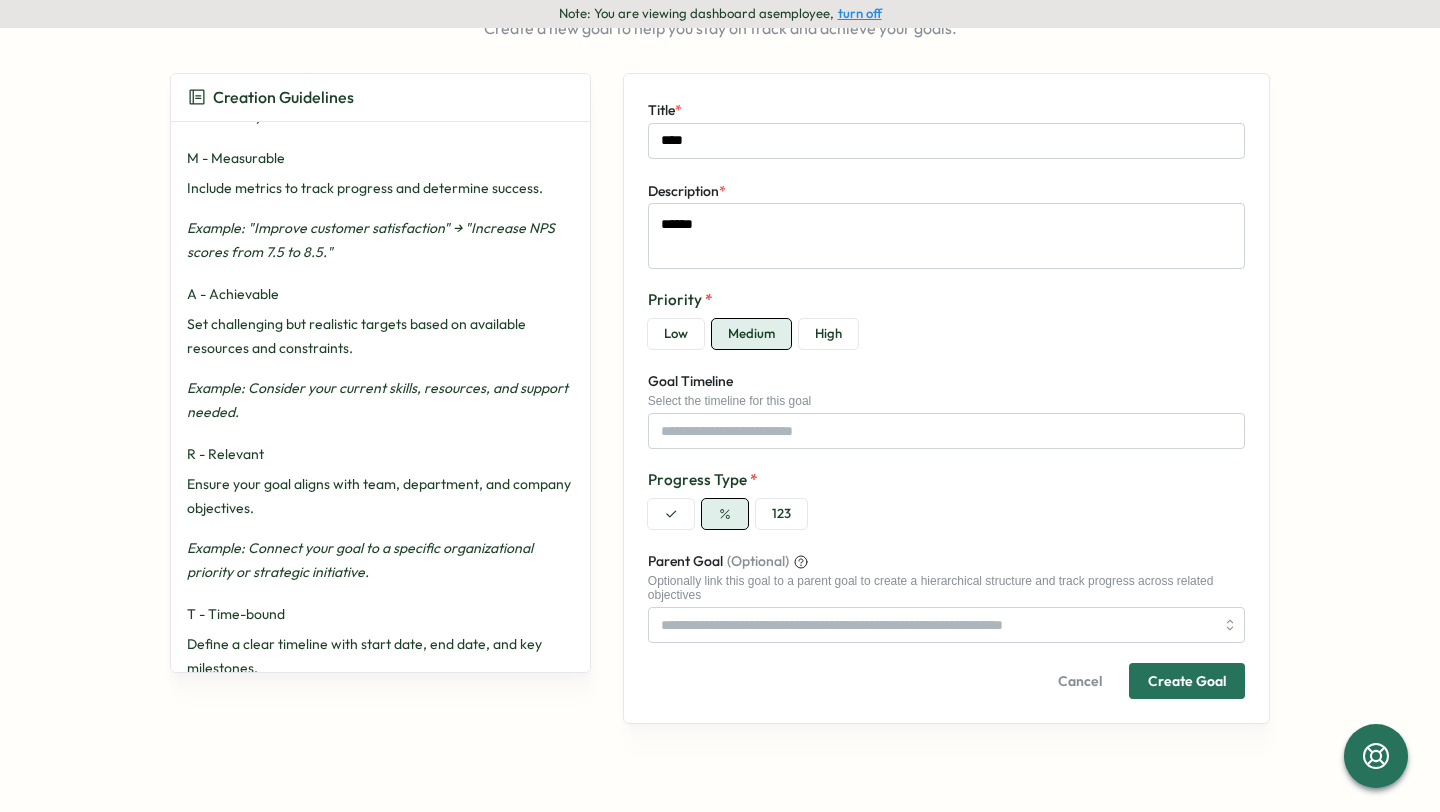 click on "Create Goal" at bounding box center (1187, 681) 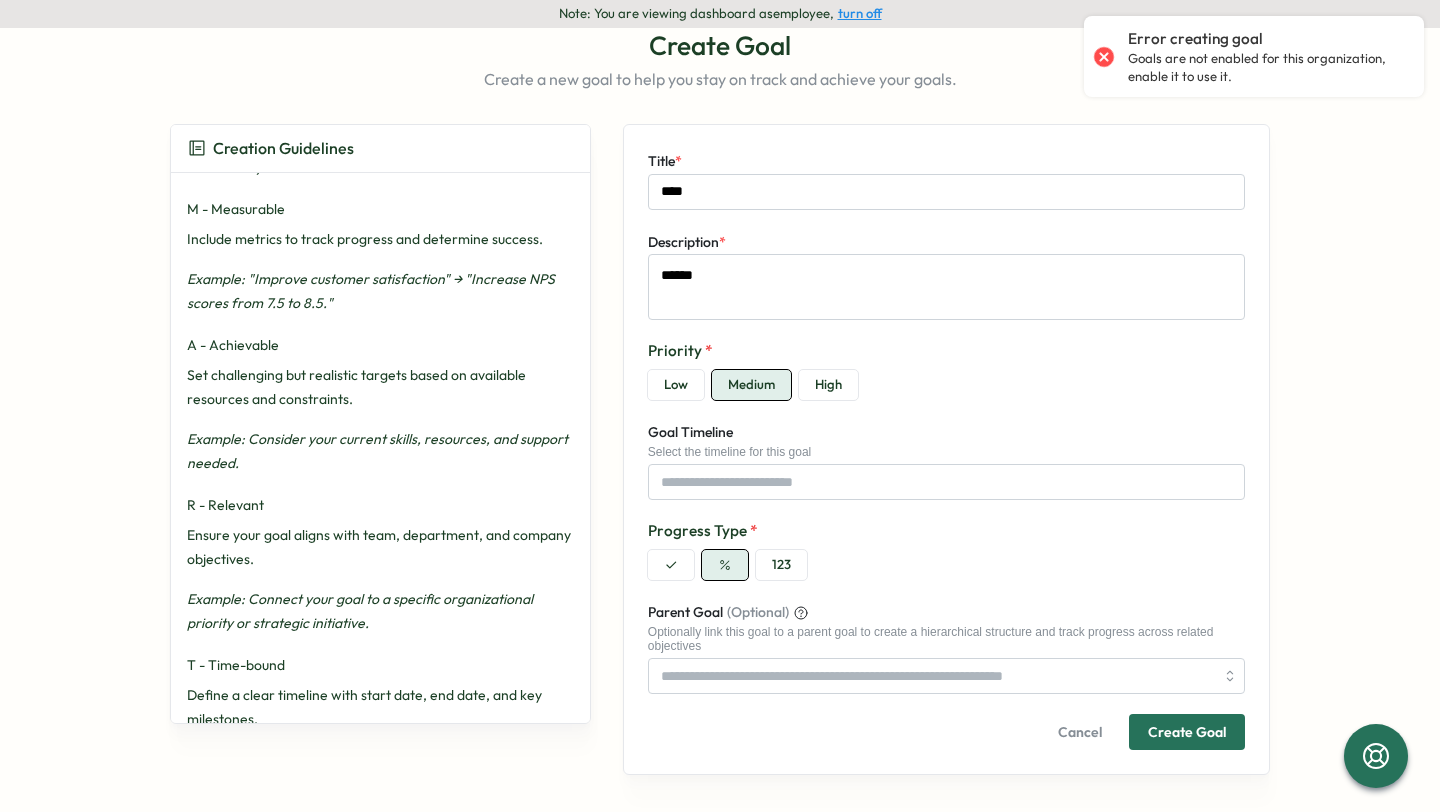 scroll, scrollTop: 158, scrollLeft: 0, axis: vertical 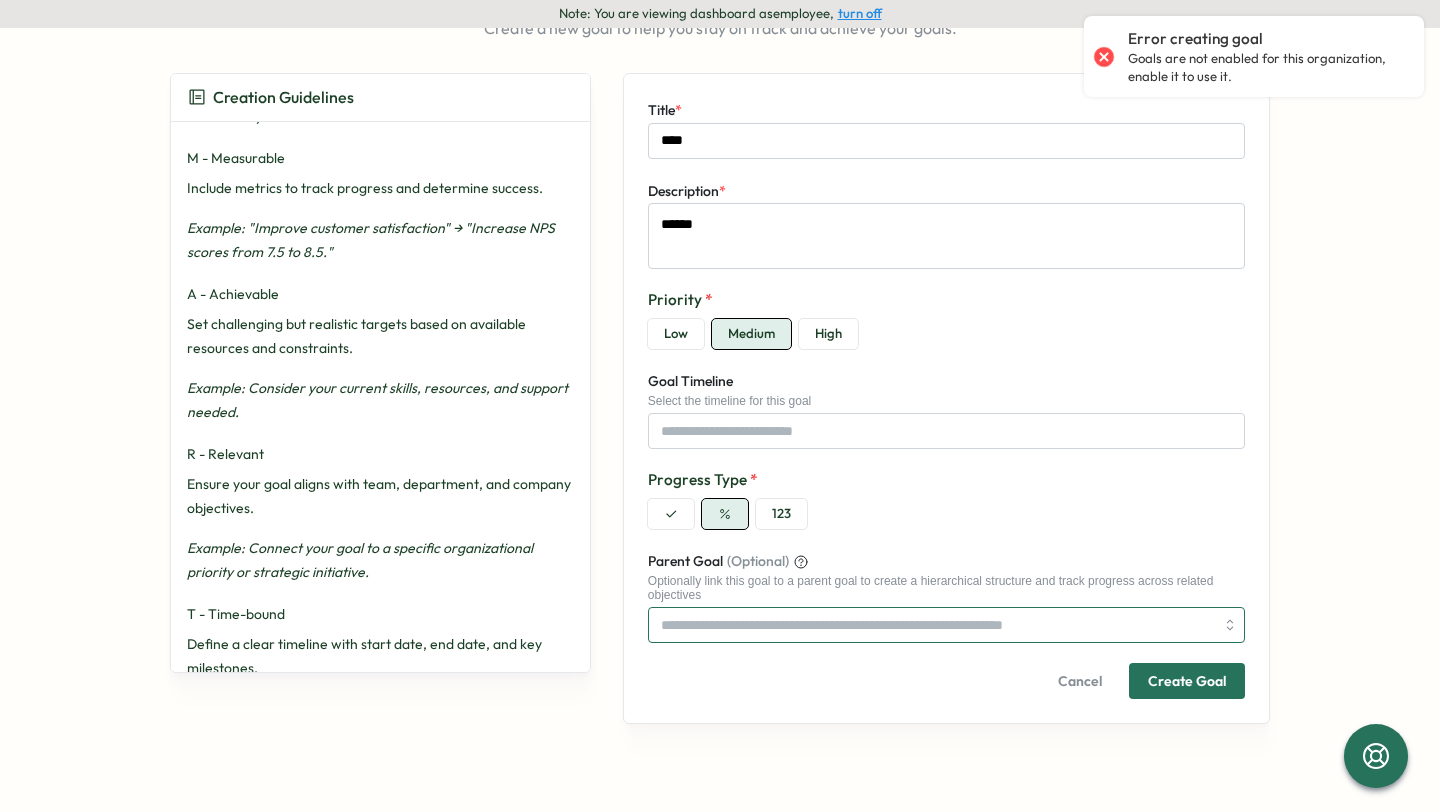 type on "*" 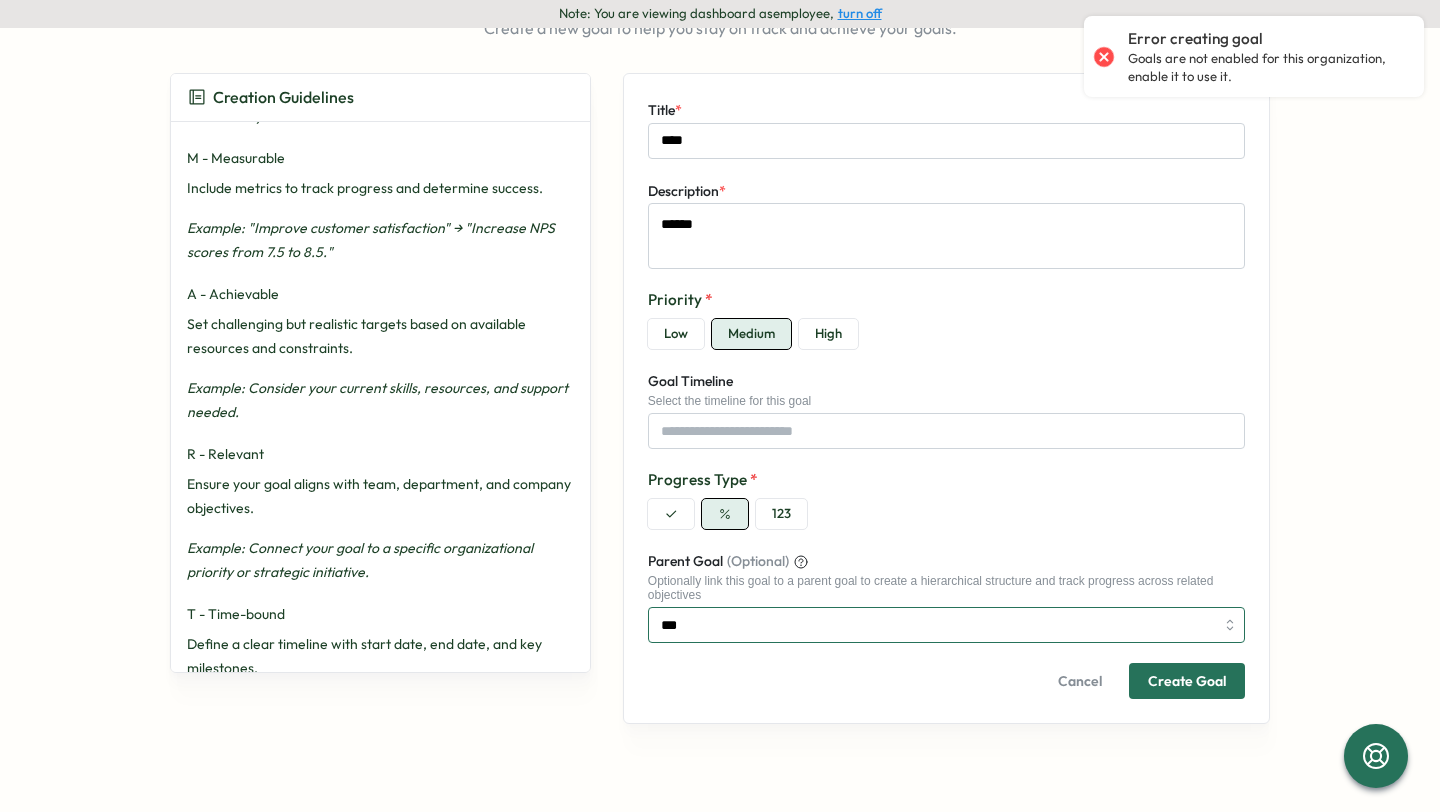type on "***" 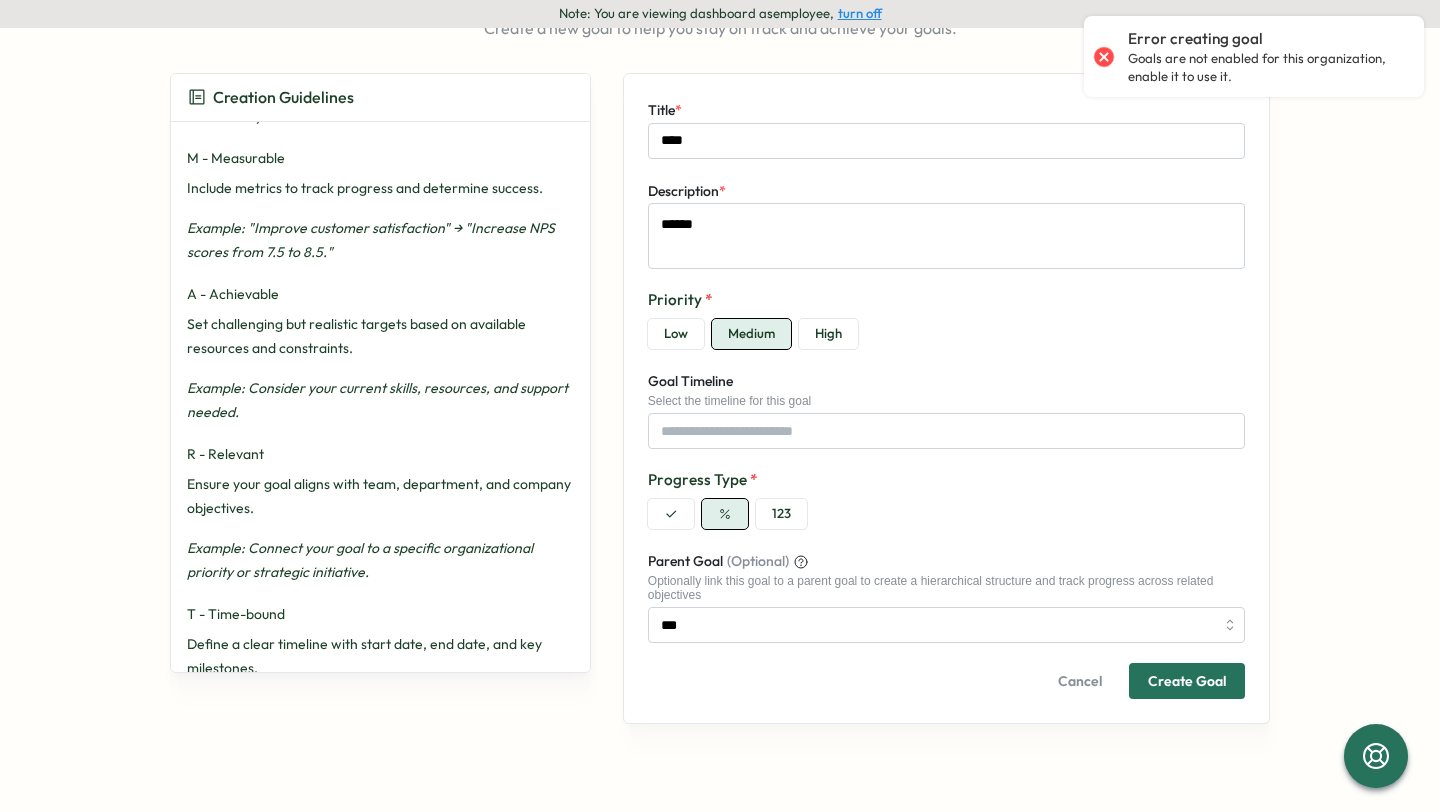 type 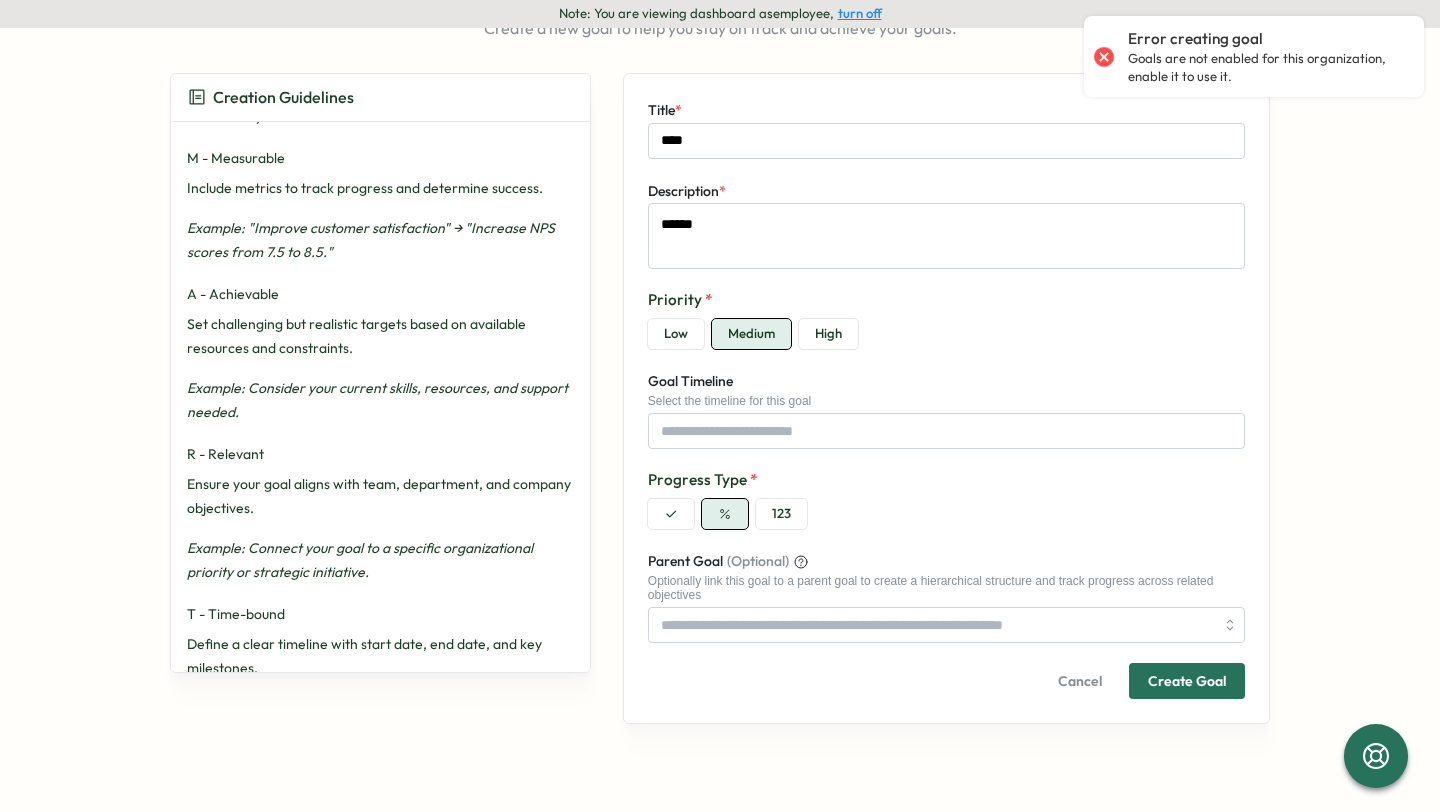 click on "Create Goal" at bounding box center (1187, 681) 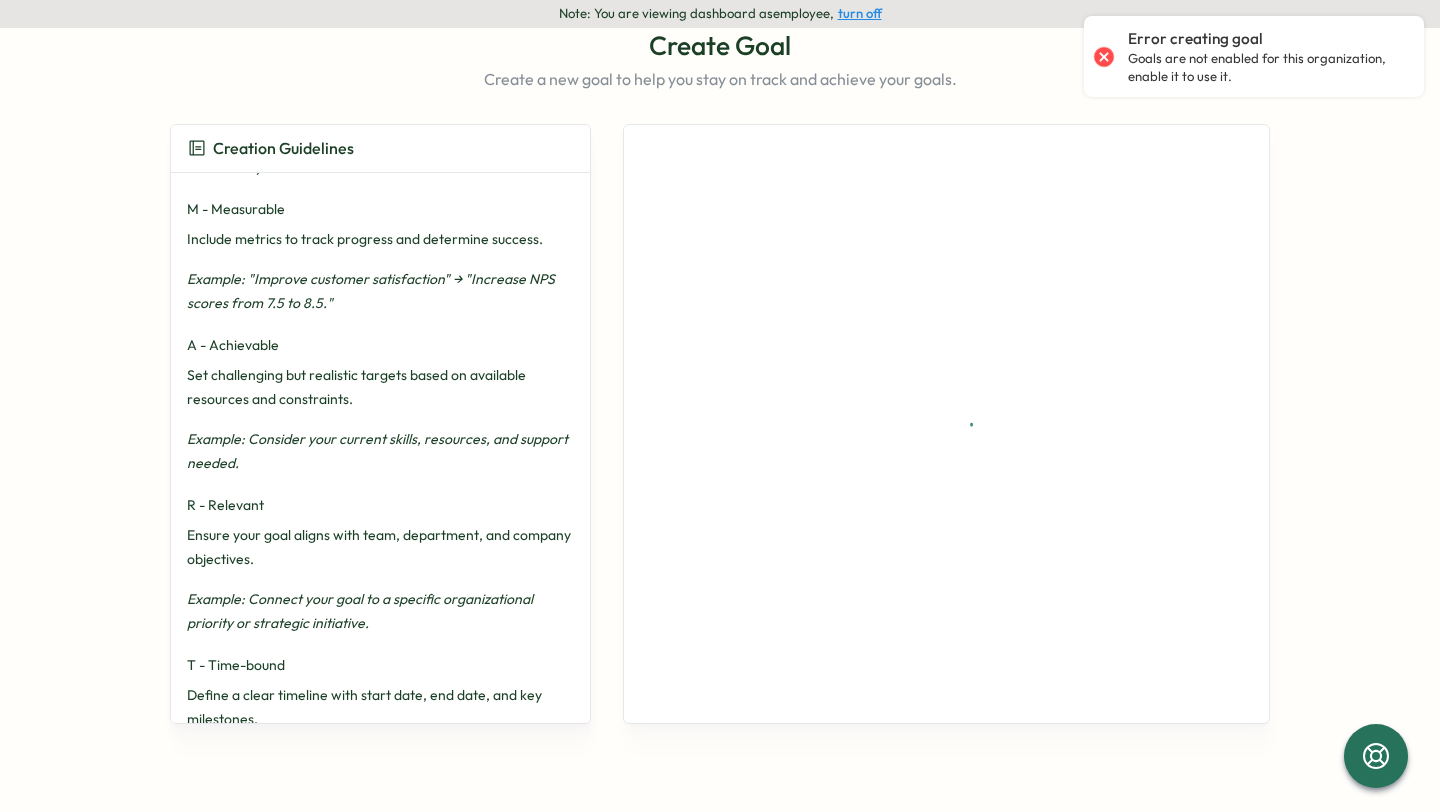 scroll, scrollTop: 158, scrollLeft: 0, axis: vertical 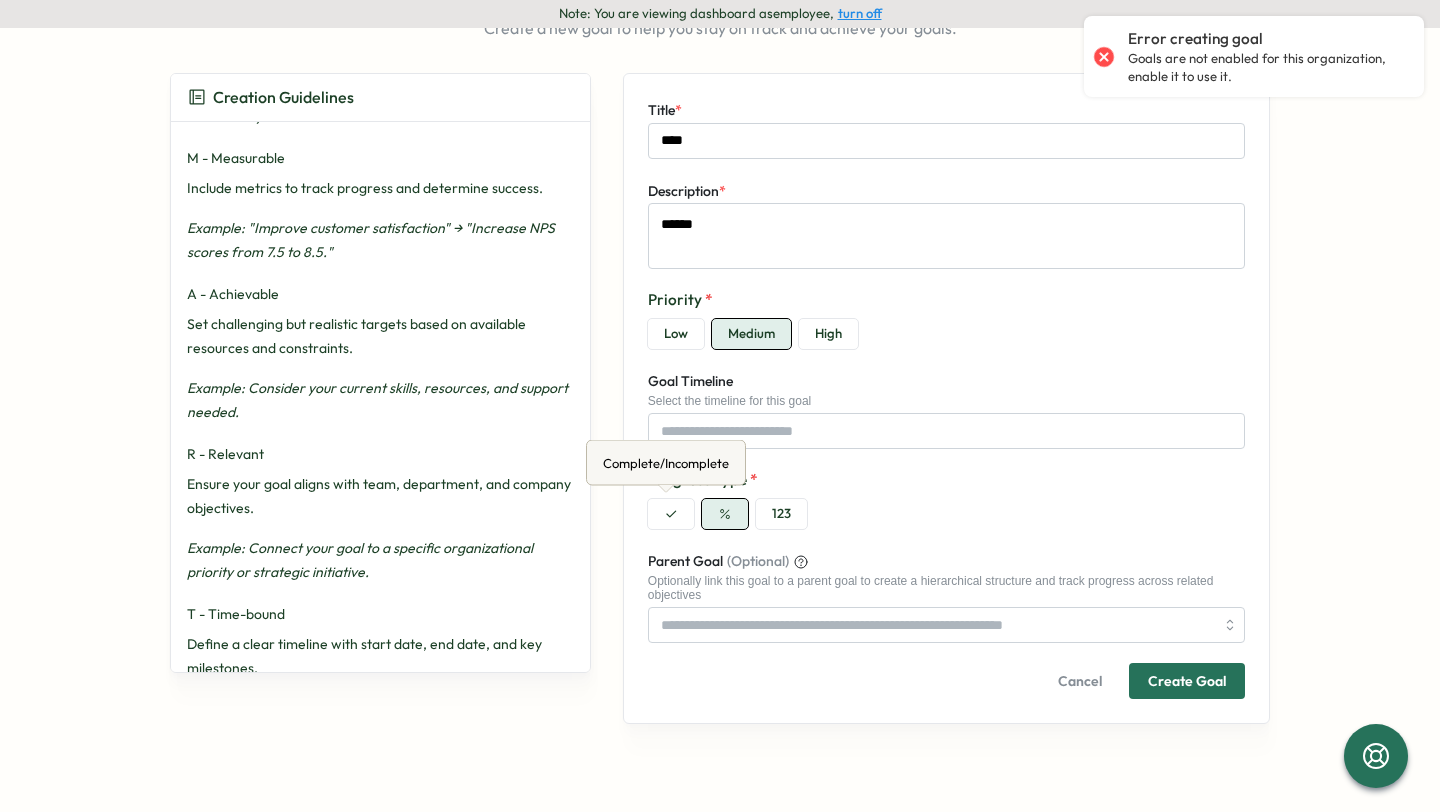 click 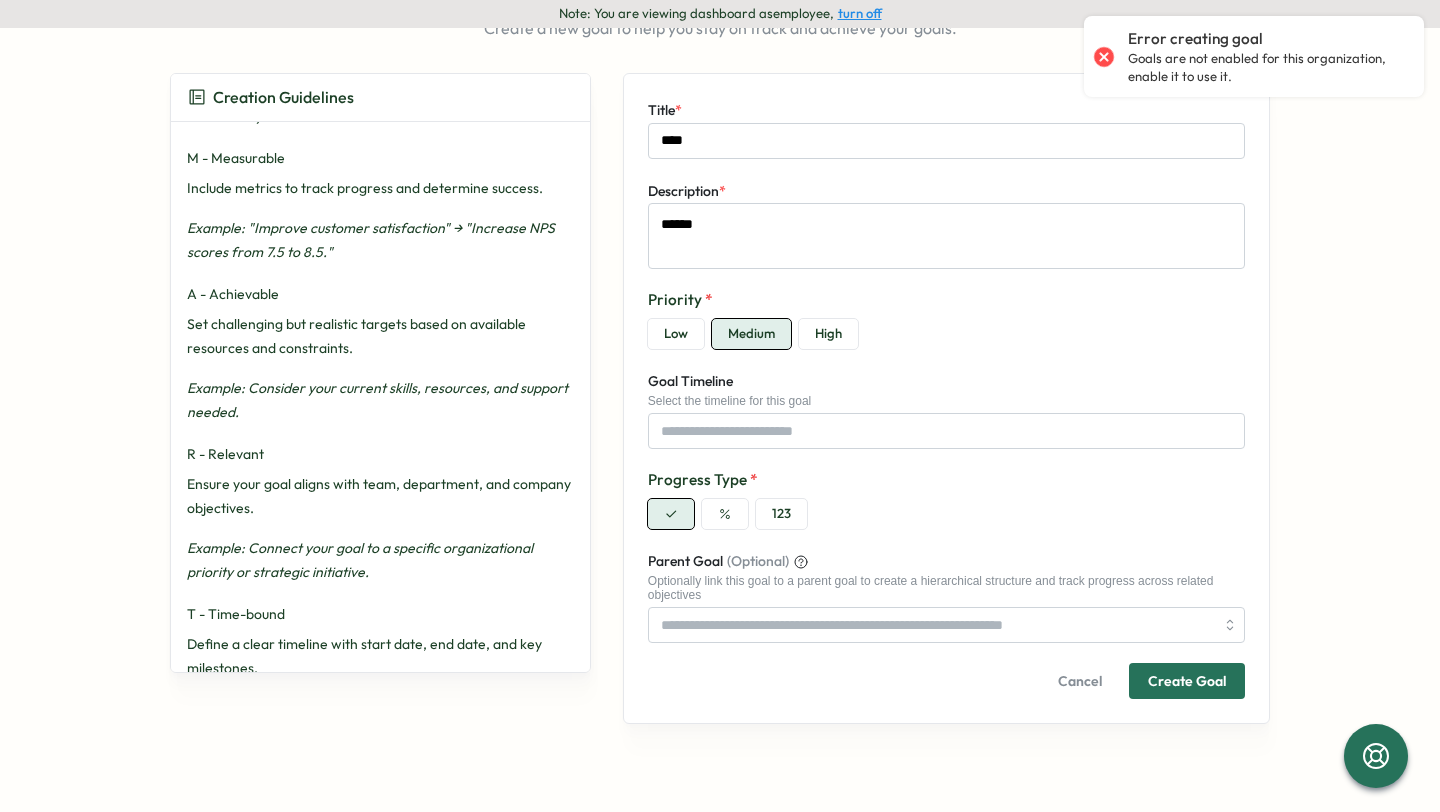 click on "Create Goal" at bounding box center [1187, 681] 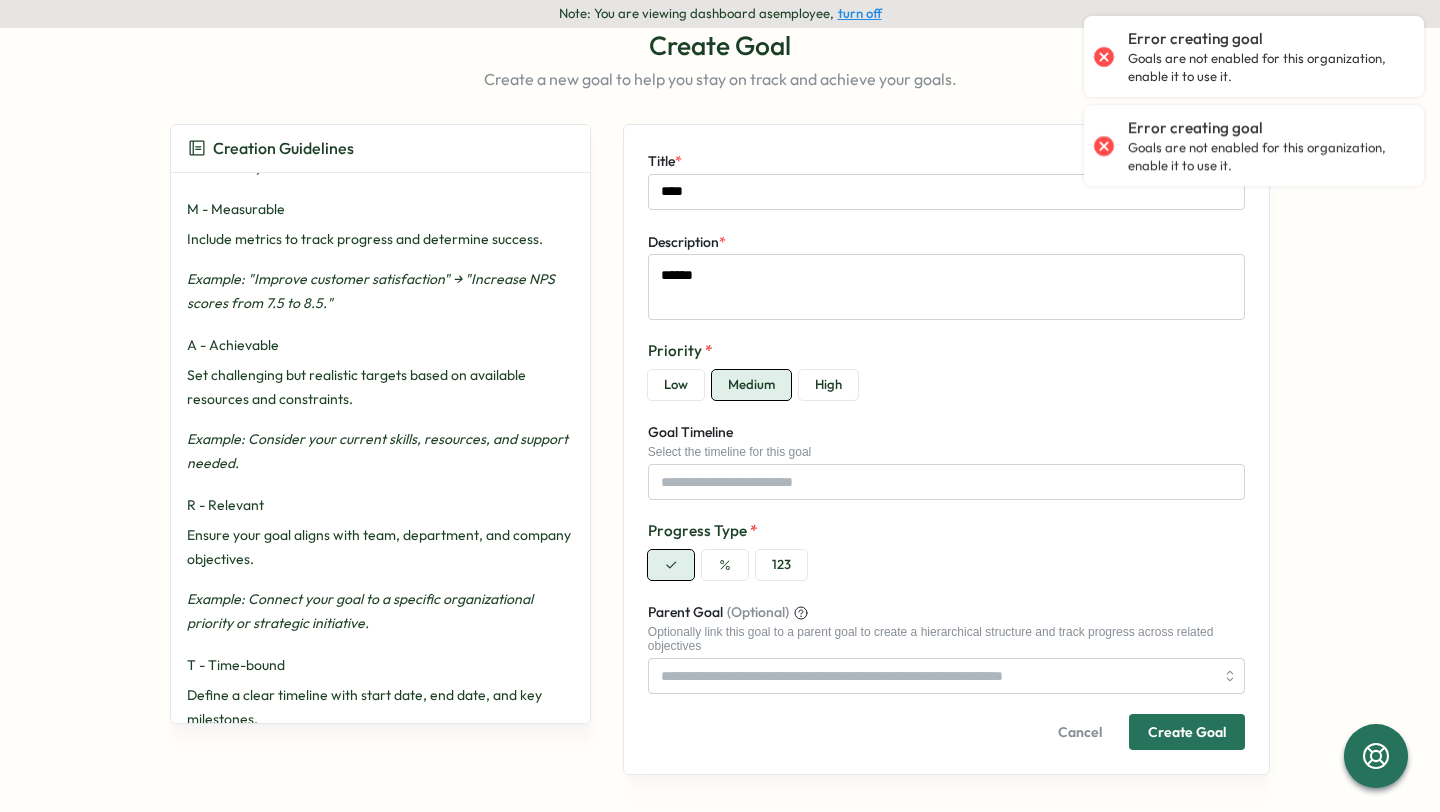scroll, scrollTop: 158, scrollLeft: 0, axis: vertical 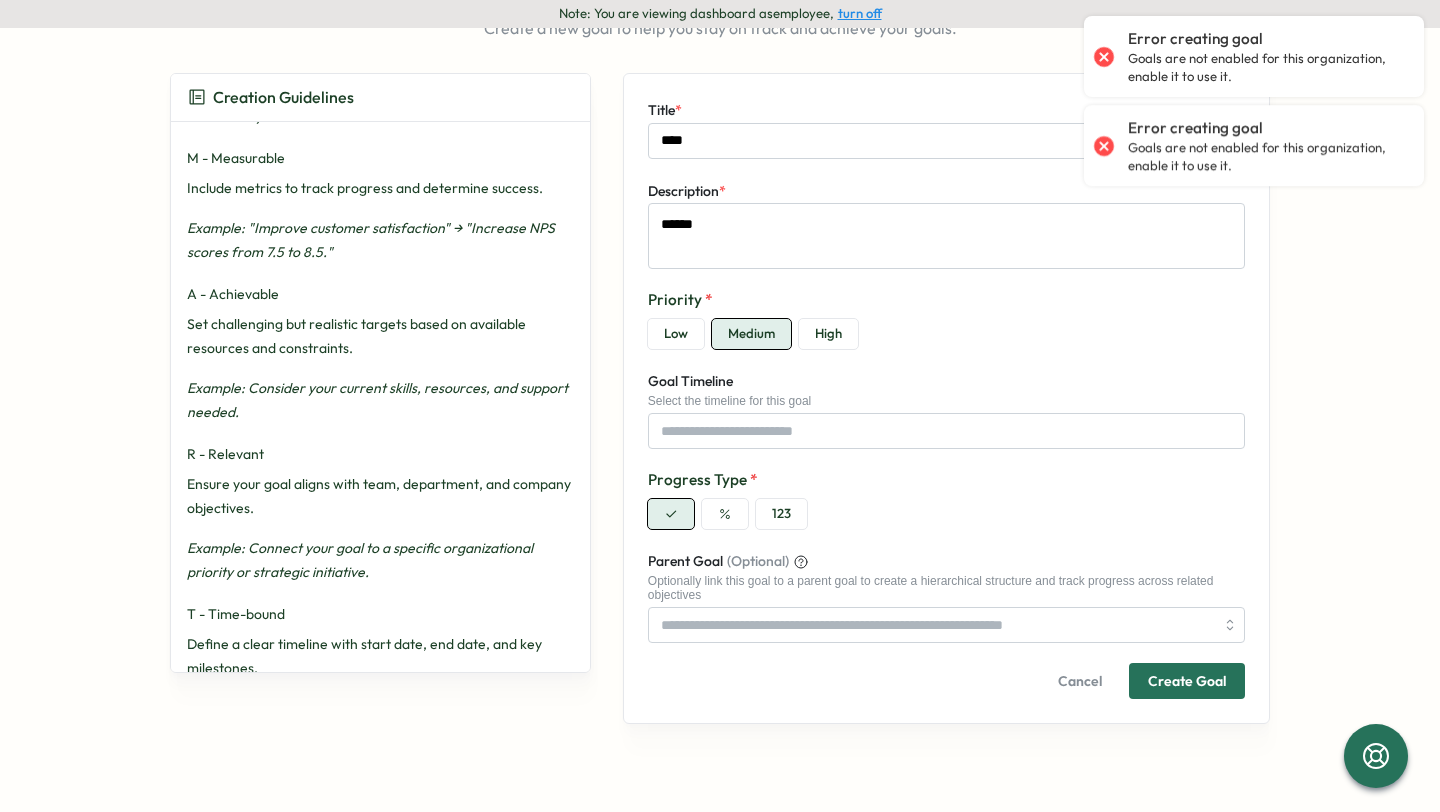 click on "Low" at bounding box center (676, 334) 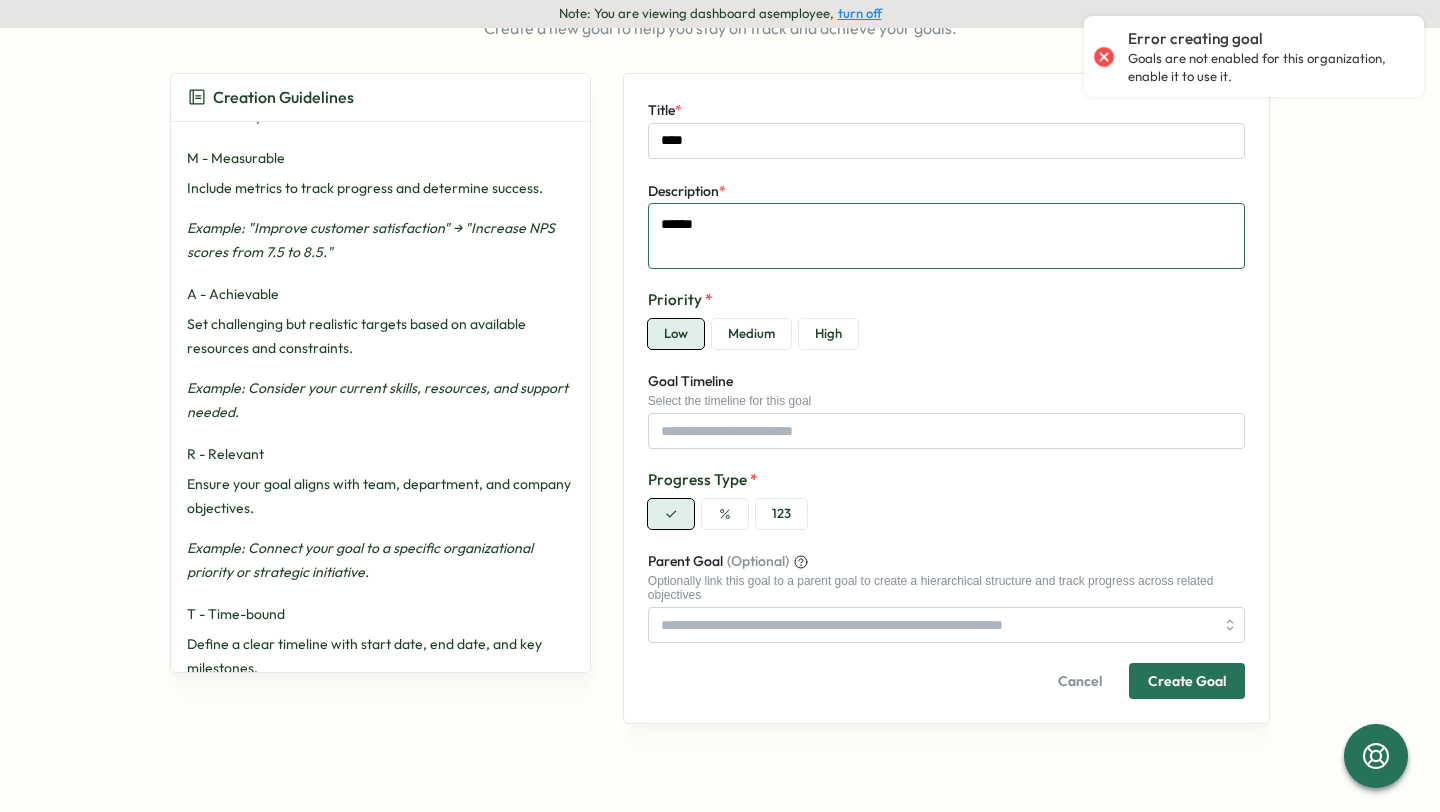 click on "******" at bounding box center (946, 236) 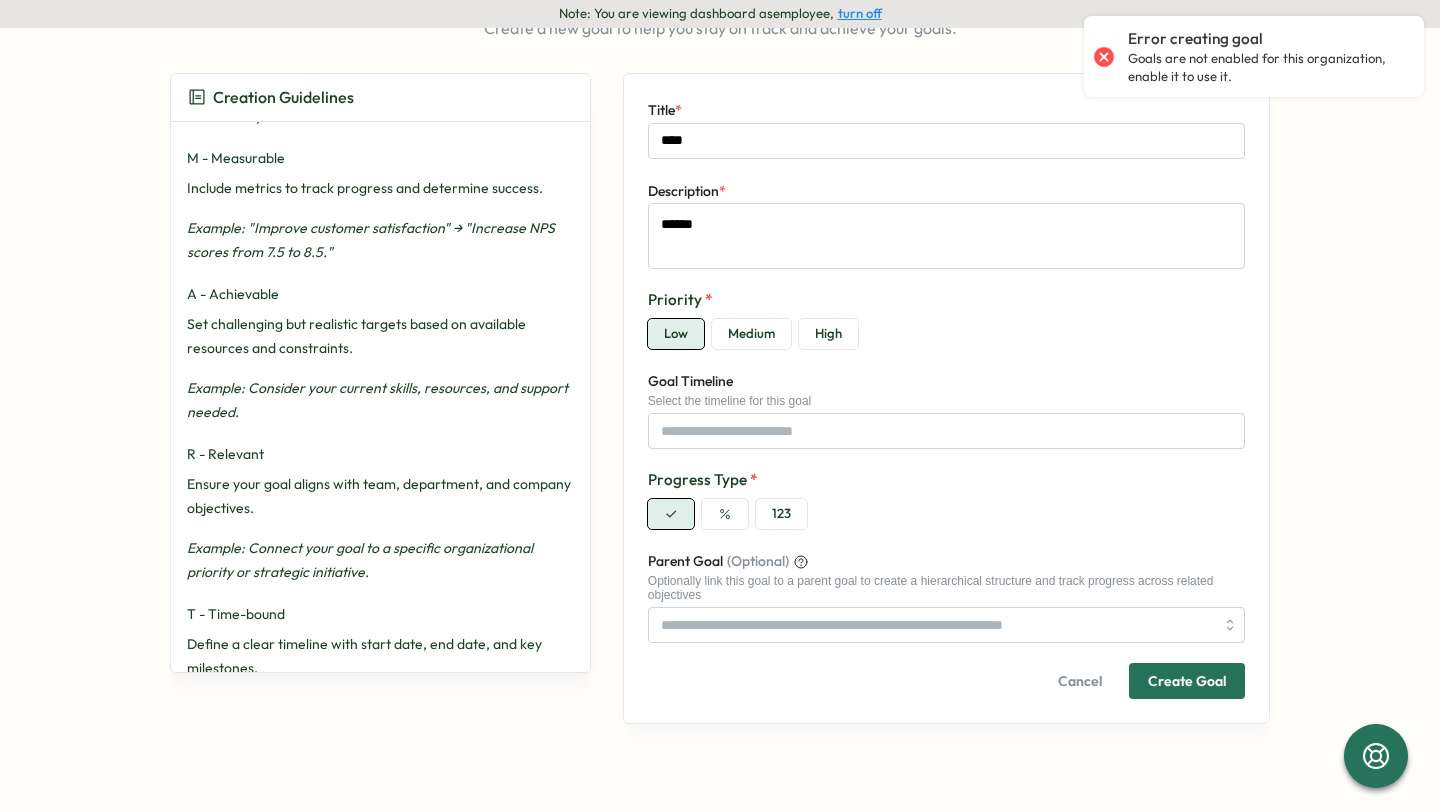 click on "Create Goal" at bounding box center [1187, 681] 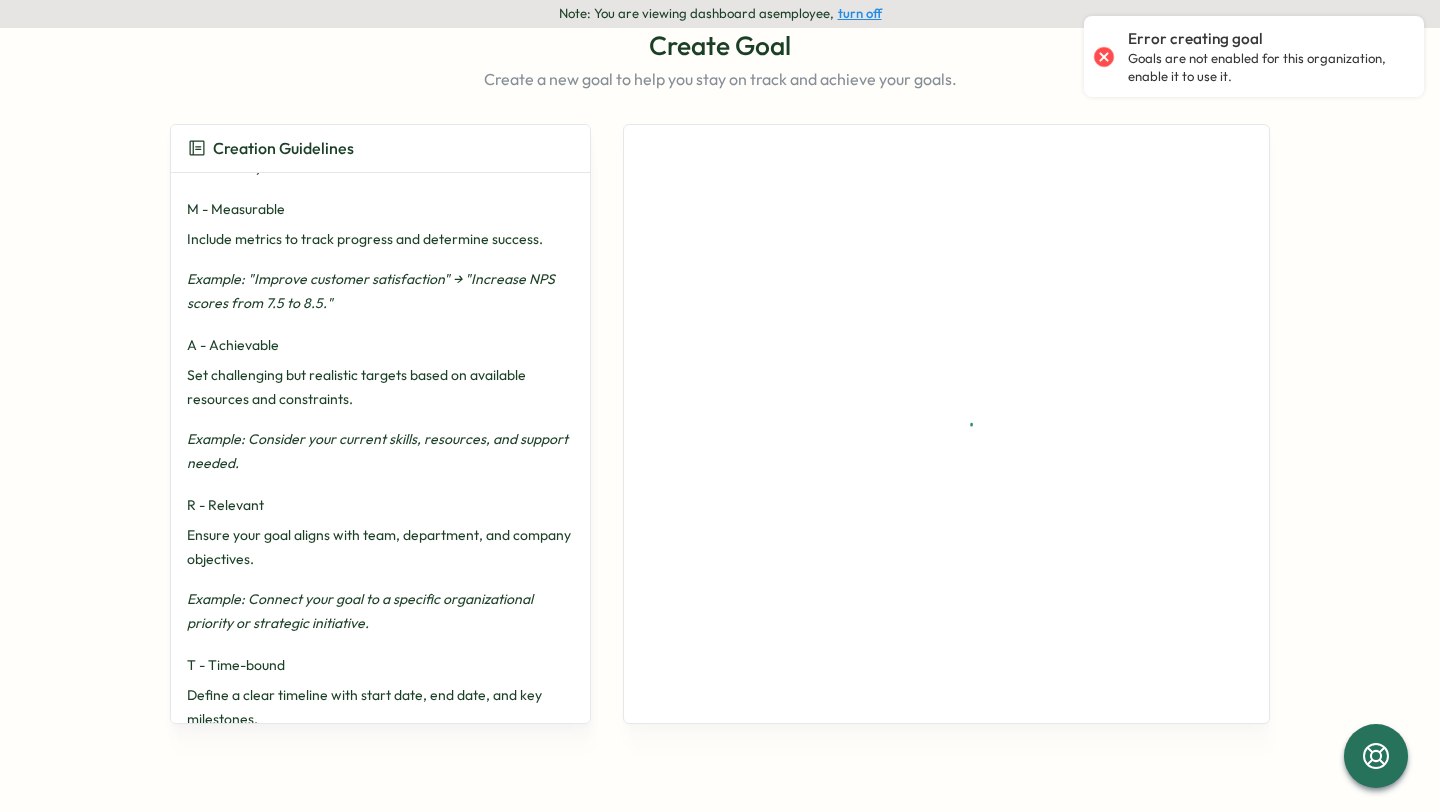 scroll, scrollTop: 158, scrollLeft: 0, axis: vertical 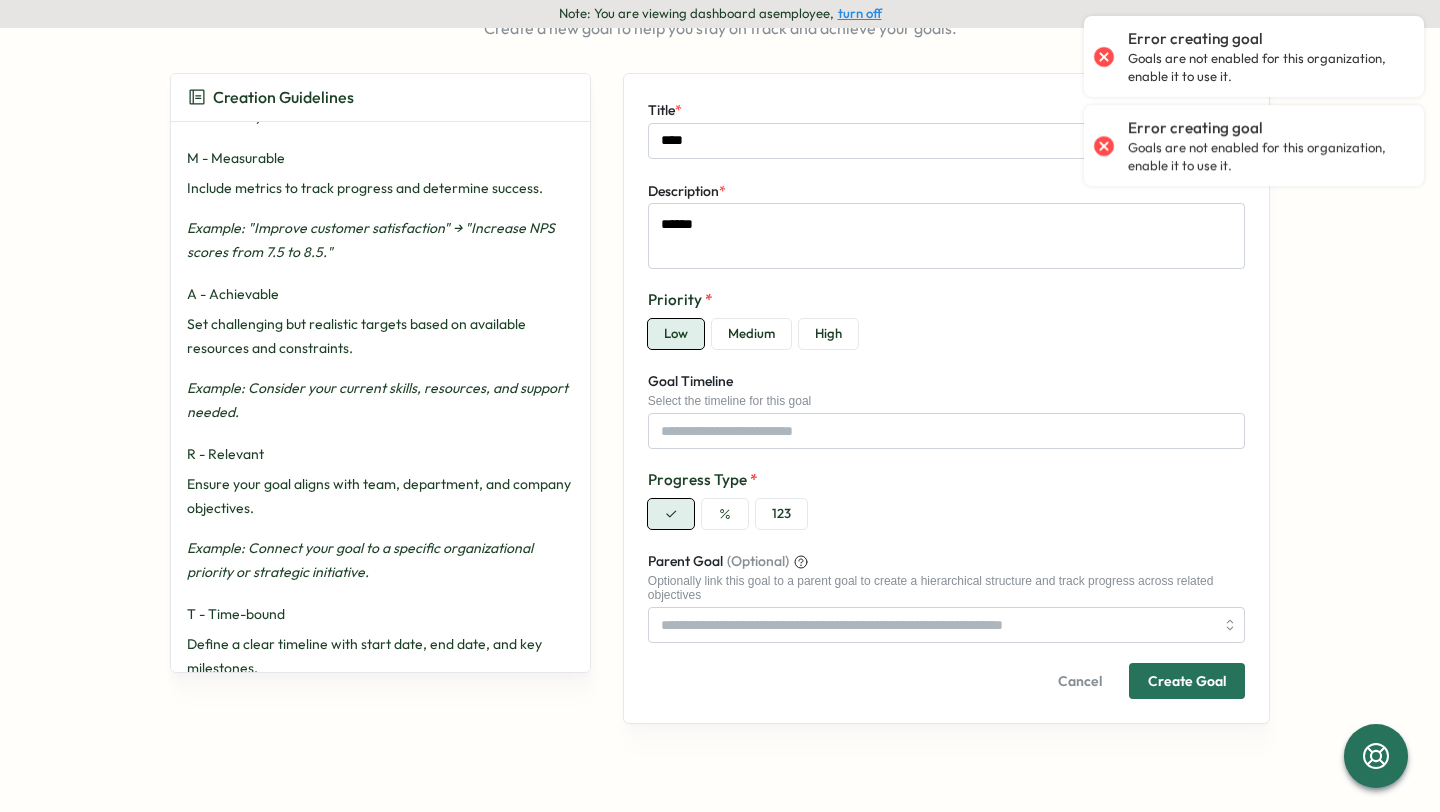 click on "123" at bounding box center [781, 514] 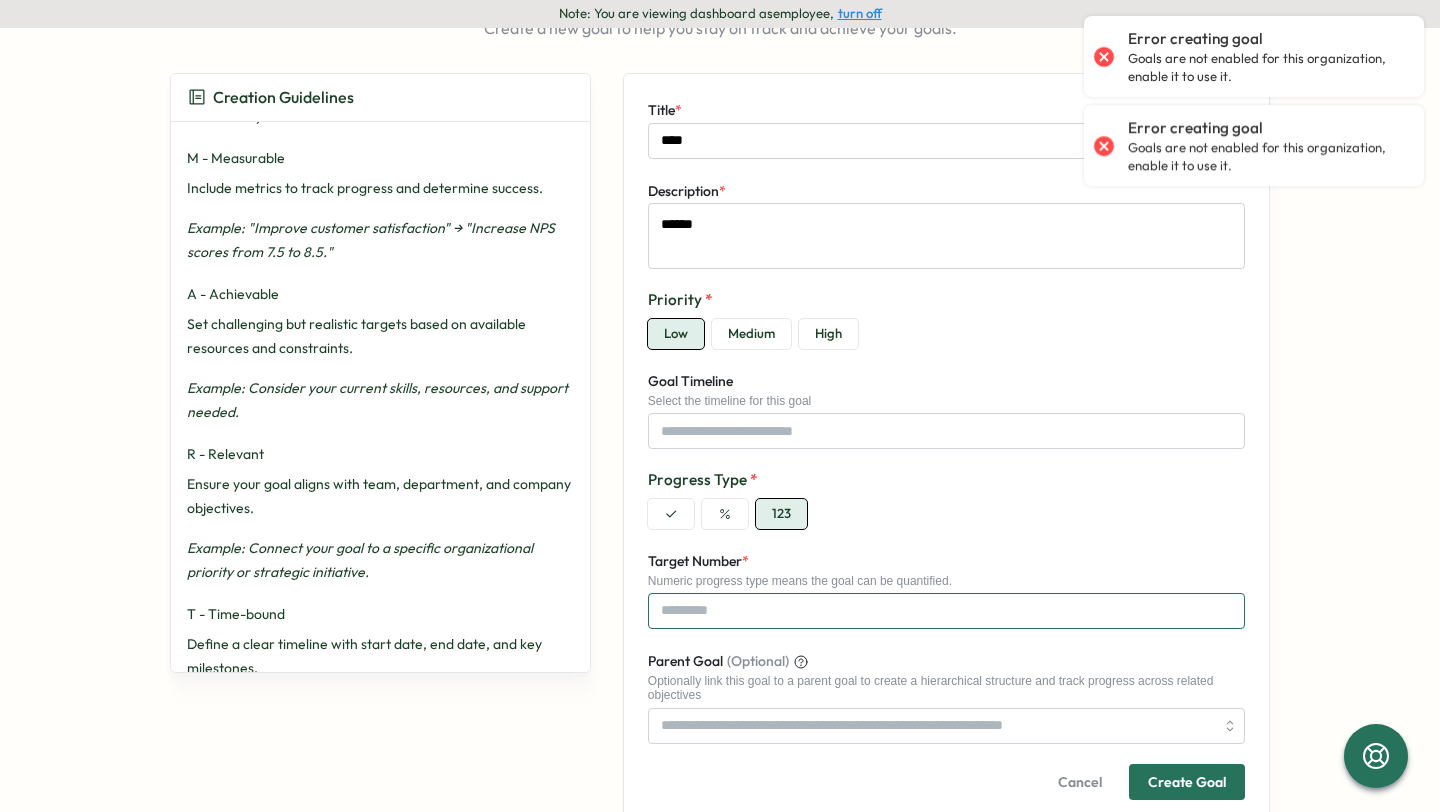 click on "Target Number  *" at bounding box center [946, 611] 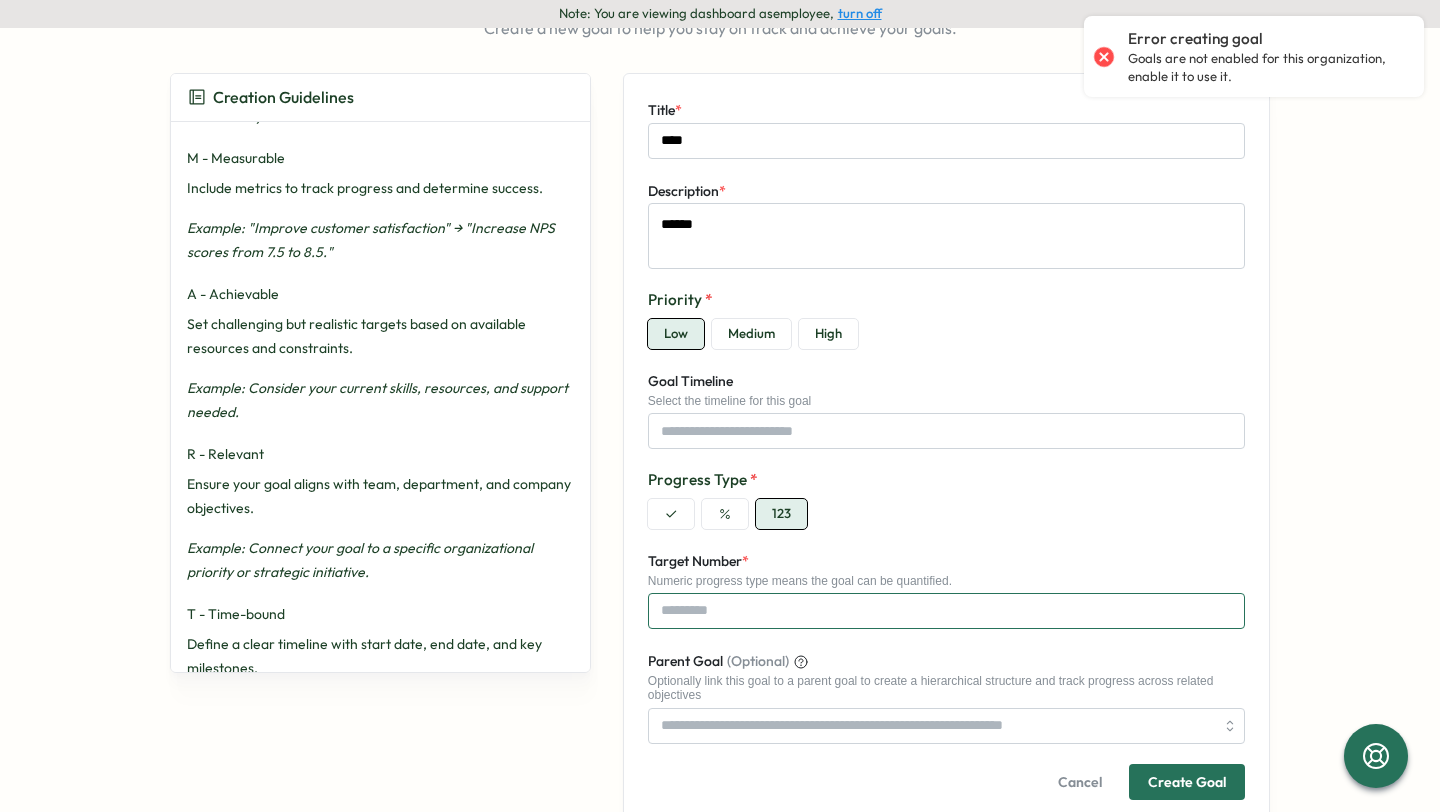 type on "*" 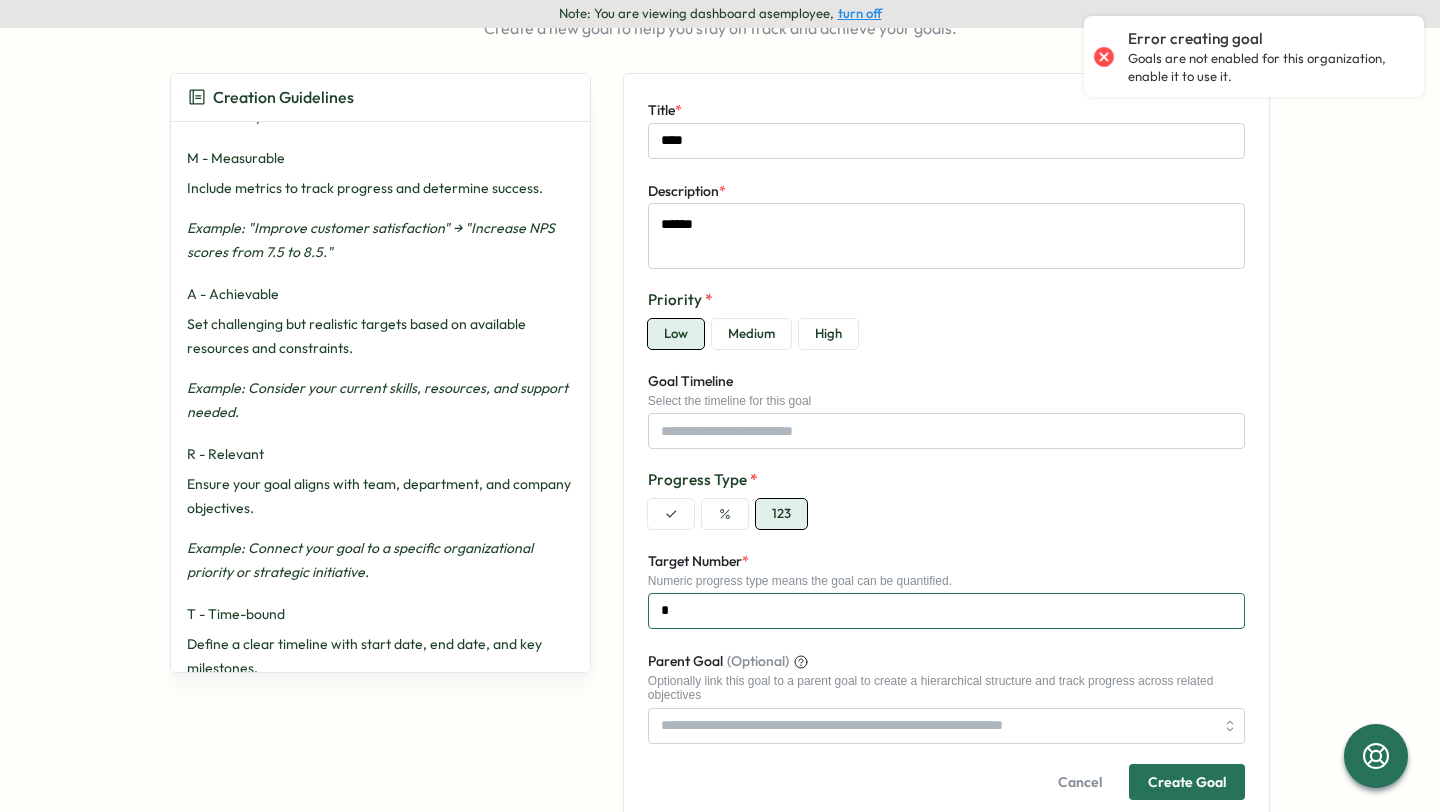 type on "*" 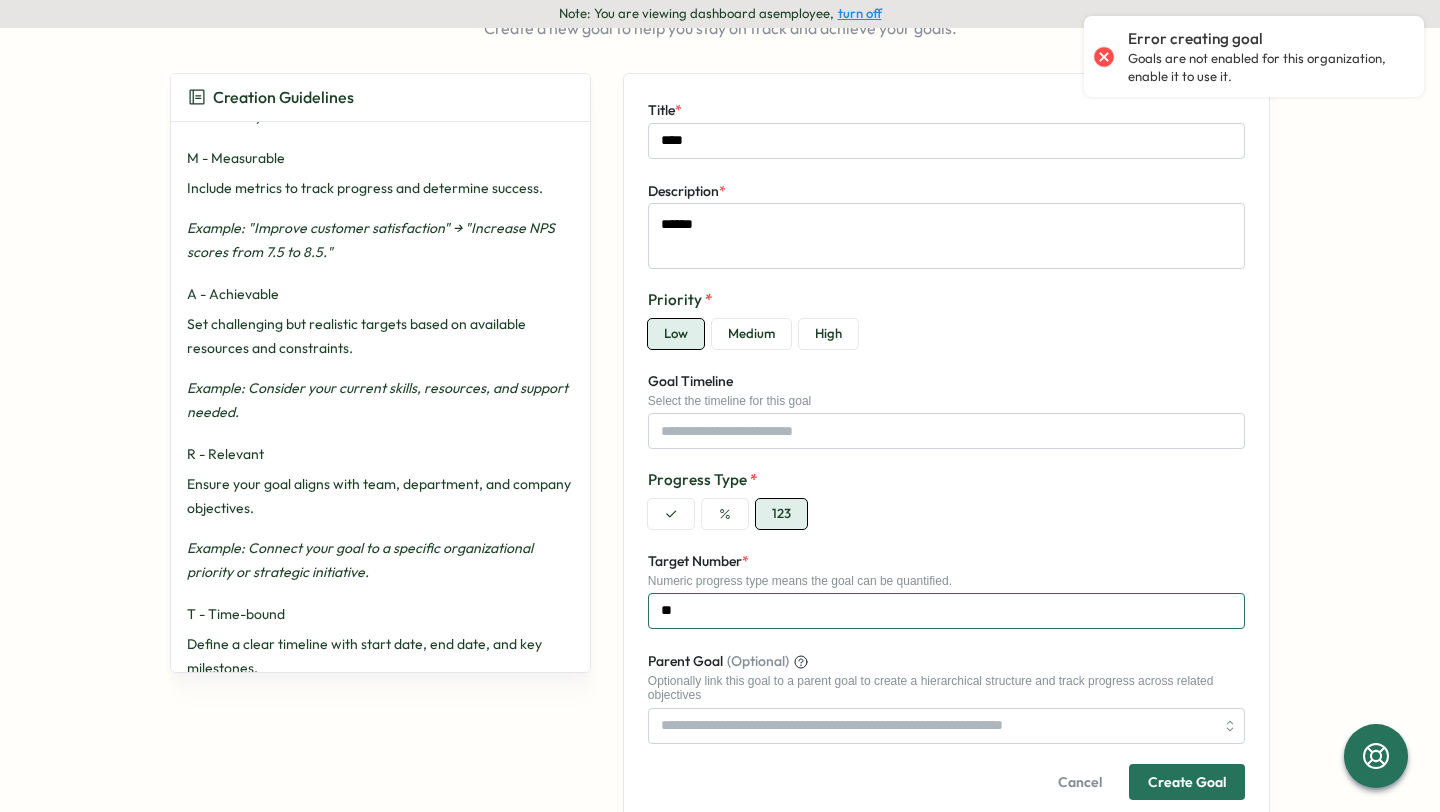 type on "*" 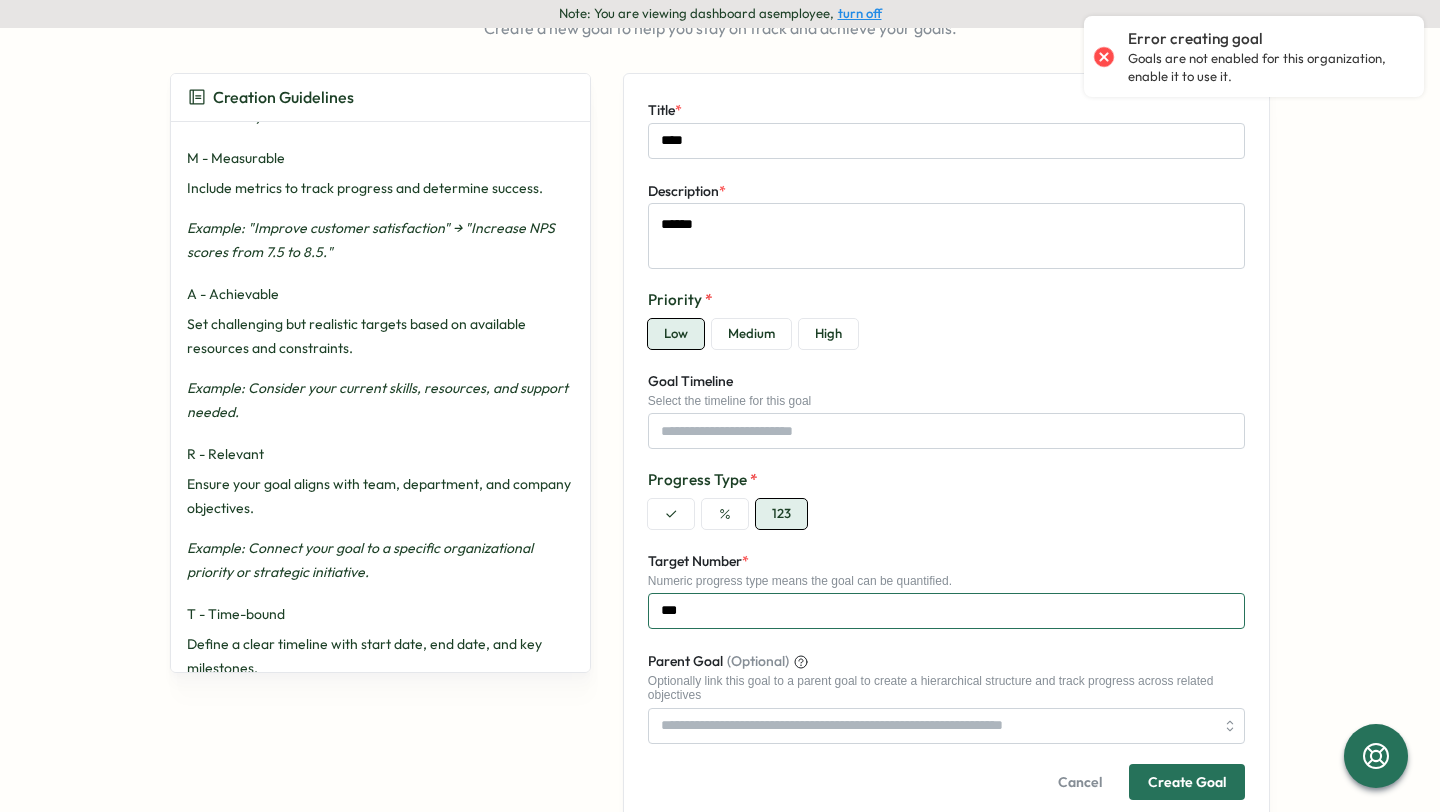 type on "*" 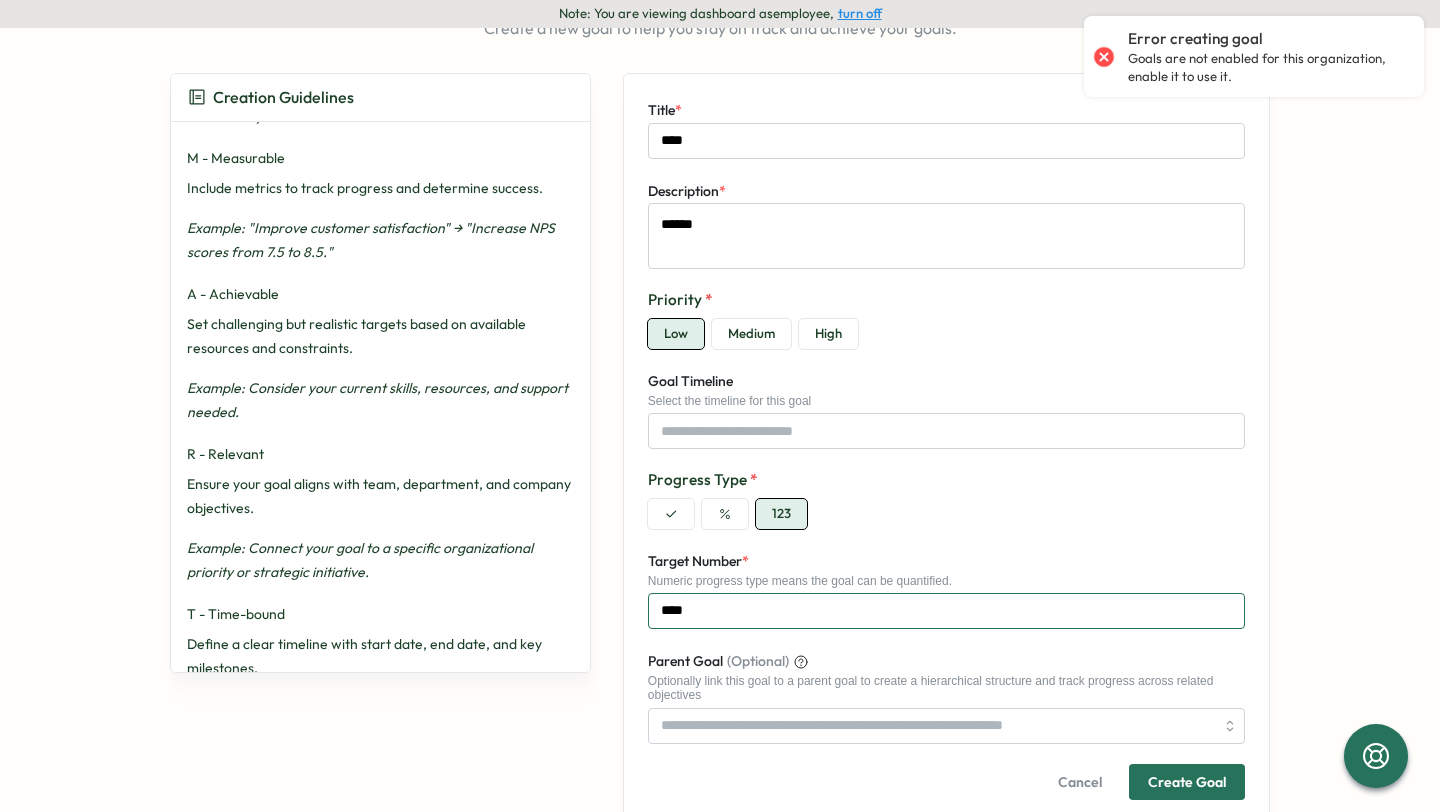 type on "*" 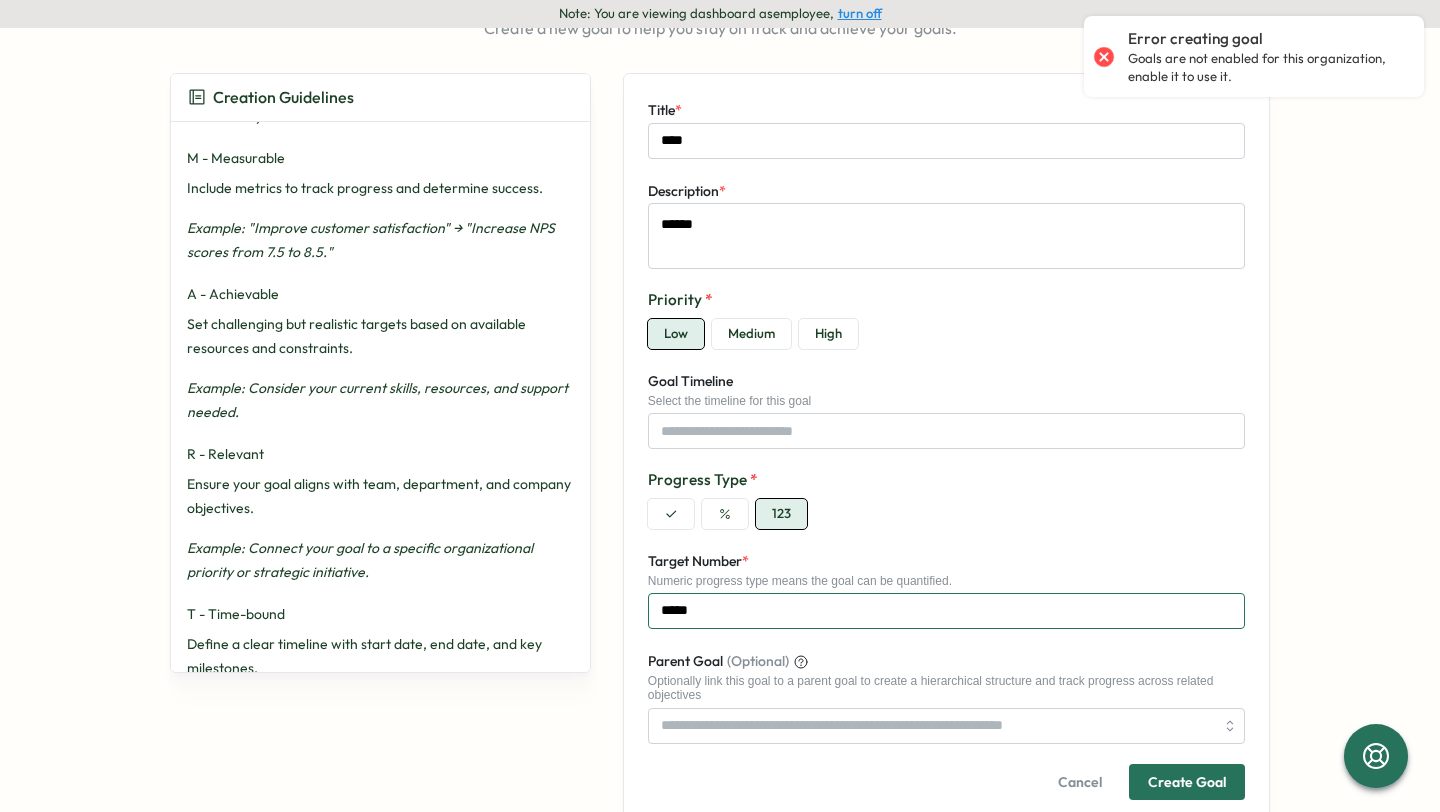 type on "******" 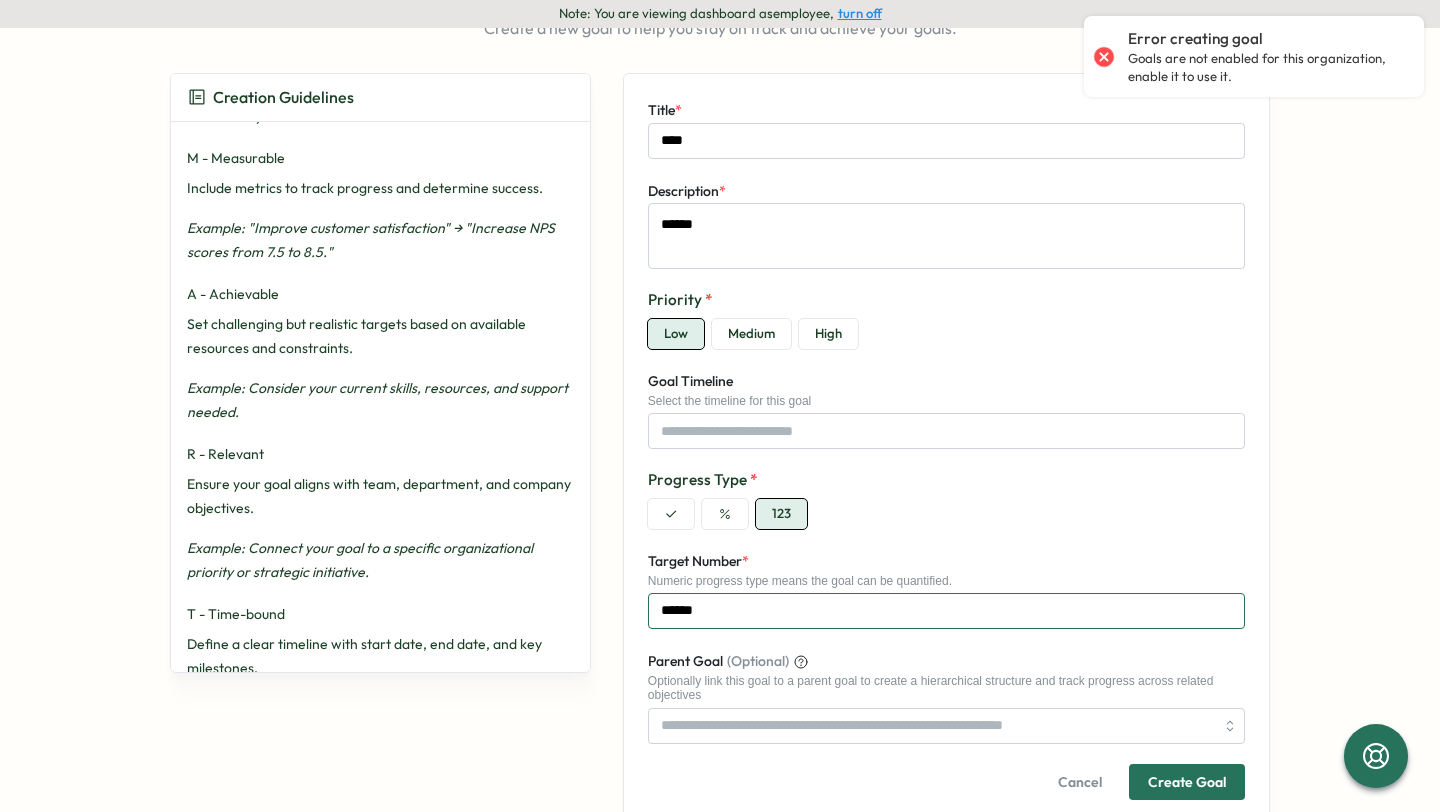 type on "*" 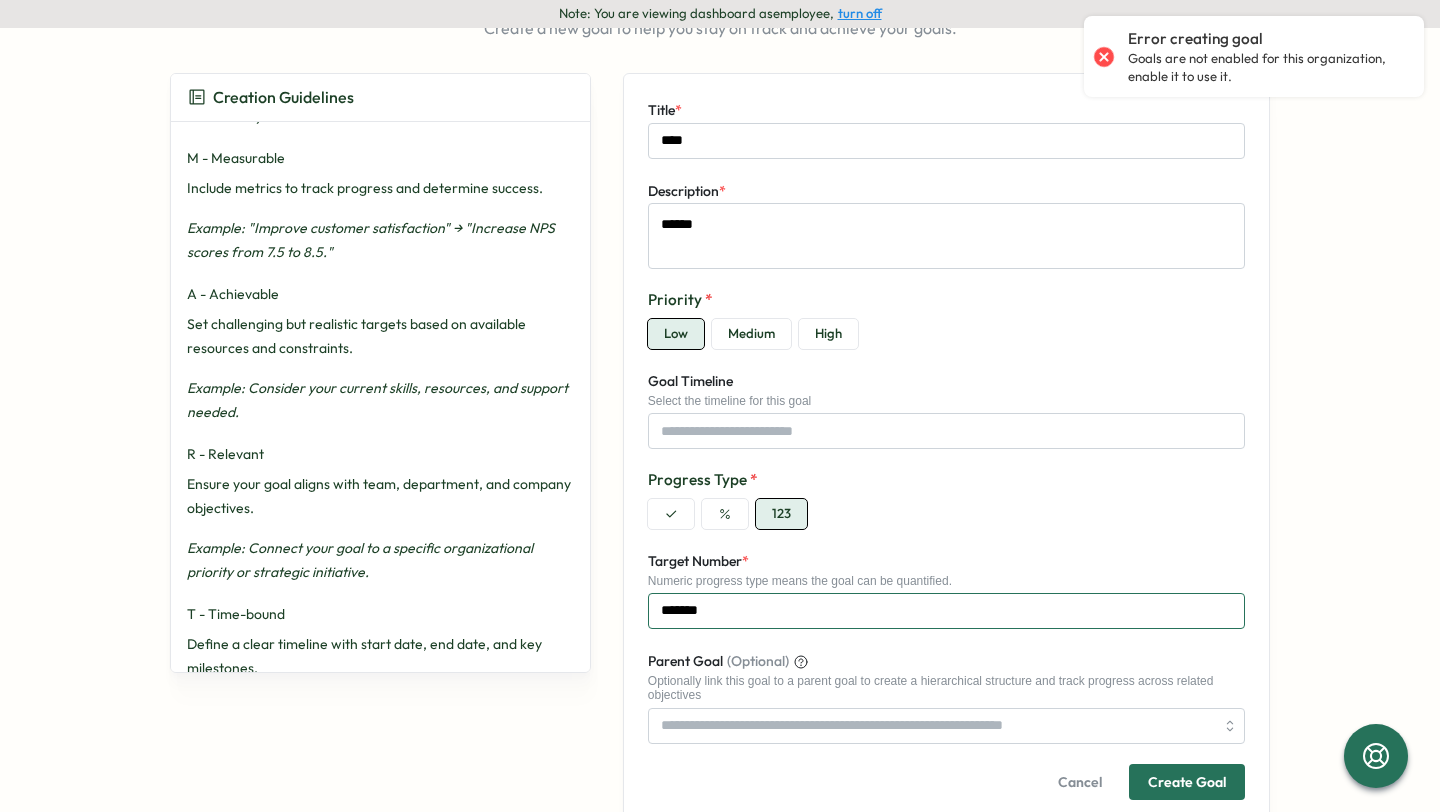 type on "********" 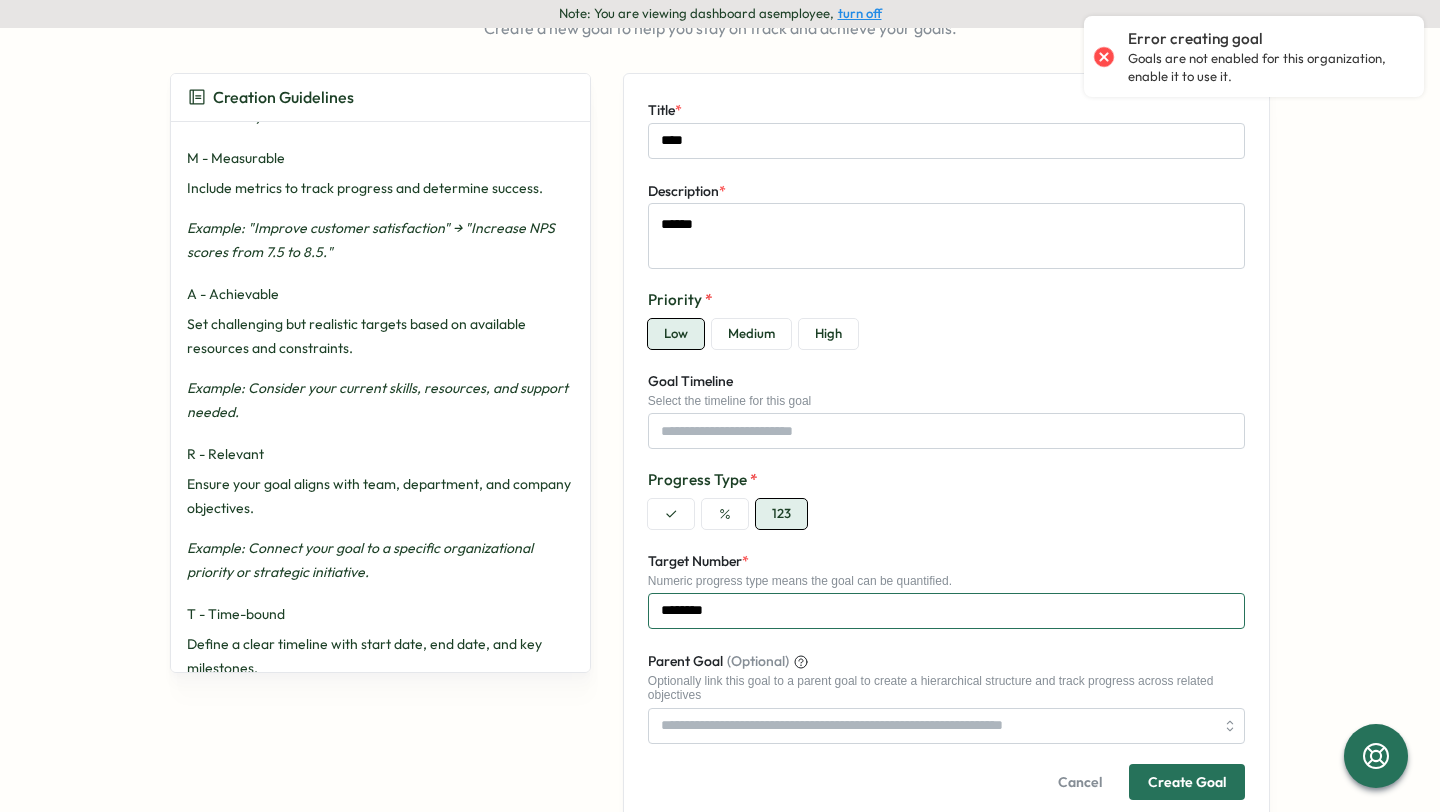 type on "*" 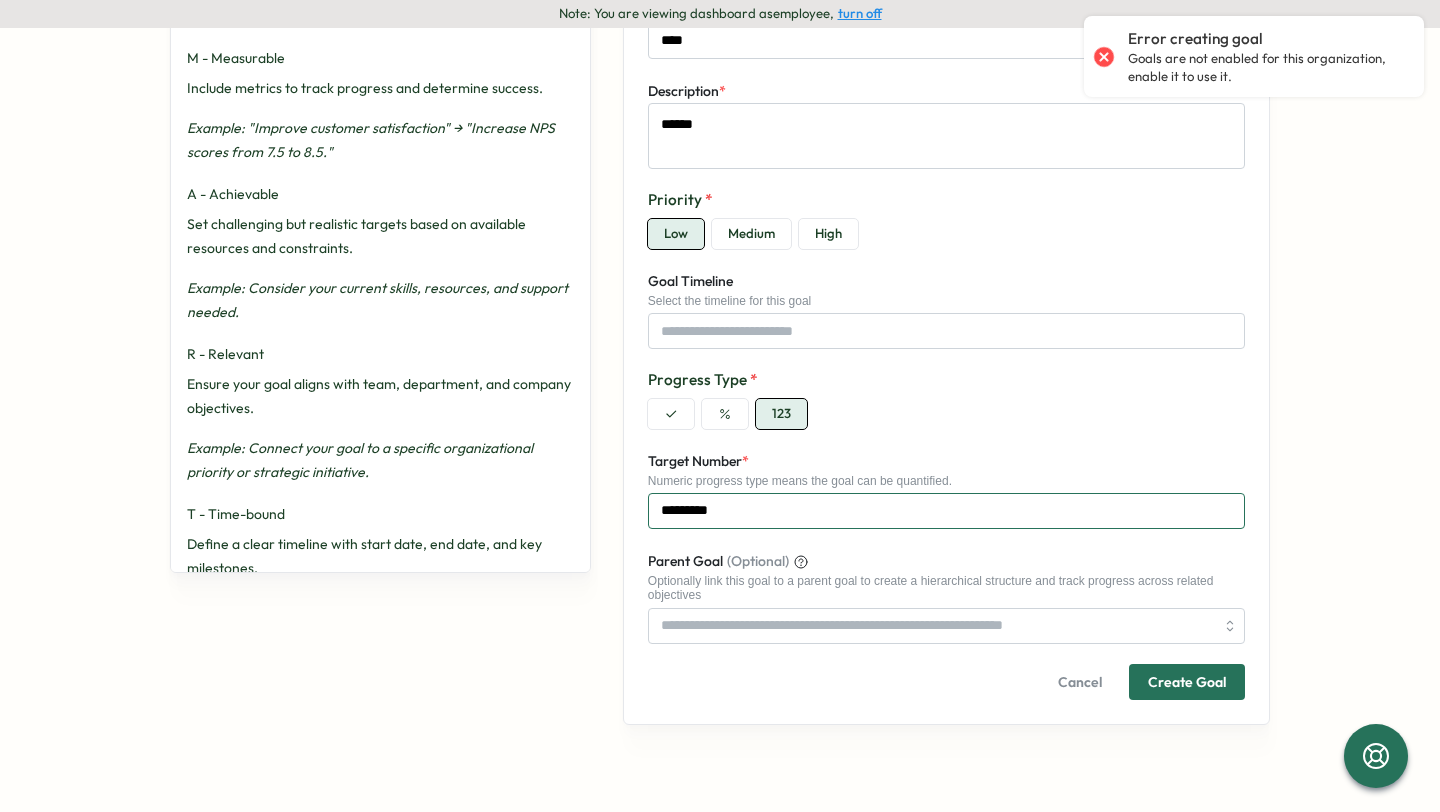 scroll, scrollTop: 257, scrollLeft: 0, axis: vertical 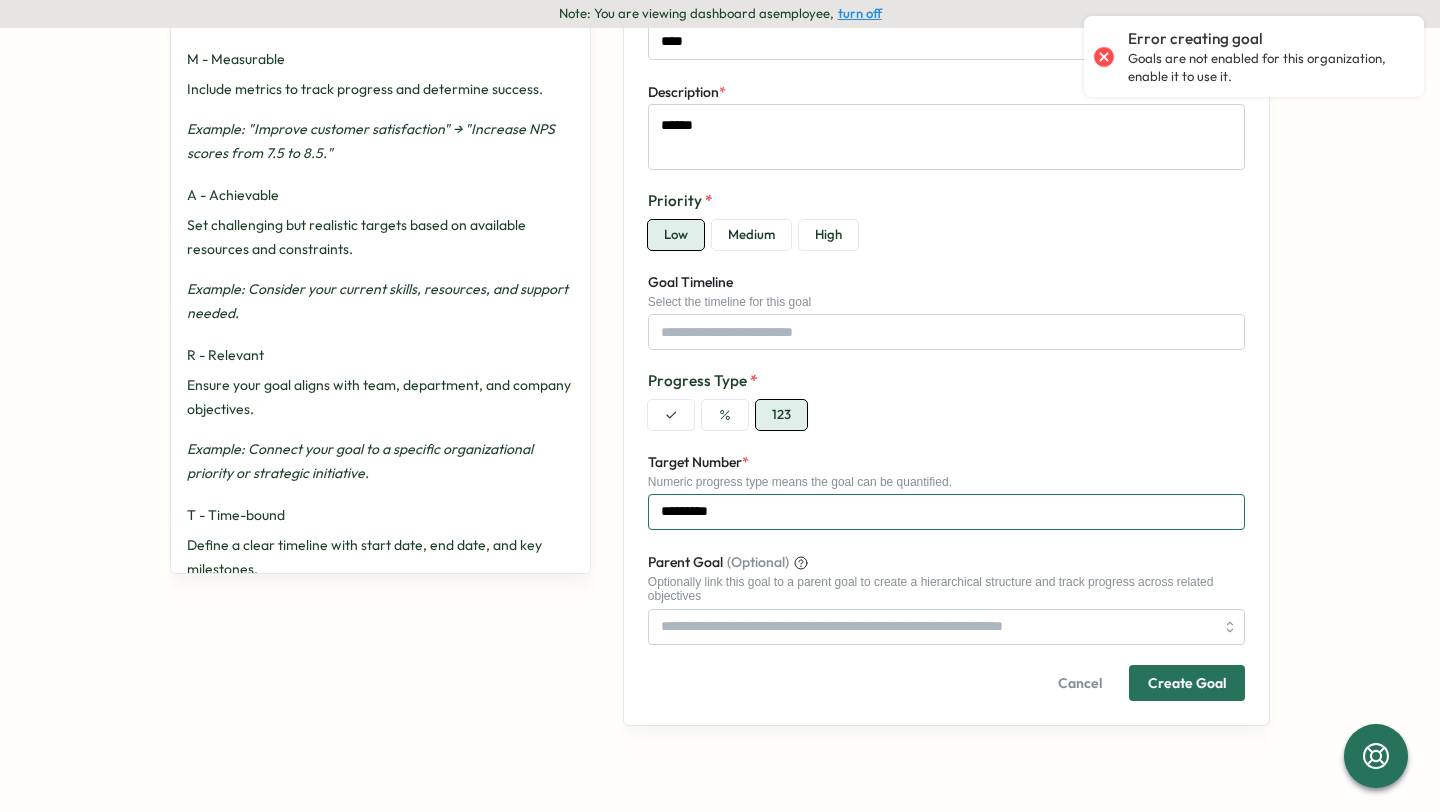 type on "*********" 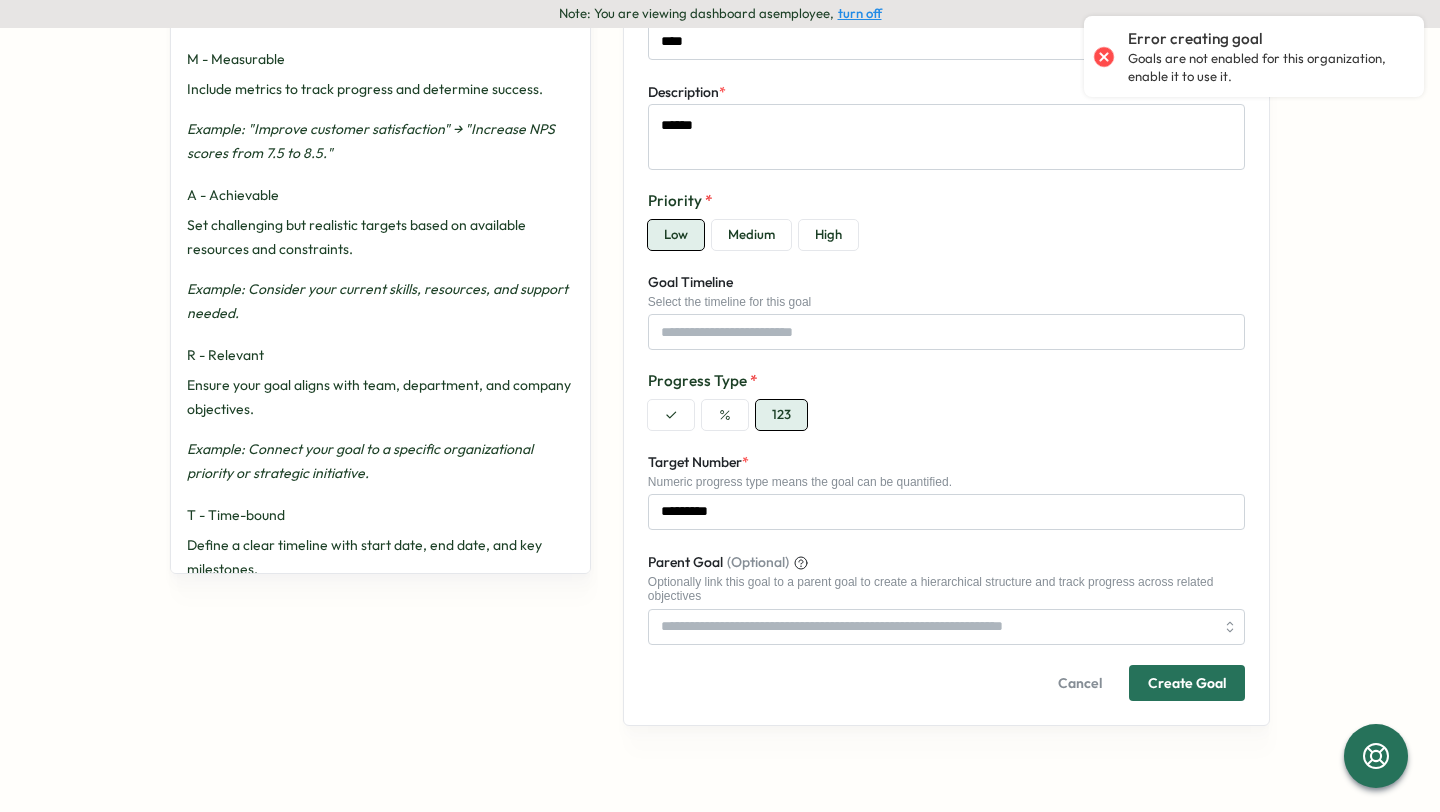 click on "Create Goal" at bounding box center (1187, 683) 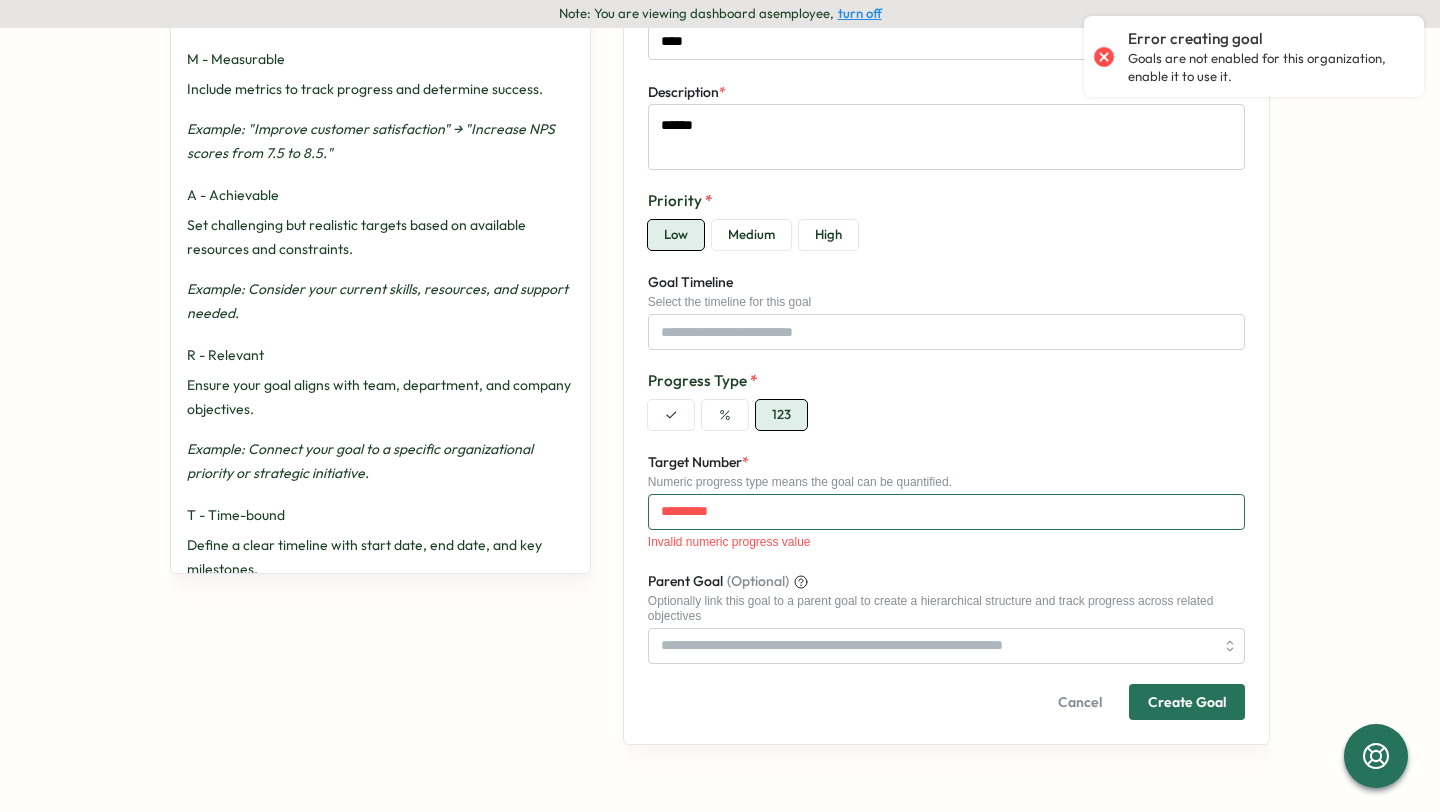 click on "*********" at bounding box center (946, 512) 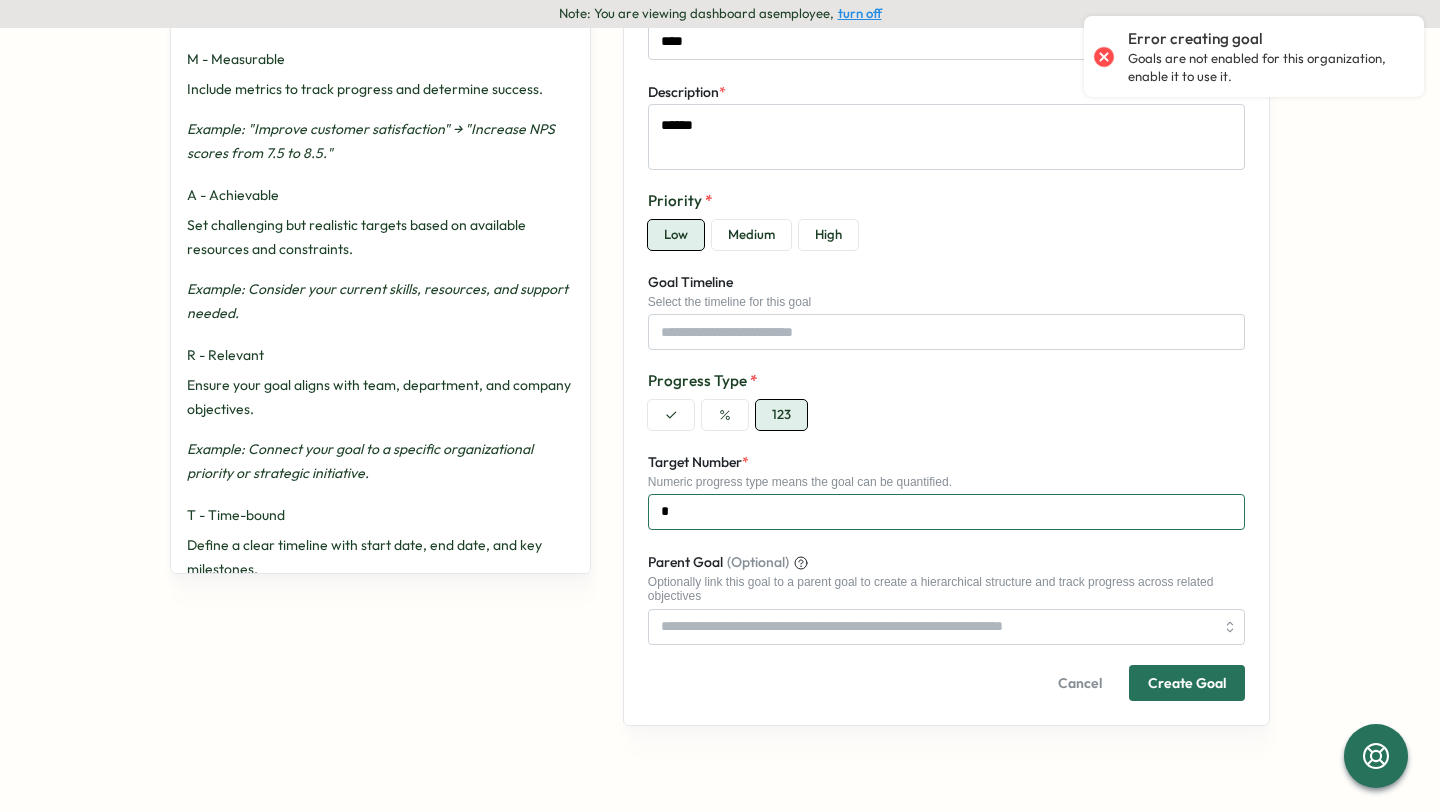 type on "*" 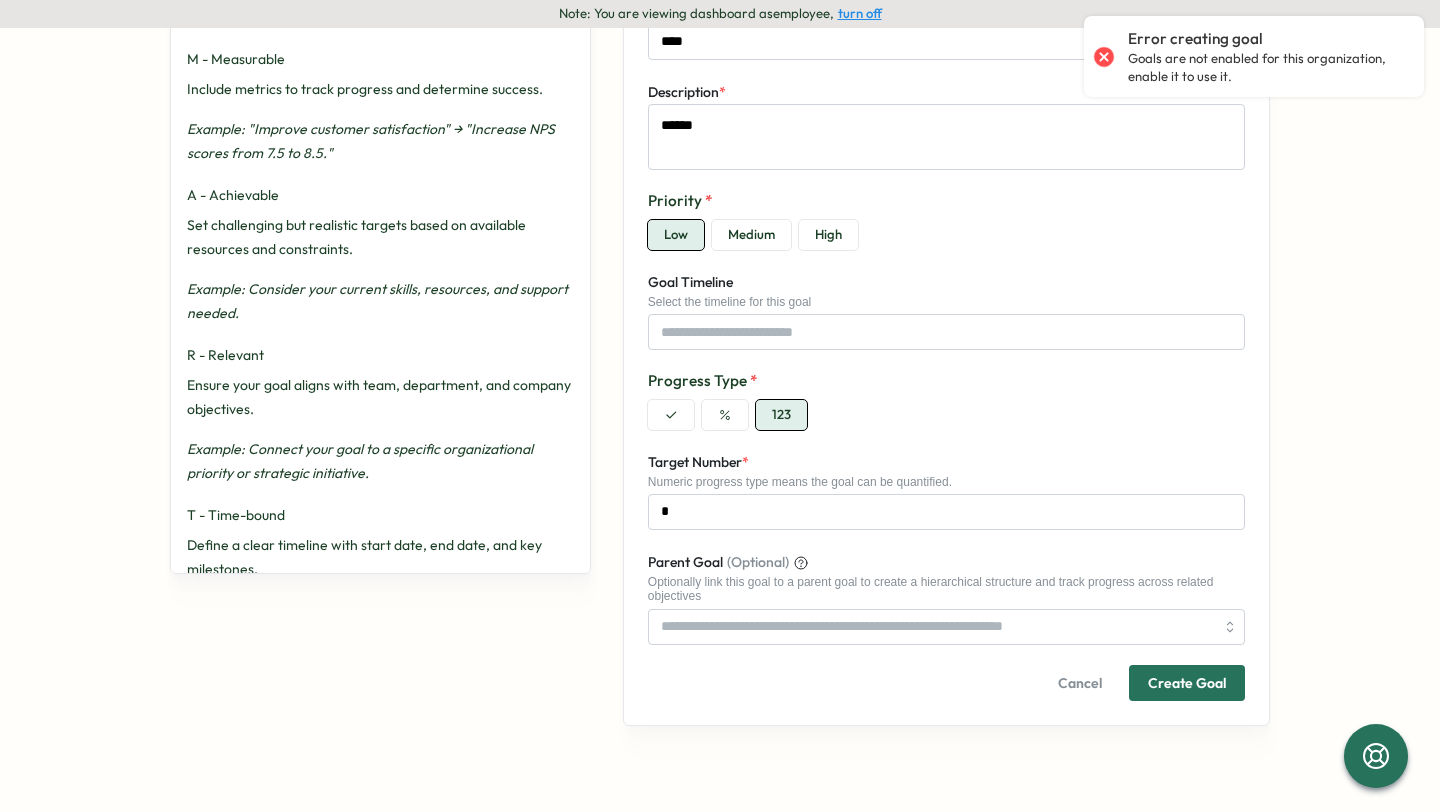 click on "Create Goal" at bounding box center (1187, 683) 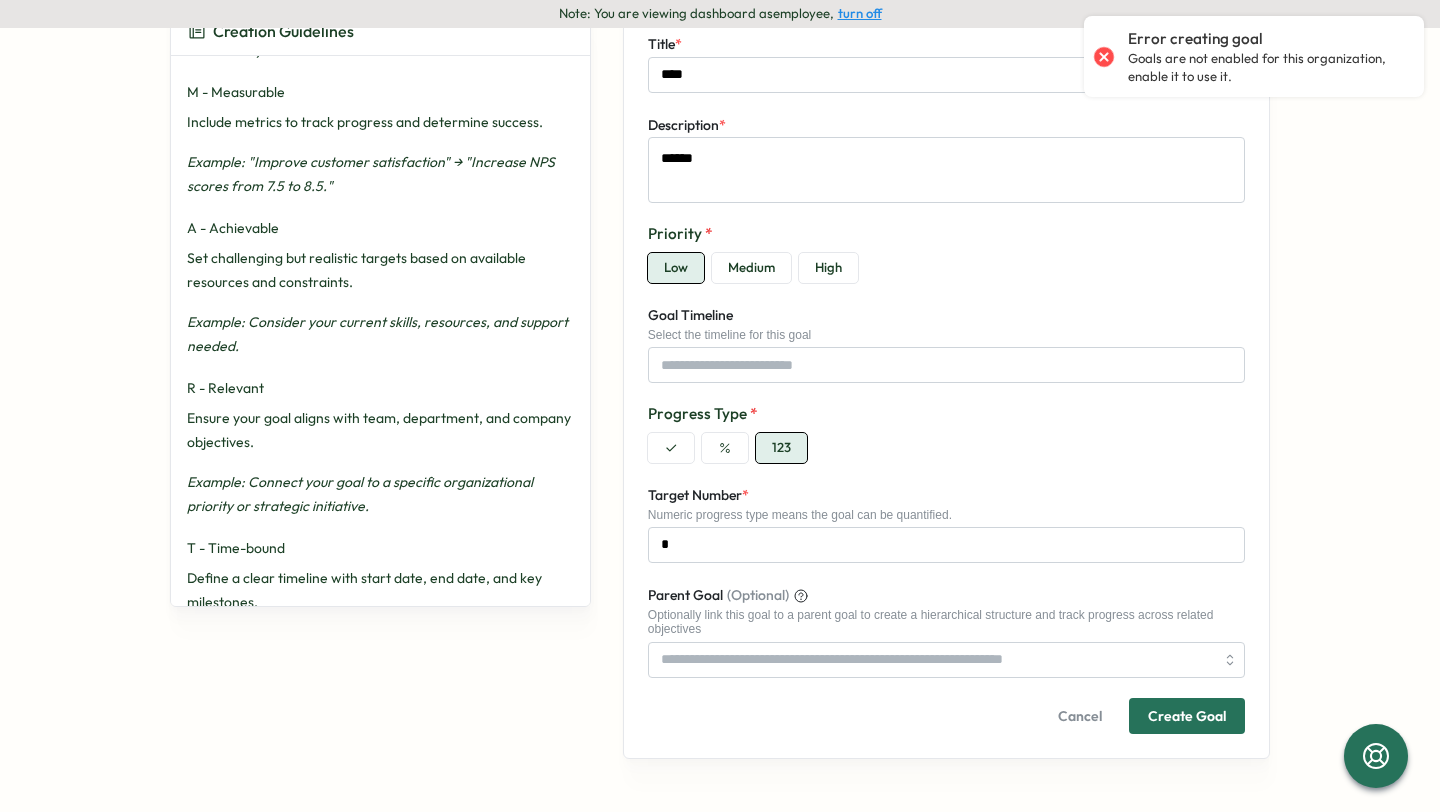 scroll, scrollTop: 0, scrollLeft: 0, axis: both 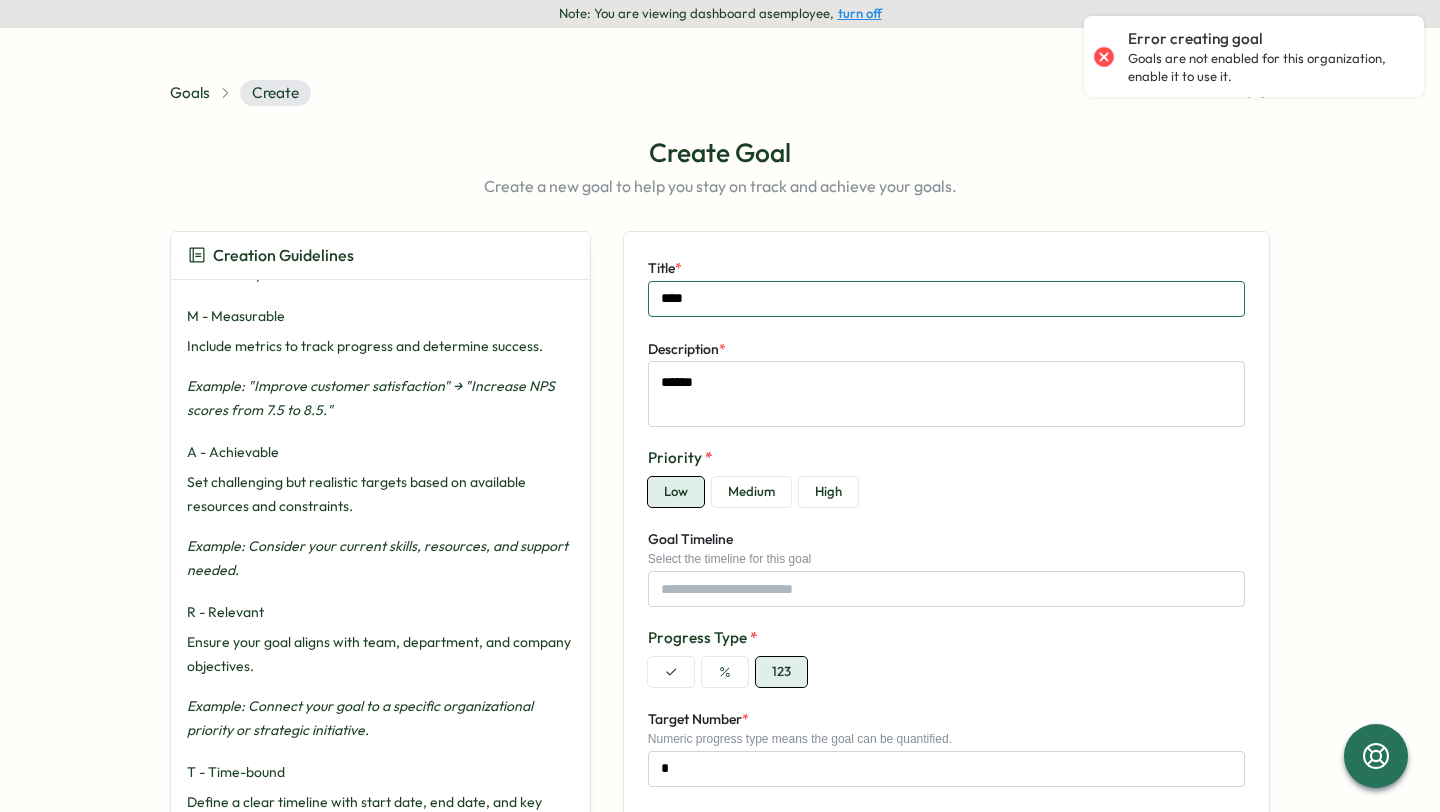 click on "****" at bounding box center [946, 299] 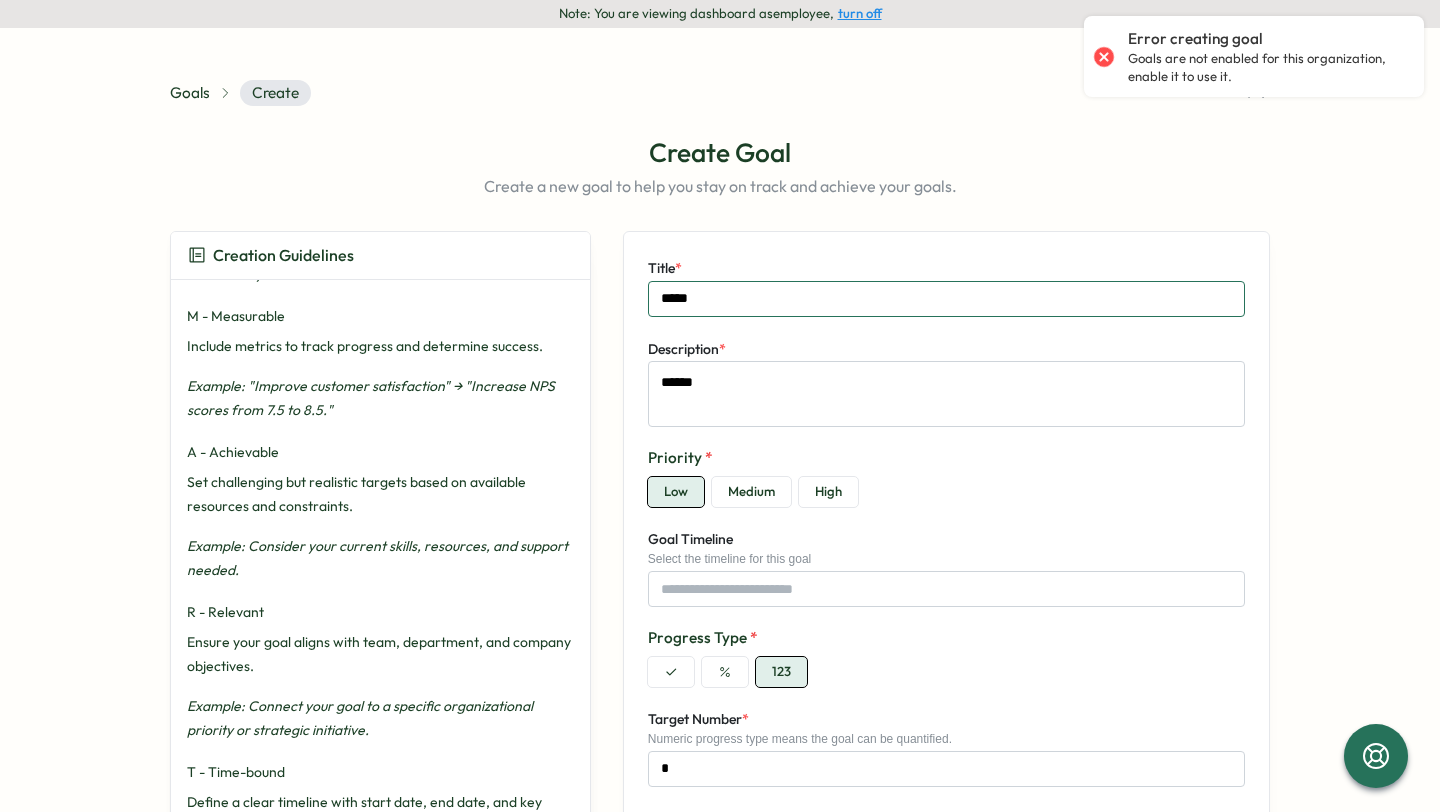 type on "******" 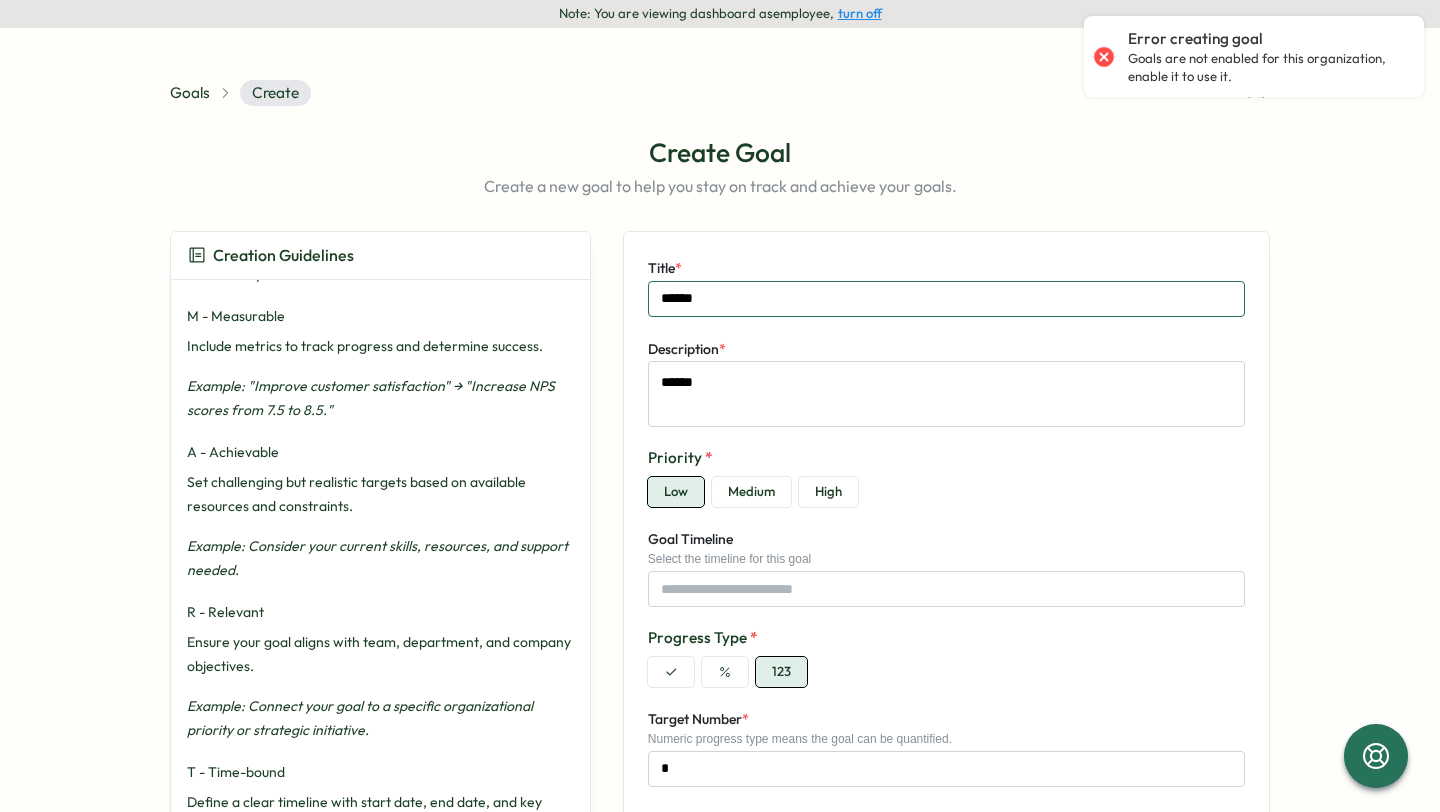 click on "******" at bounding box center (946, 299) 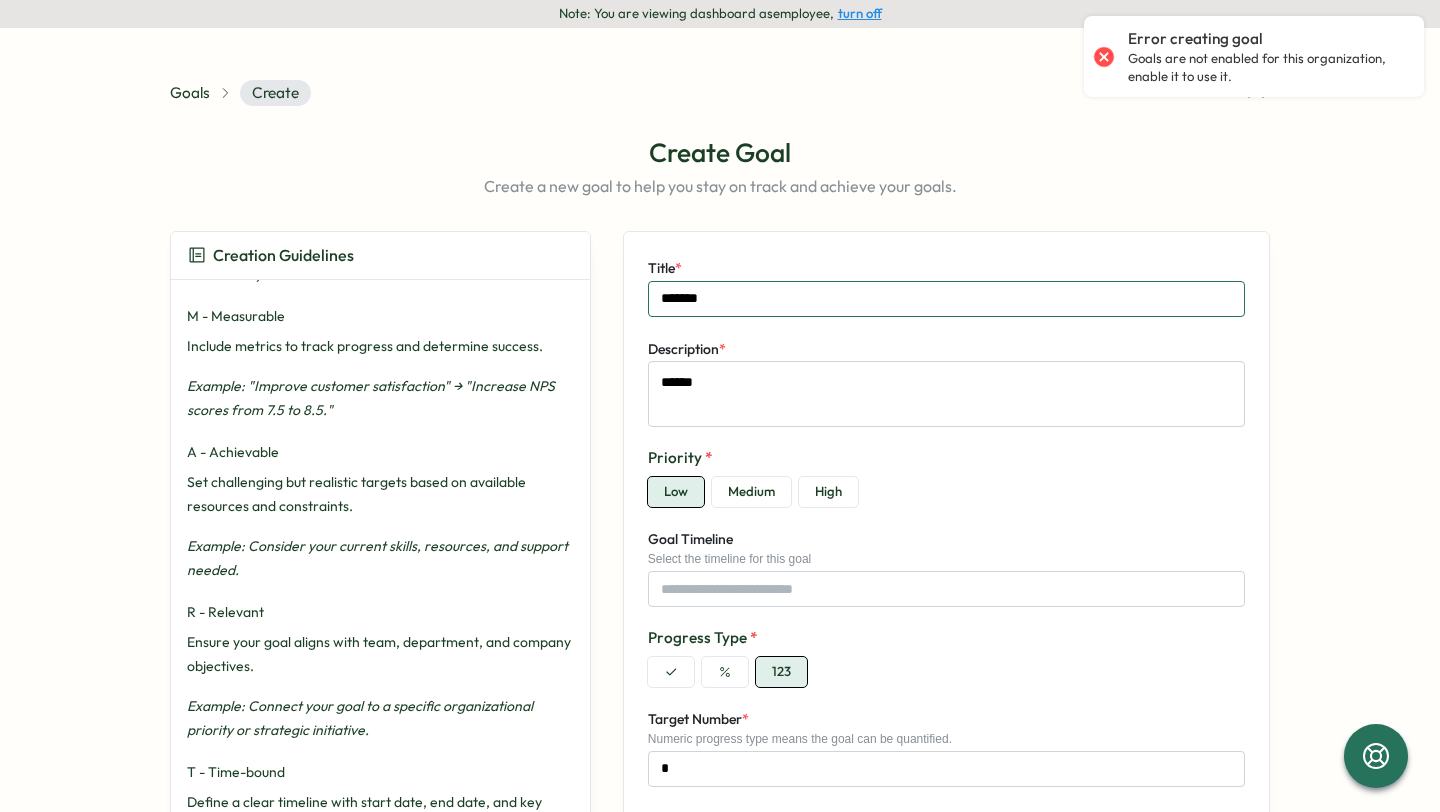 type on "*" 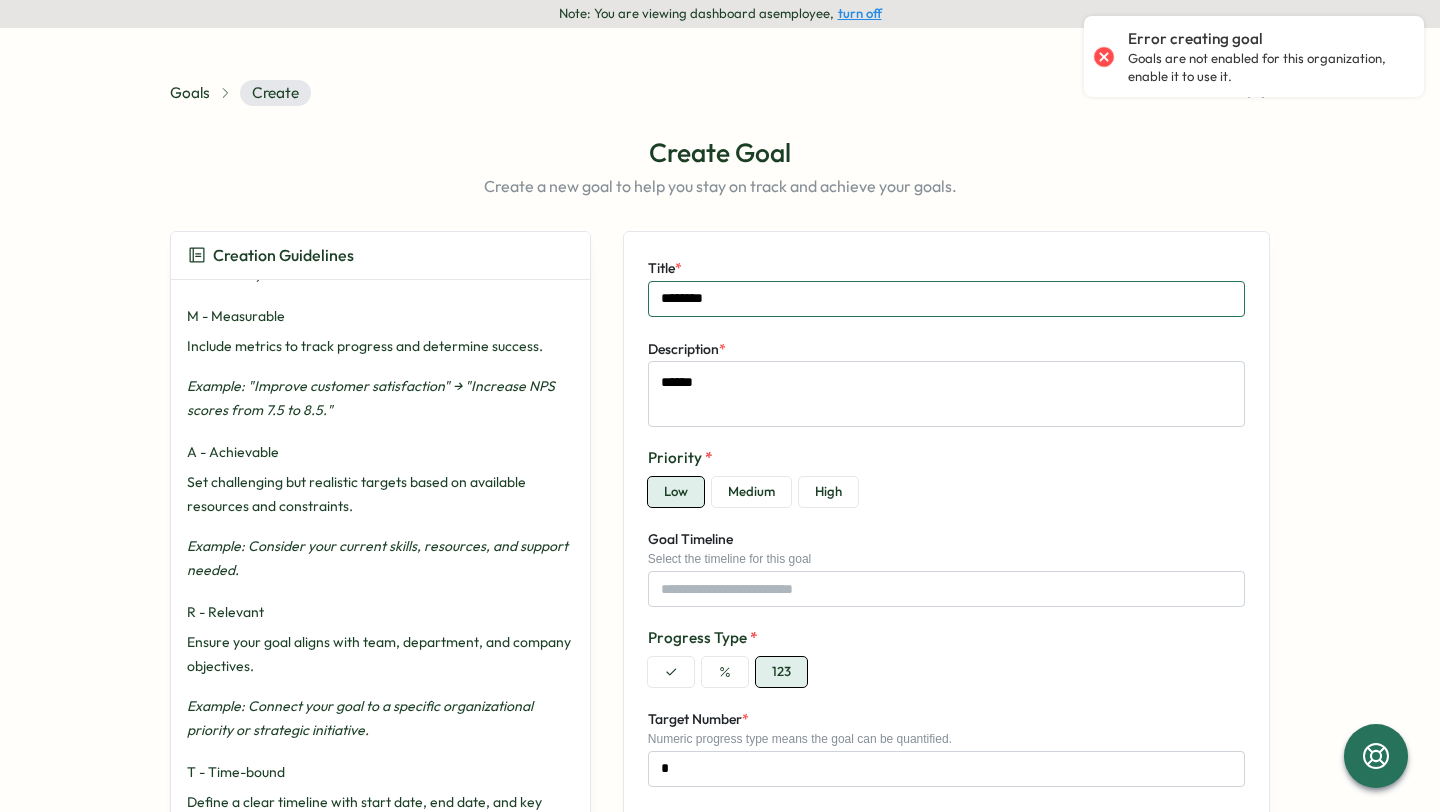 type on "*" 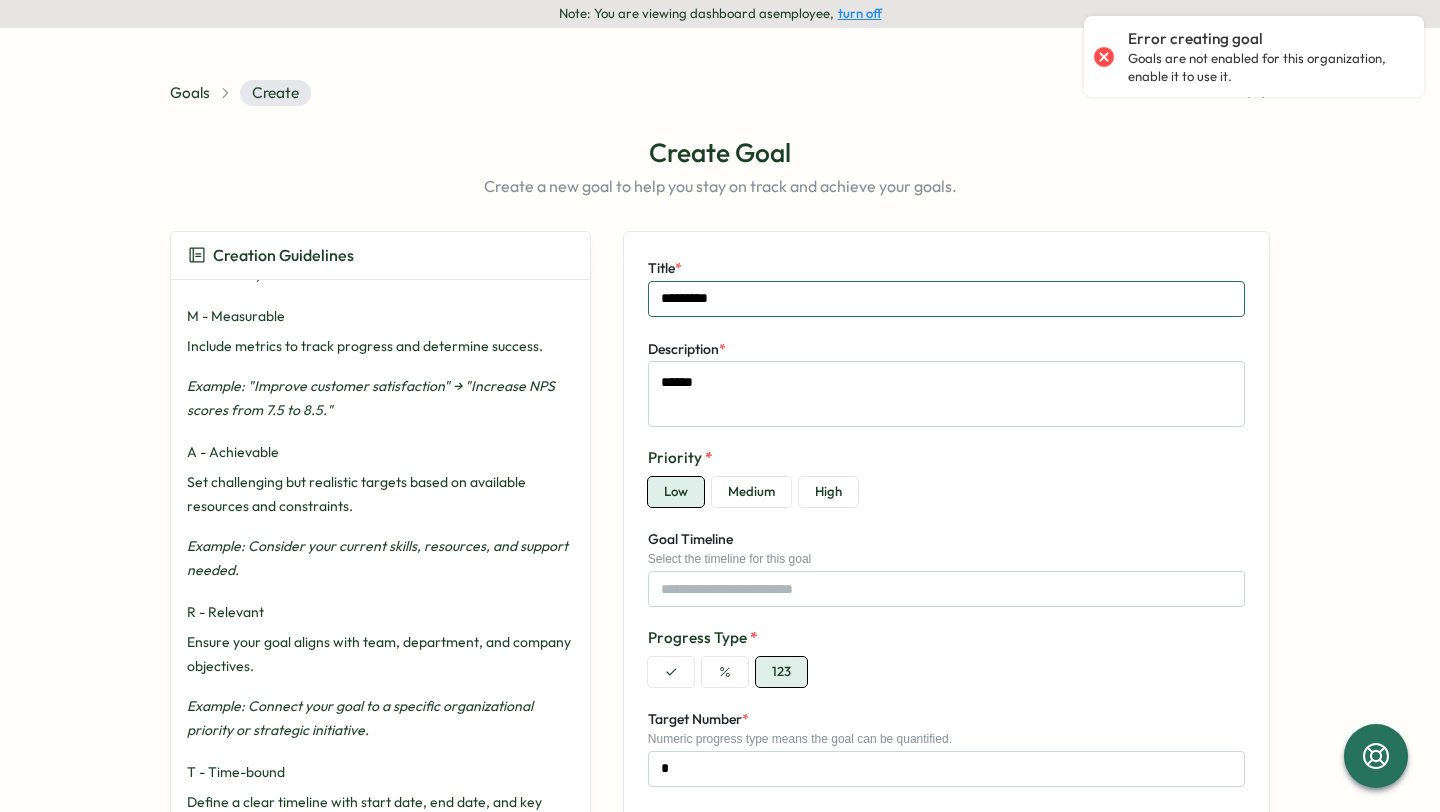 type on "*" 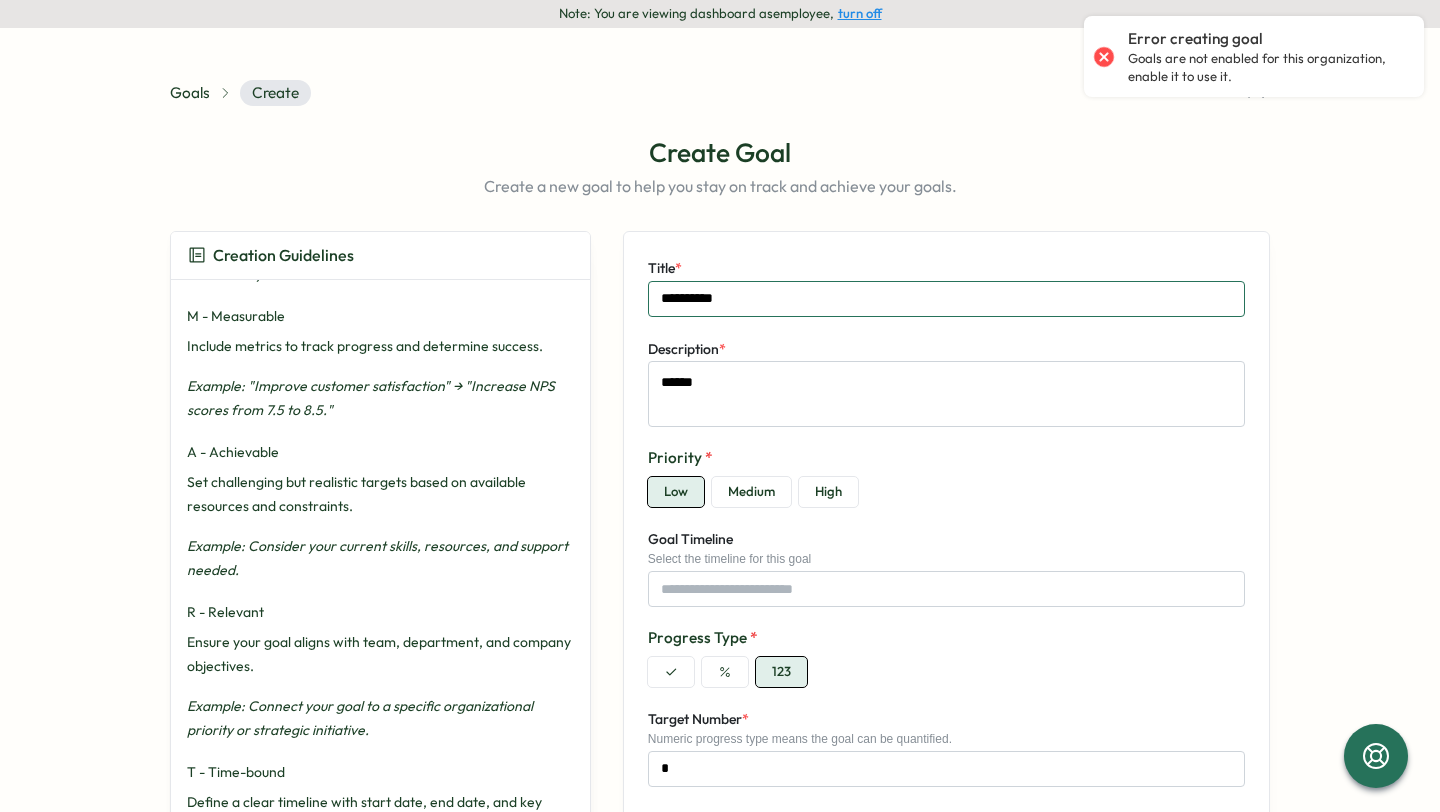 type on "**********" 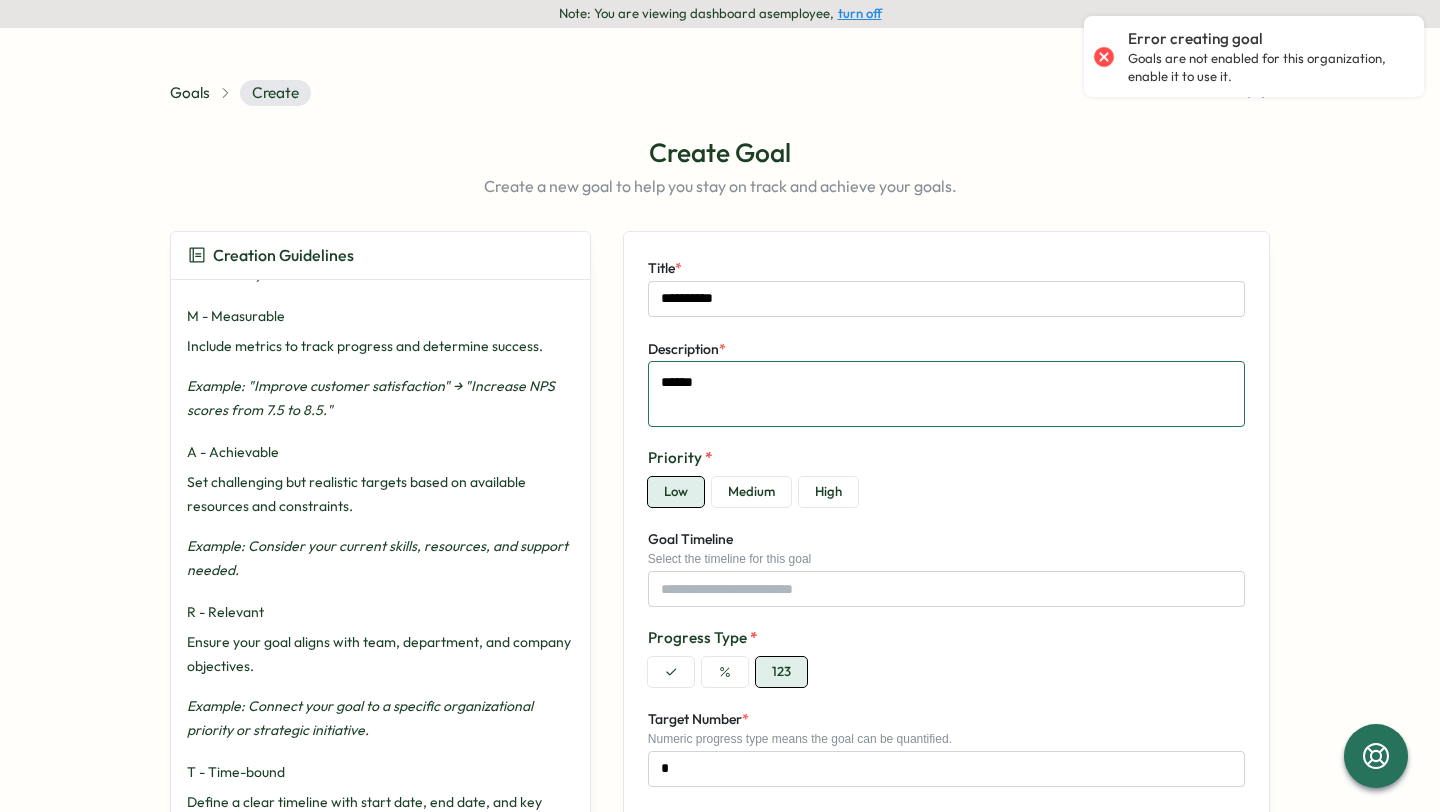 click on "******" at bounding box center (946, 394) 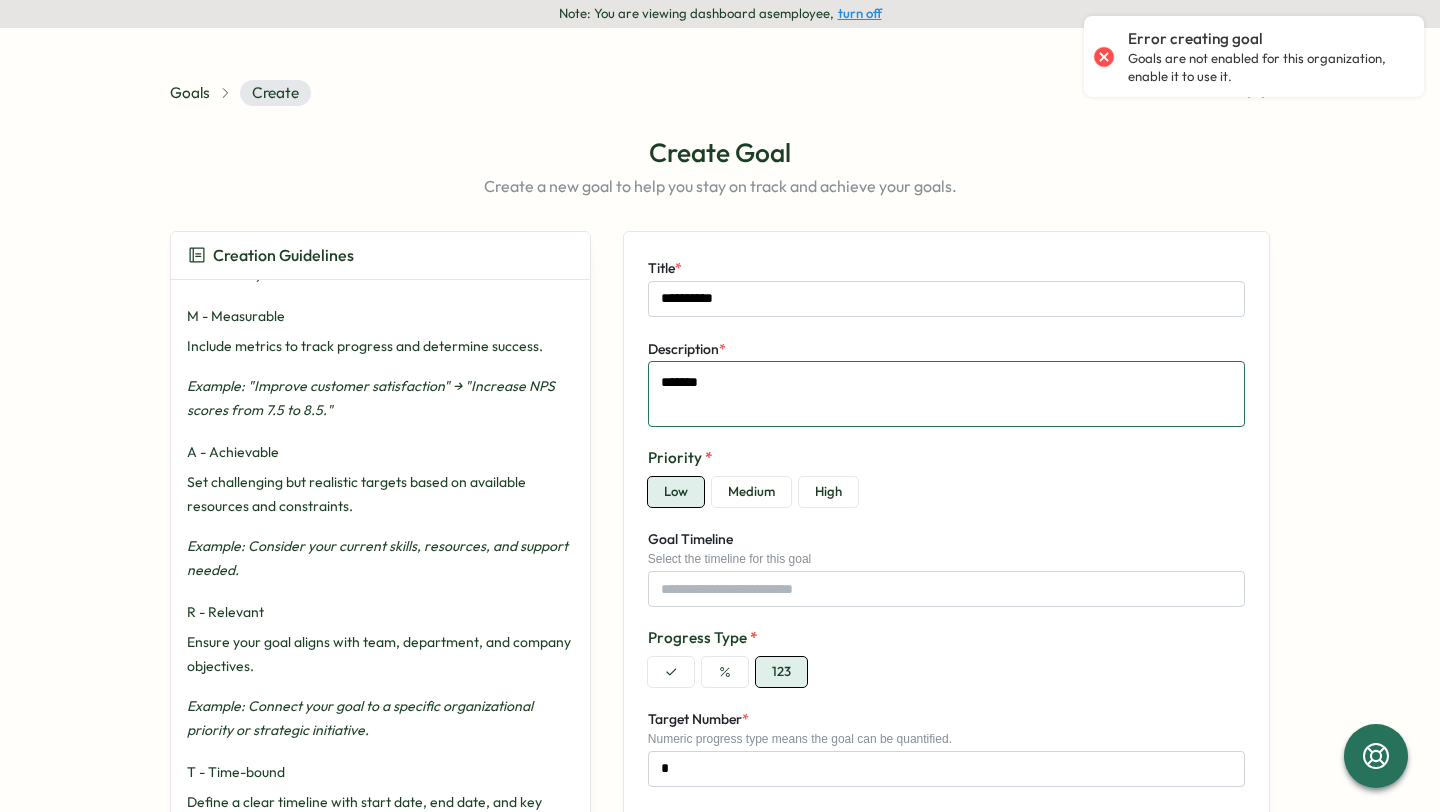 type on "*" 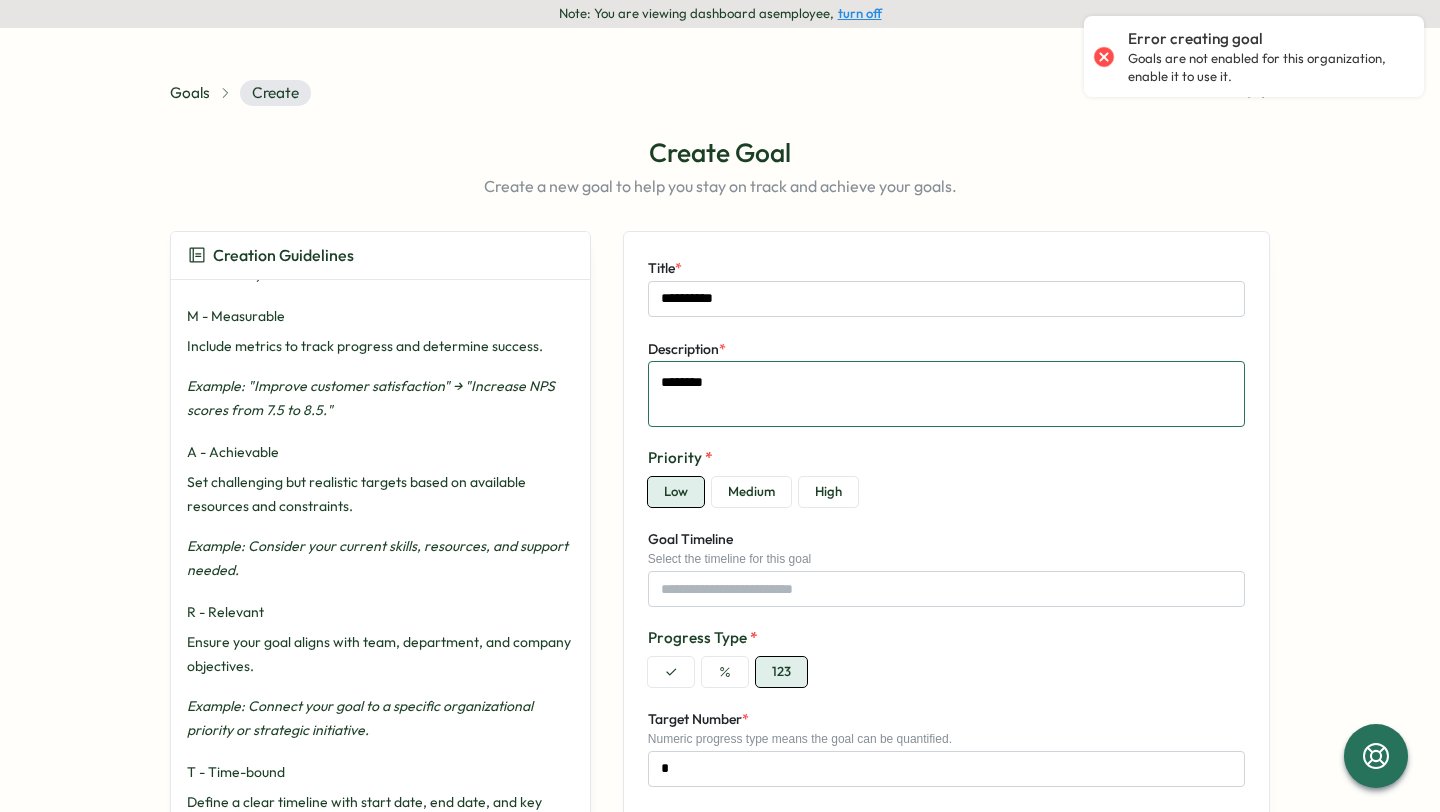 type on "*" 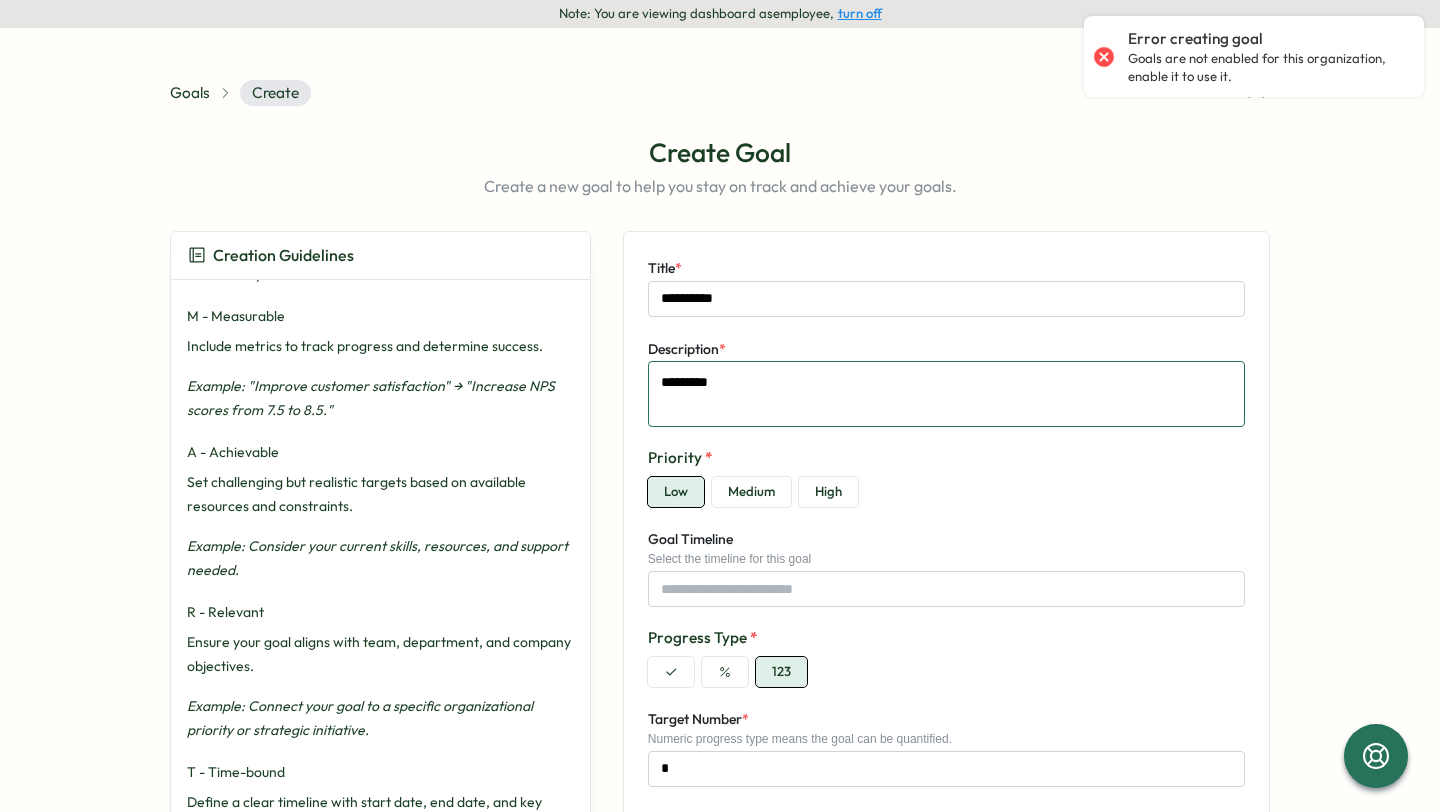 type on "*" 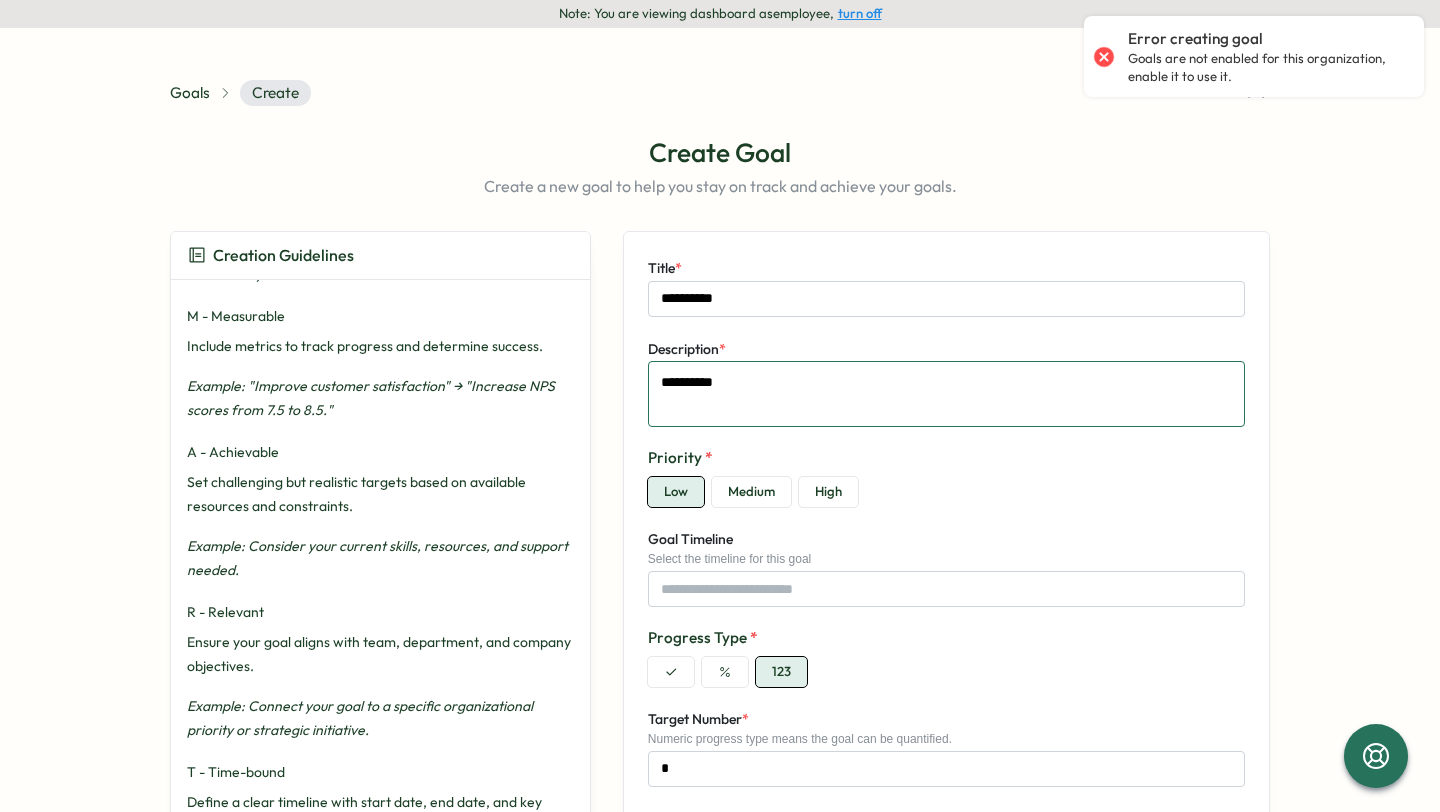 type on "*" 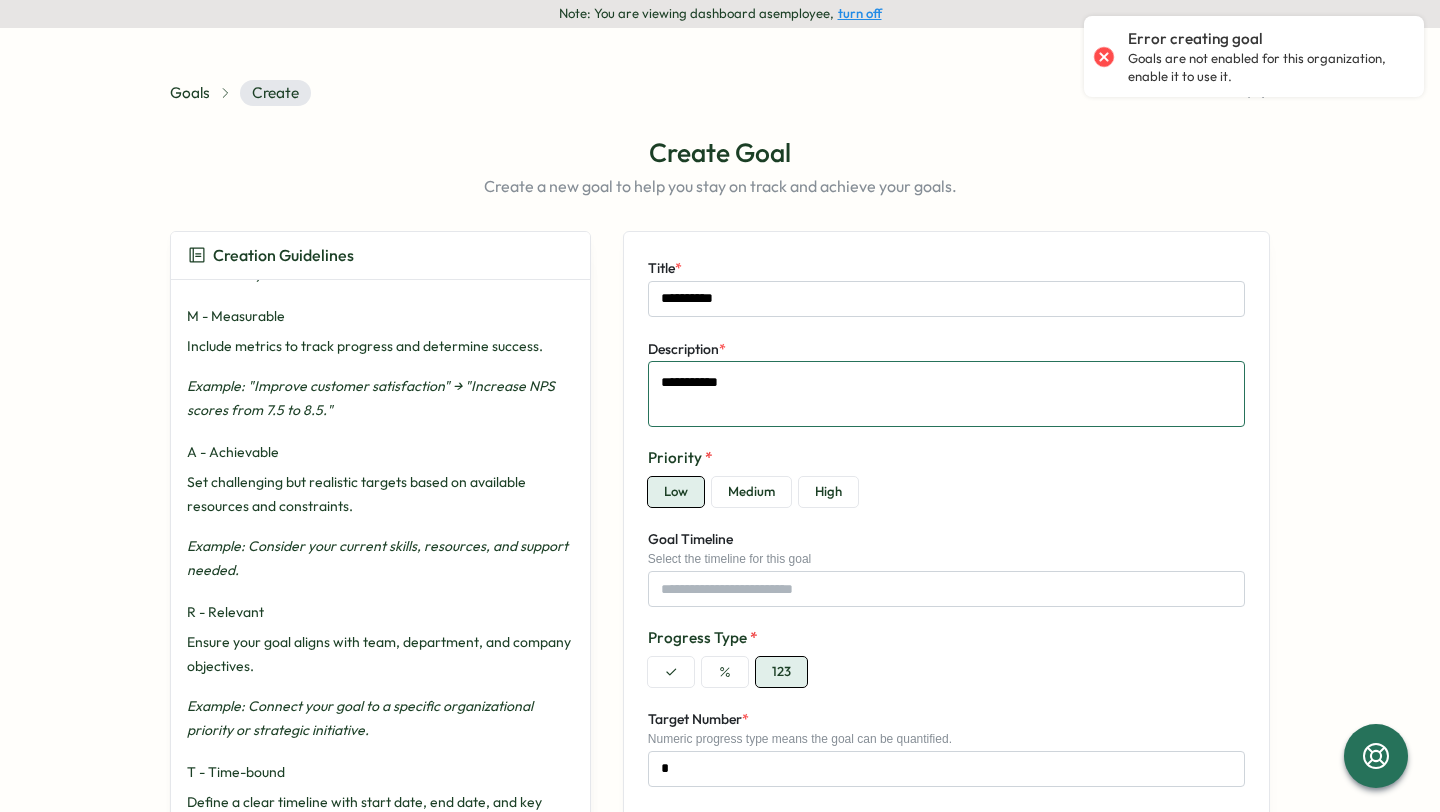 type on "*" 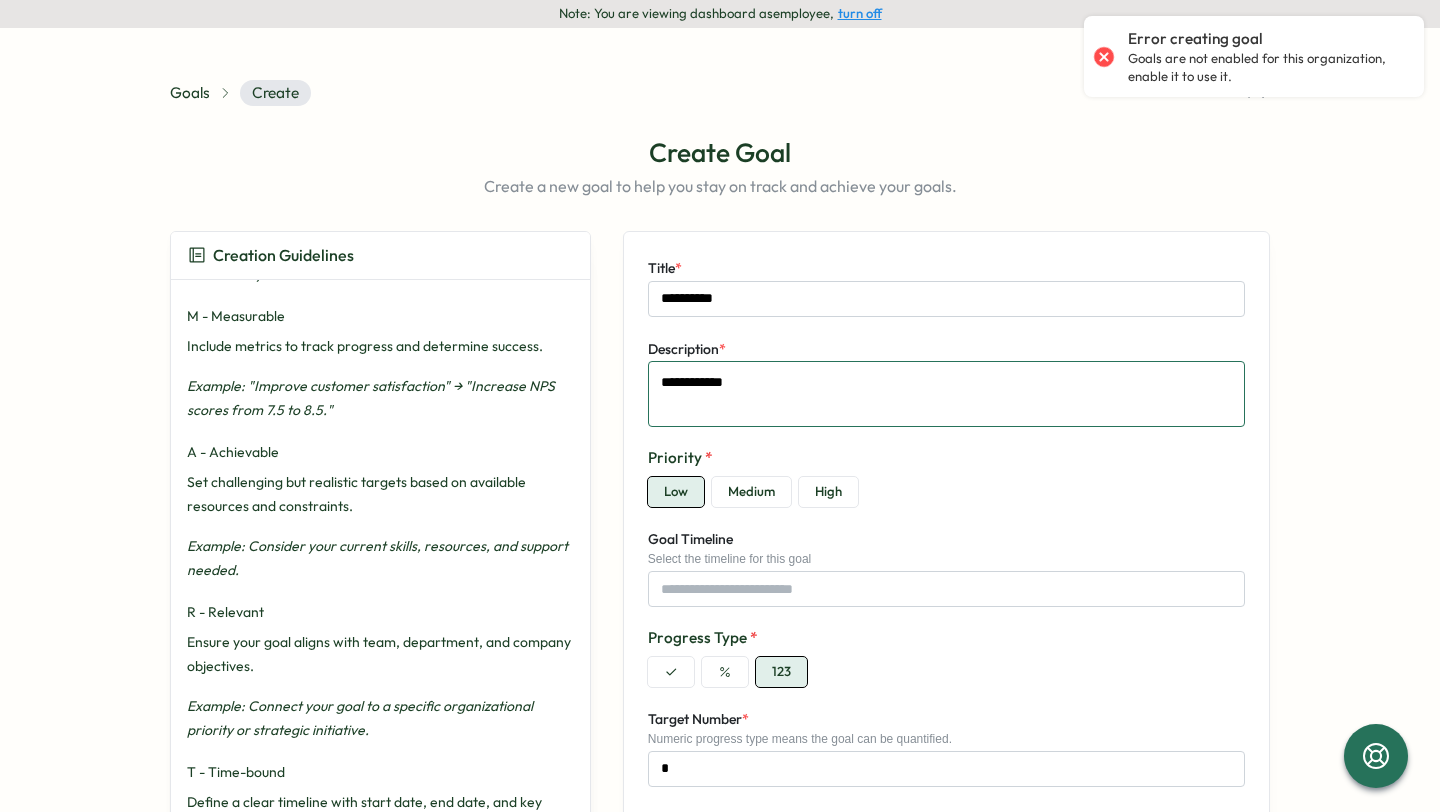 type on "*" 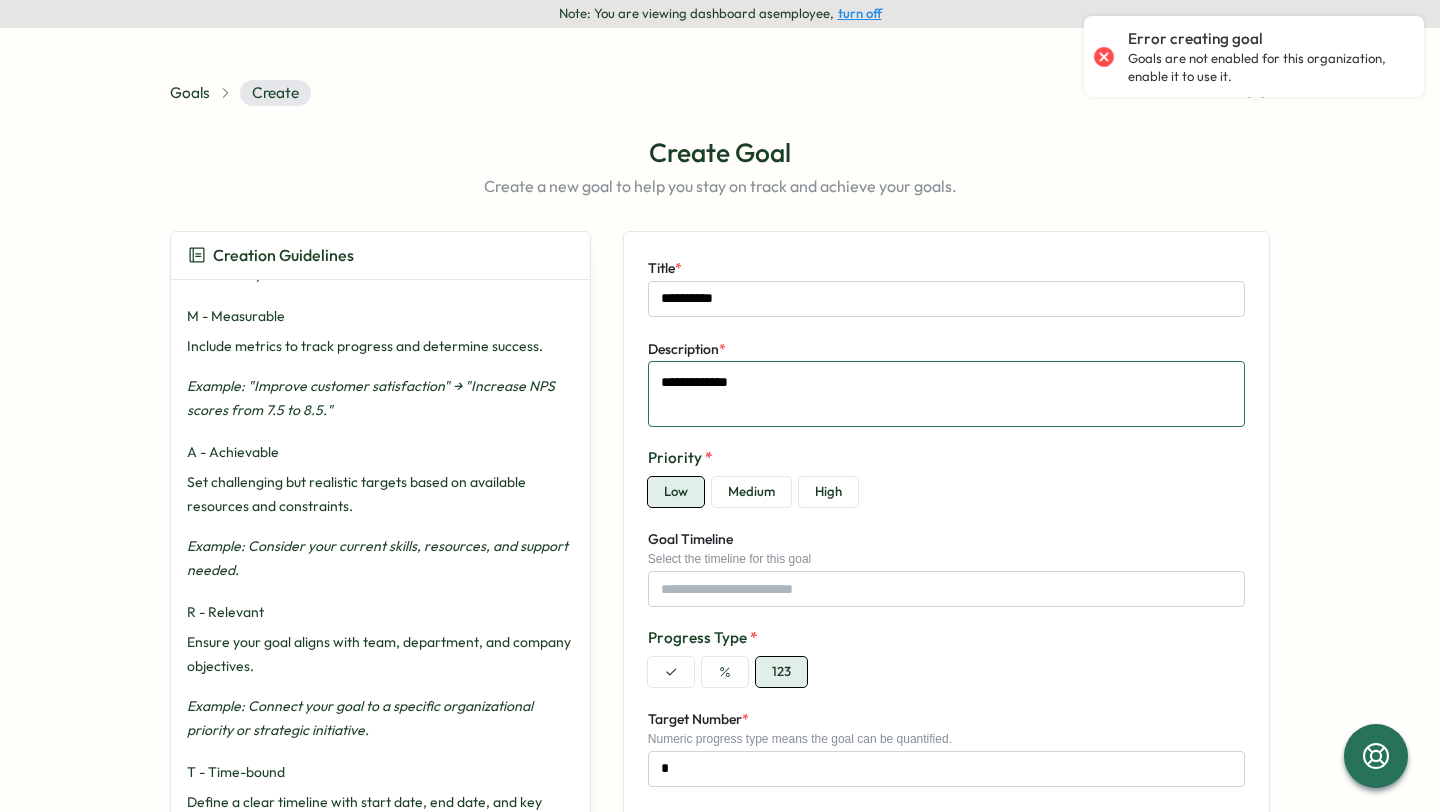 type on "**********" 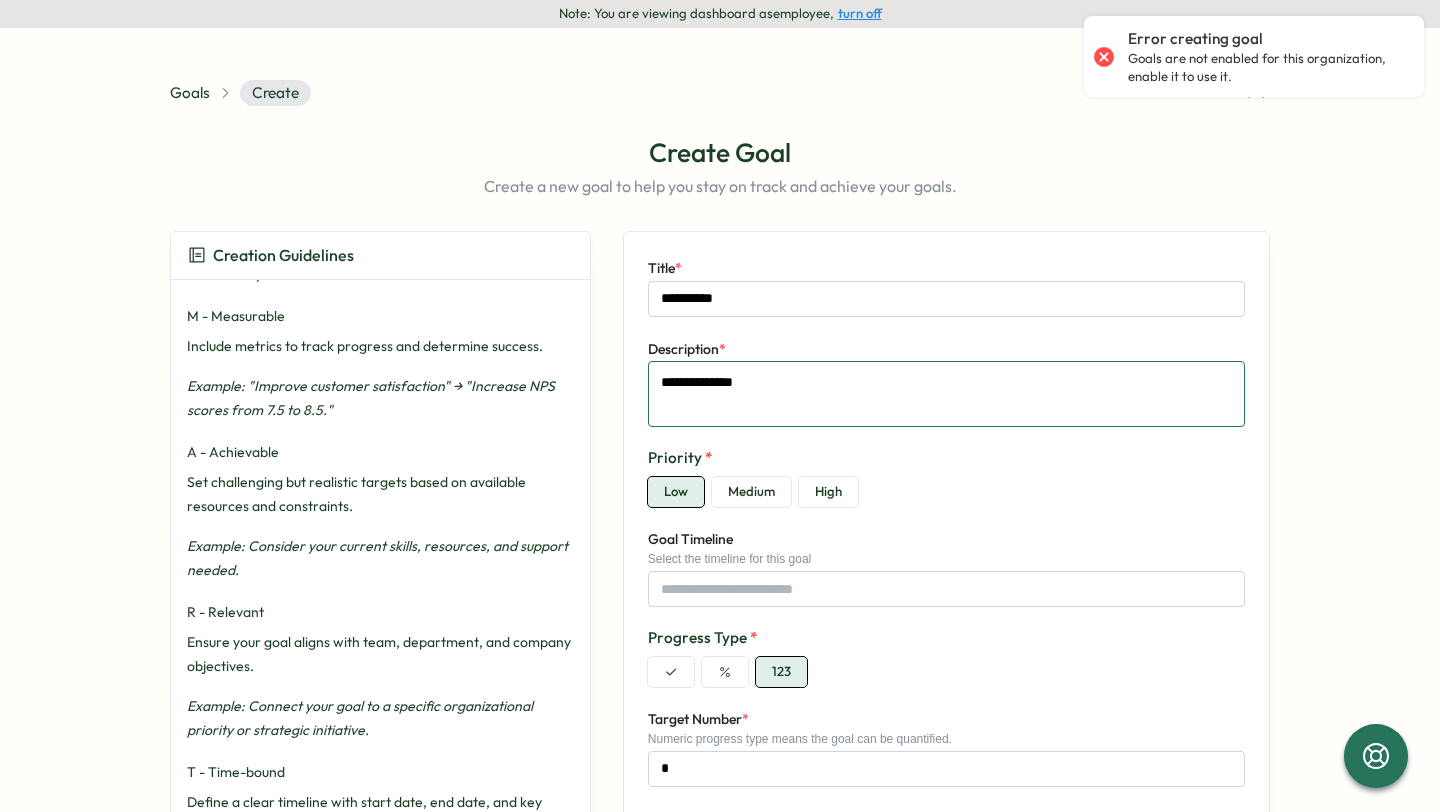 type on "*" 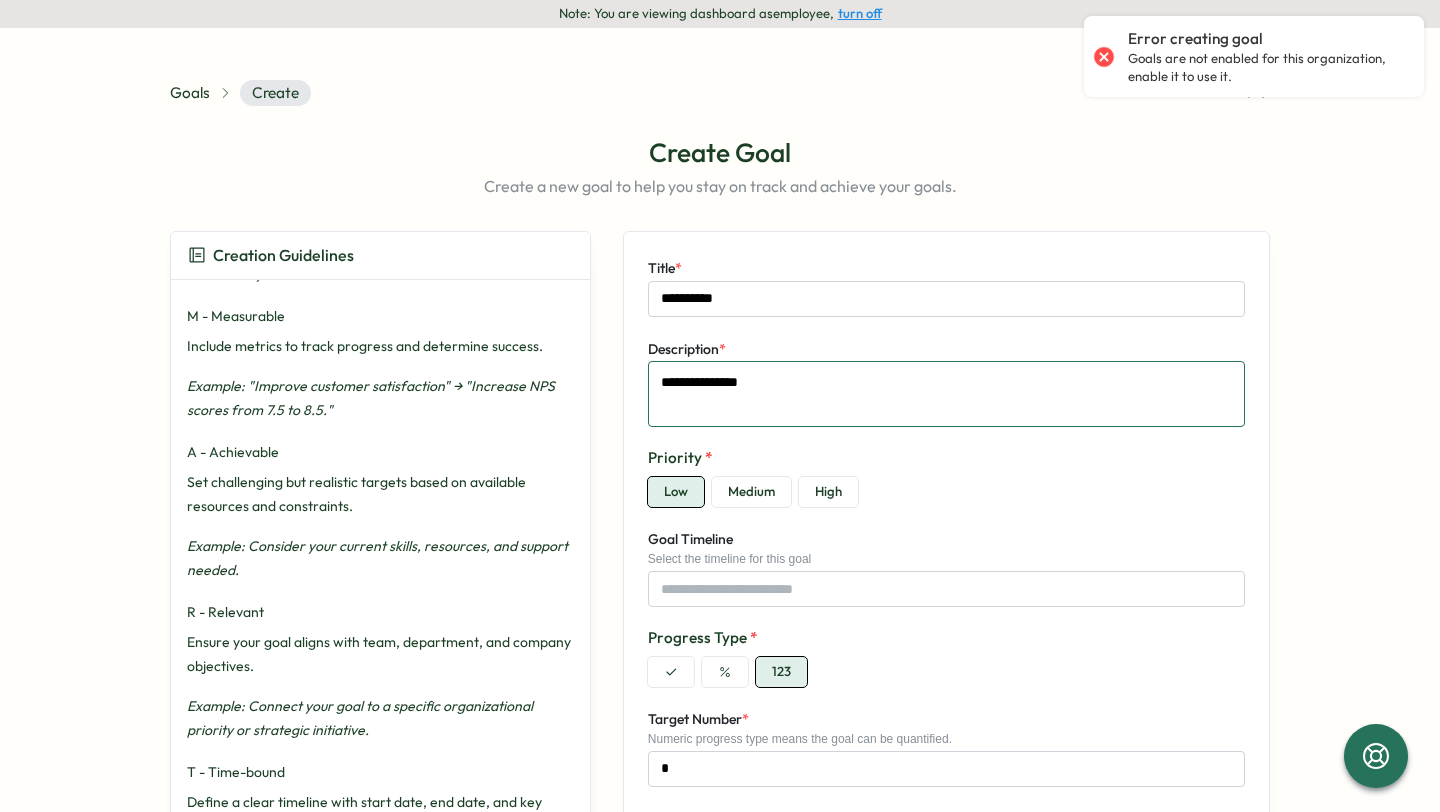 type on "**********" 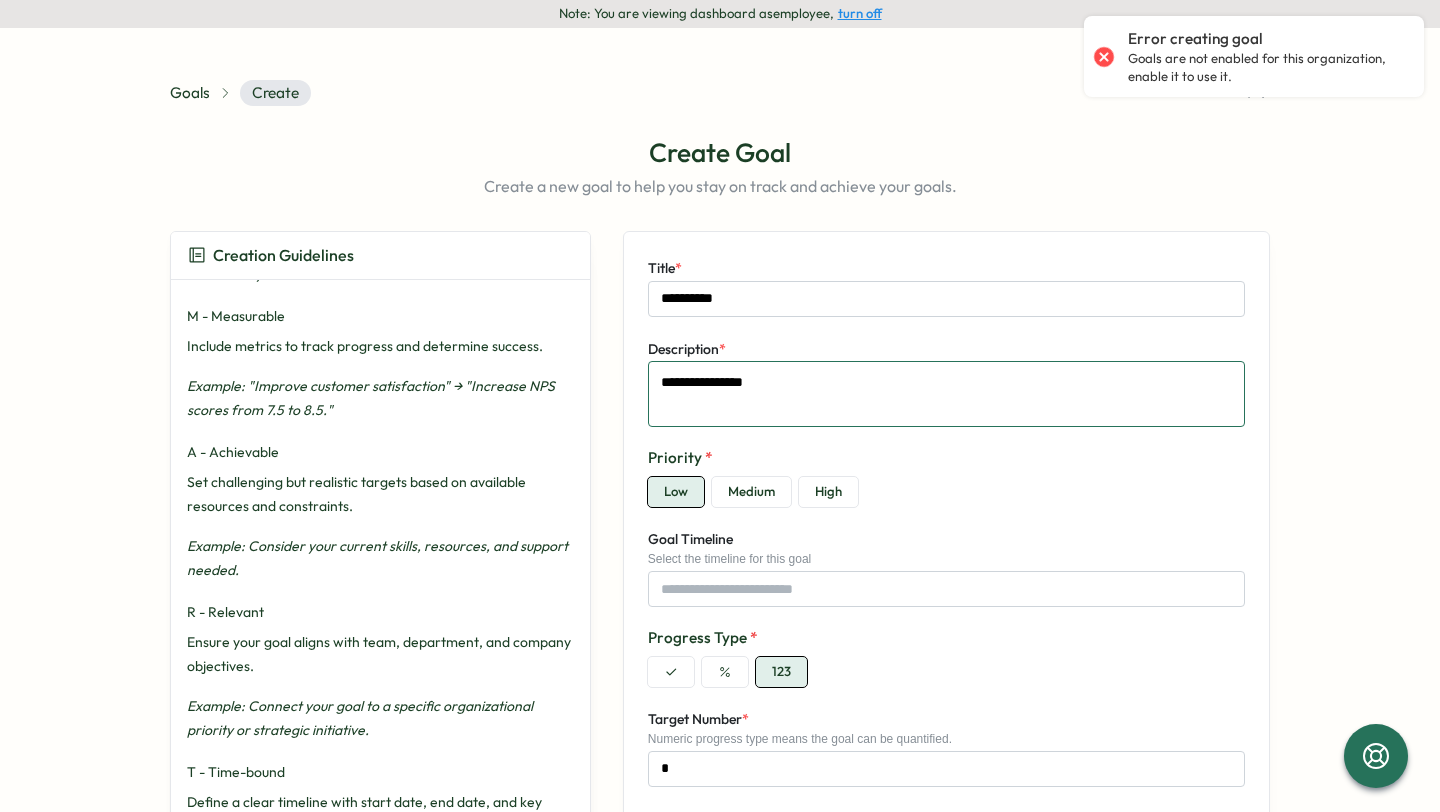 type on "*" 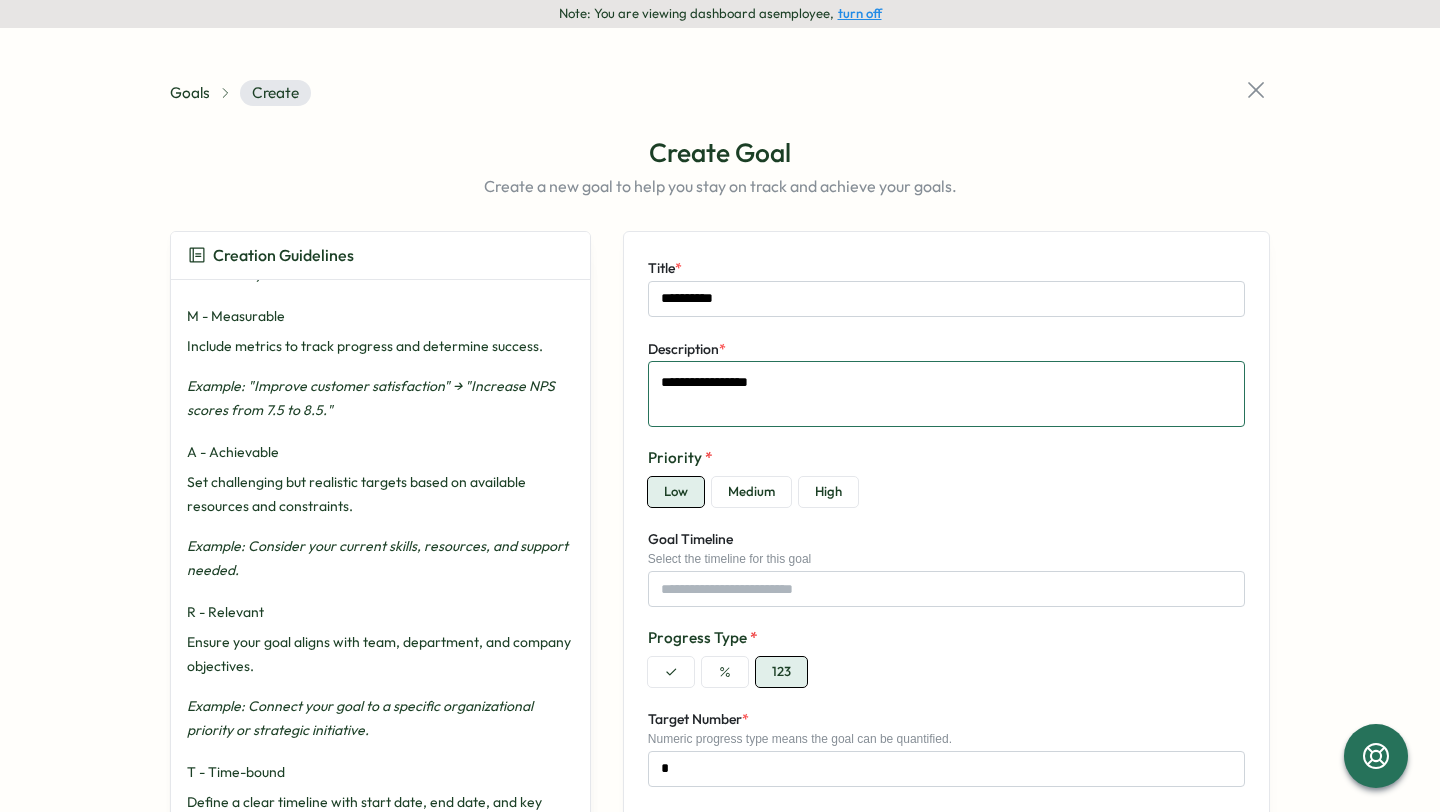 type on "*" 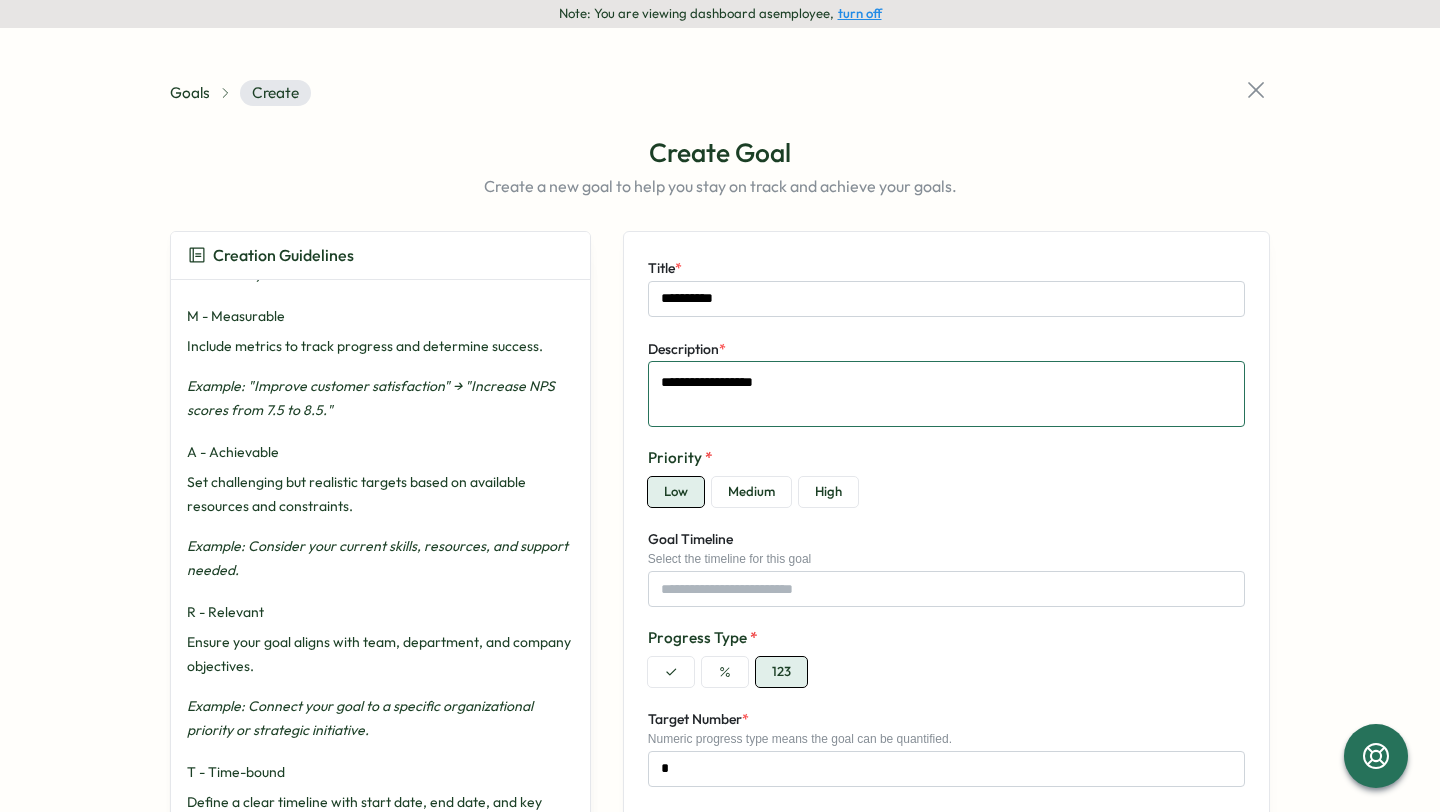 type on "*" 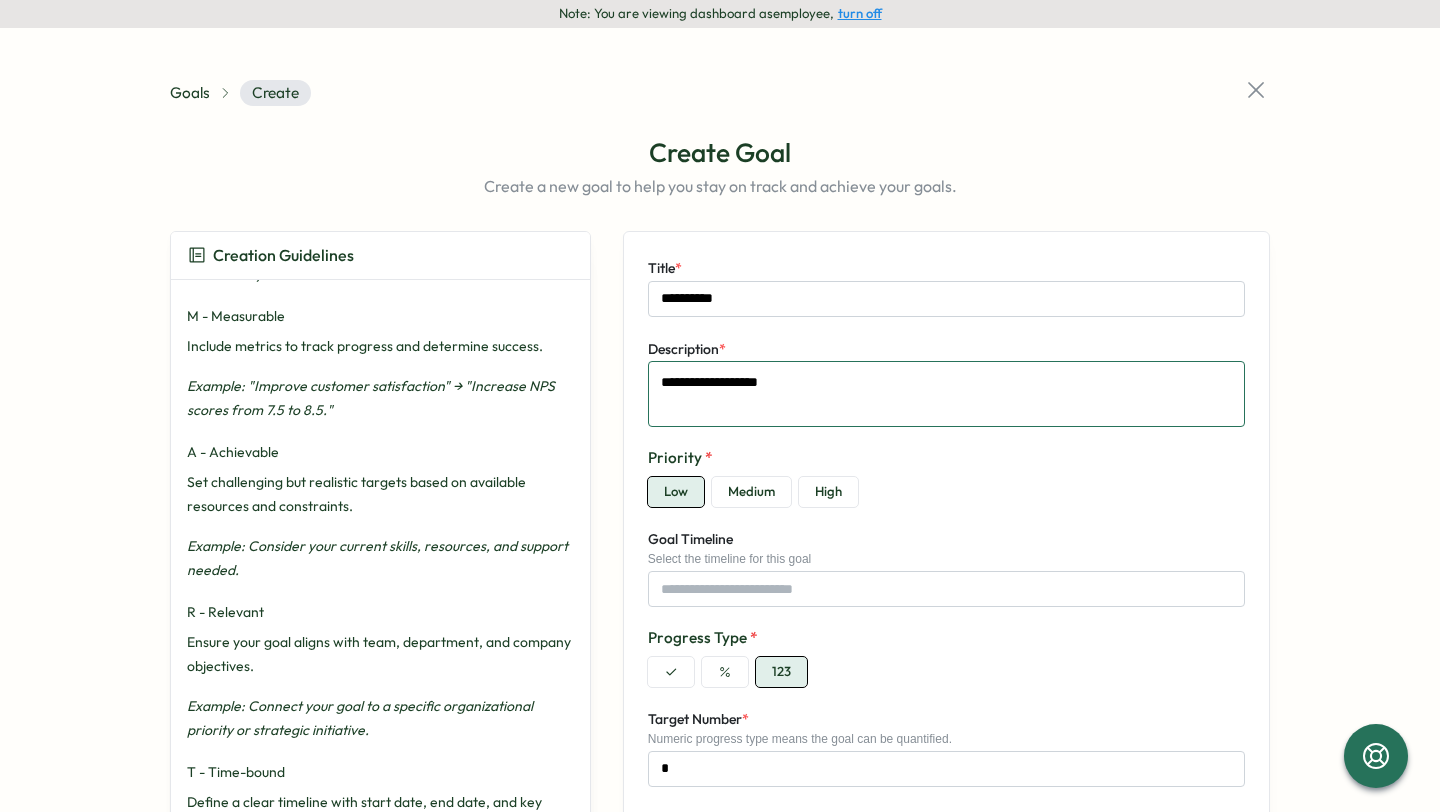 type on "*" 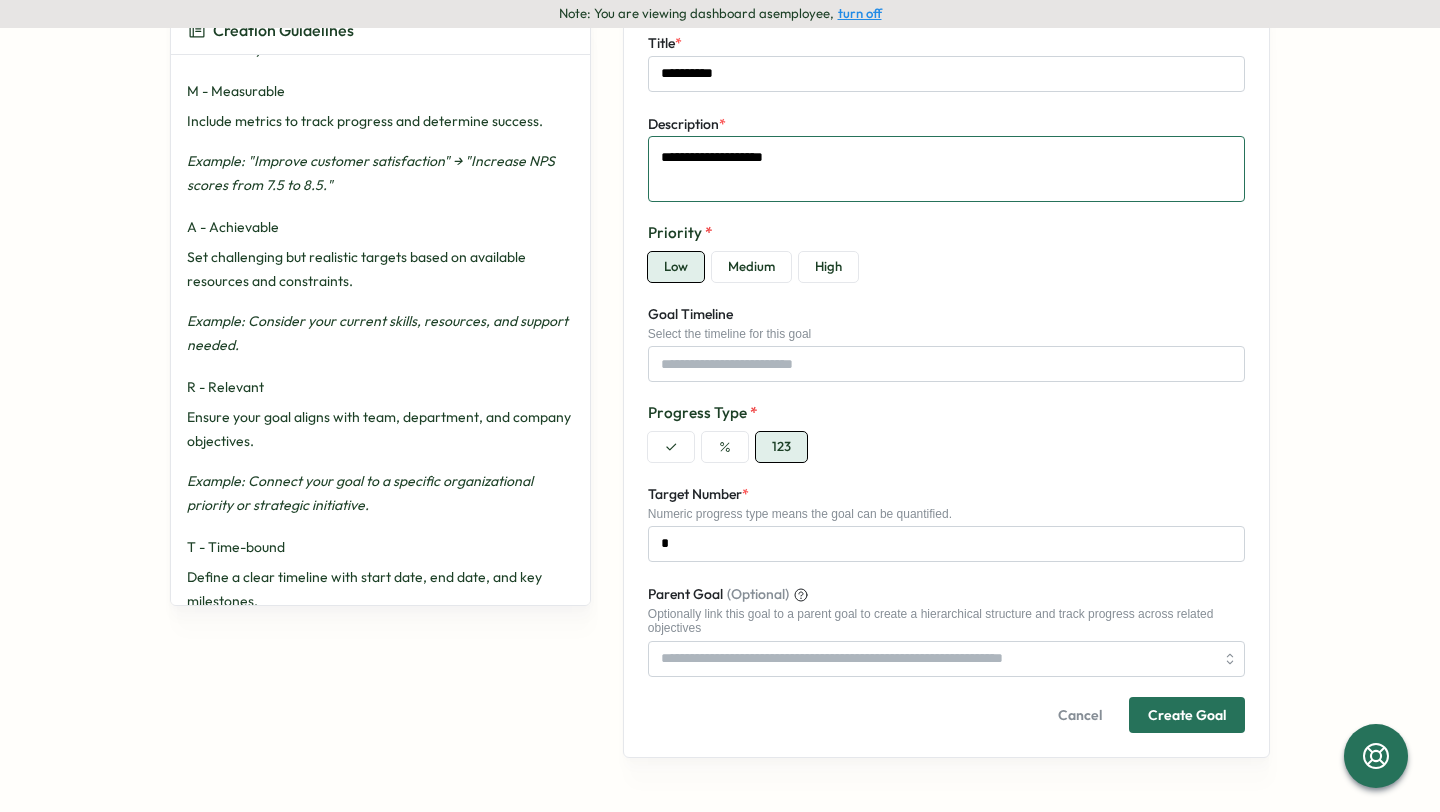 scroll, scrollTop: 258, scrollLeft: 0, axis: vertical 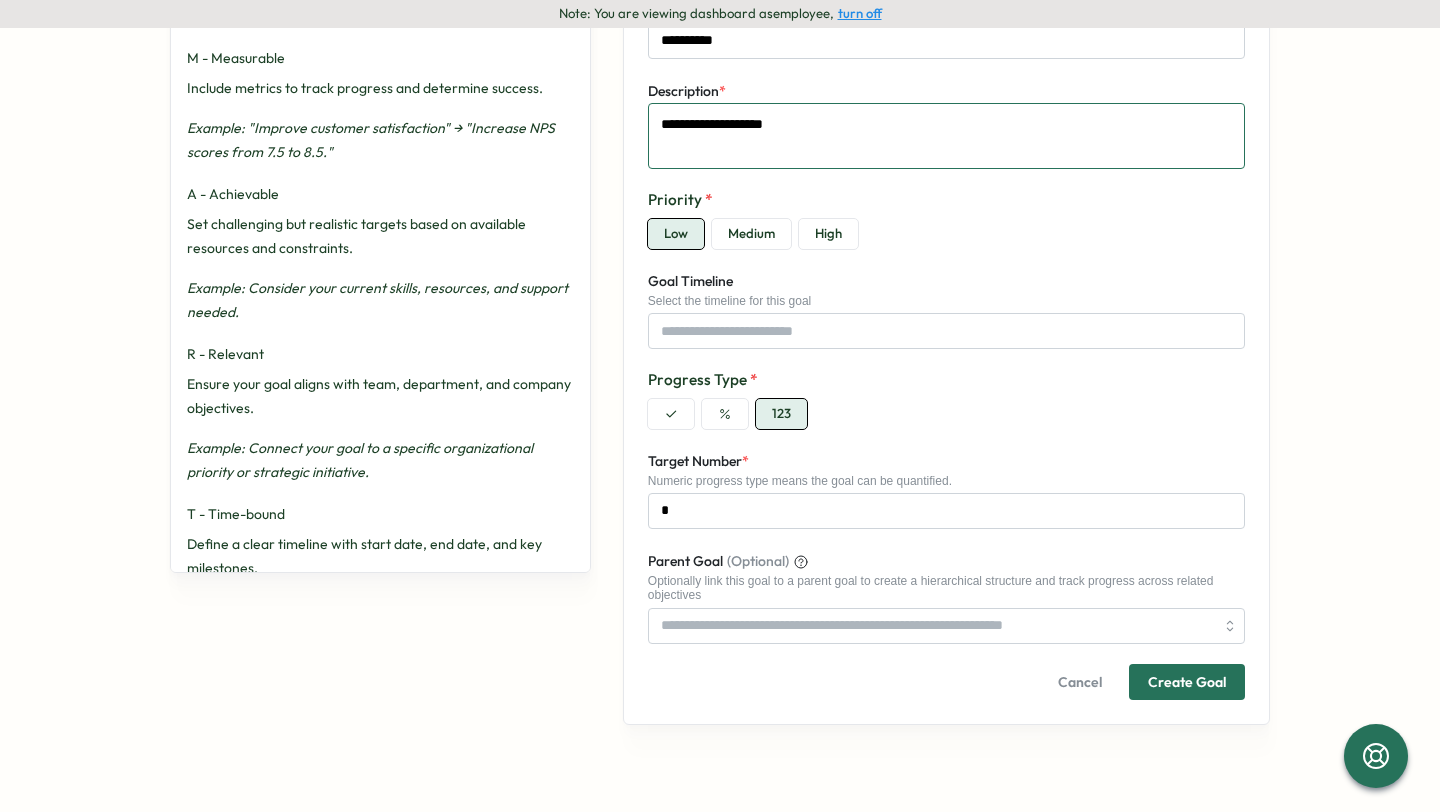 type on "**********" 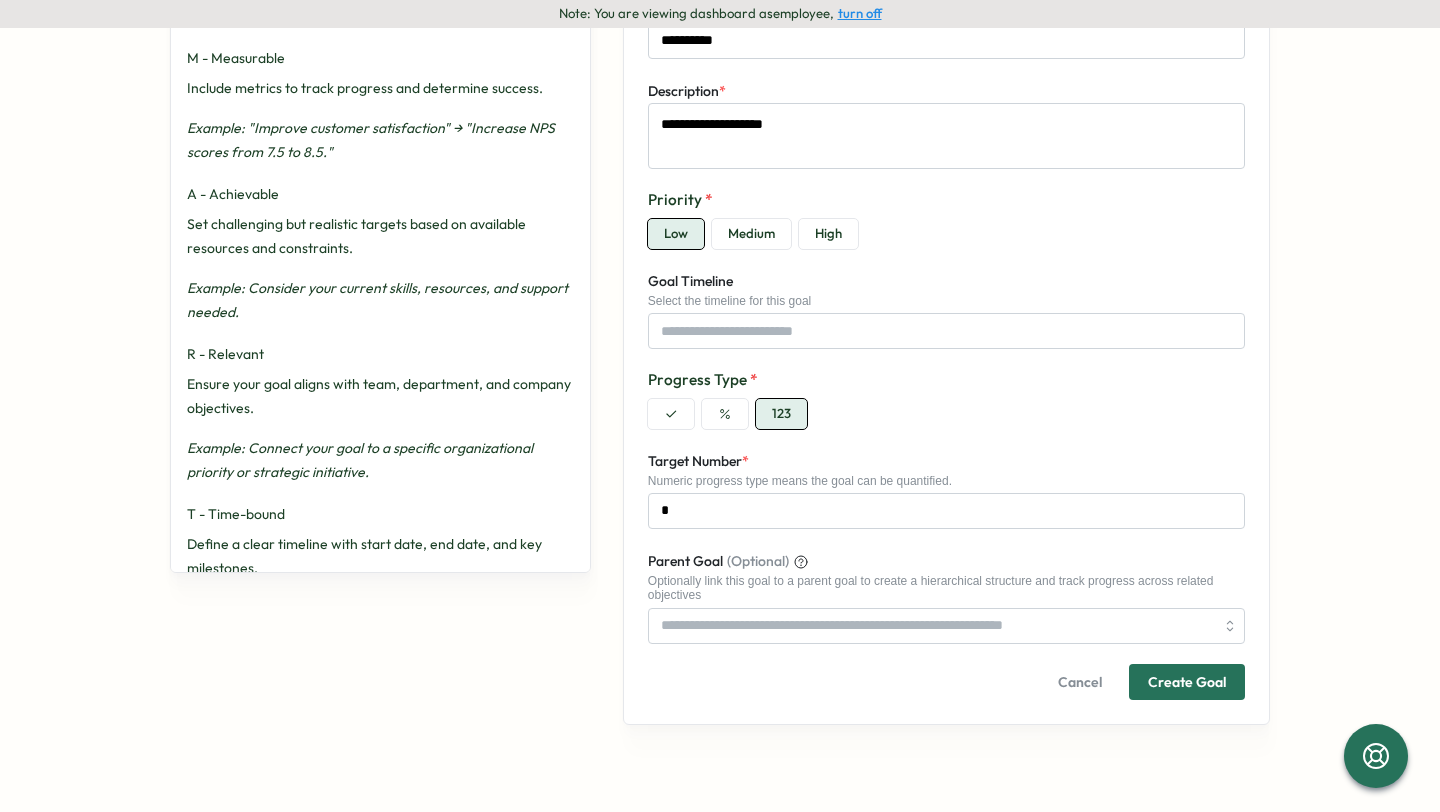 click on "Create Goal" at bounding box center [1187, 682] 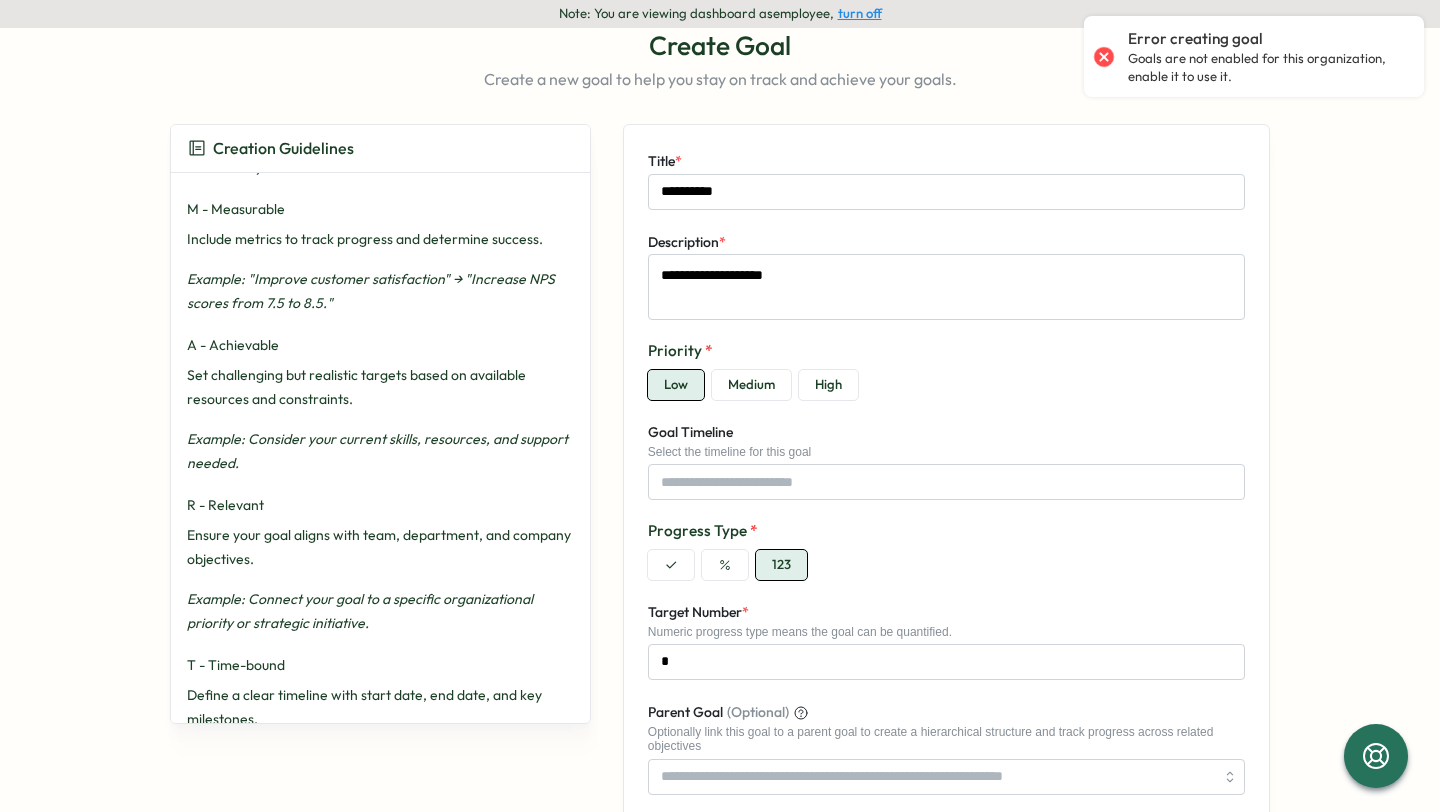 scroll, scrollTop: 258, scrollLeft: 0, axis: vertical 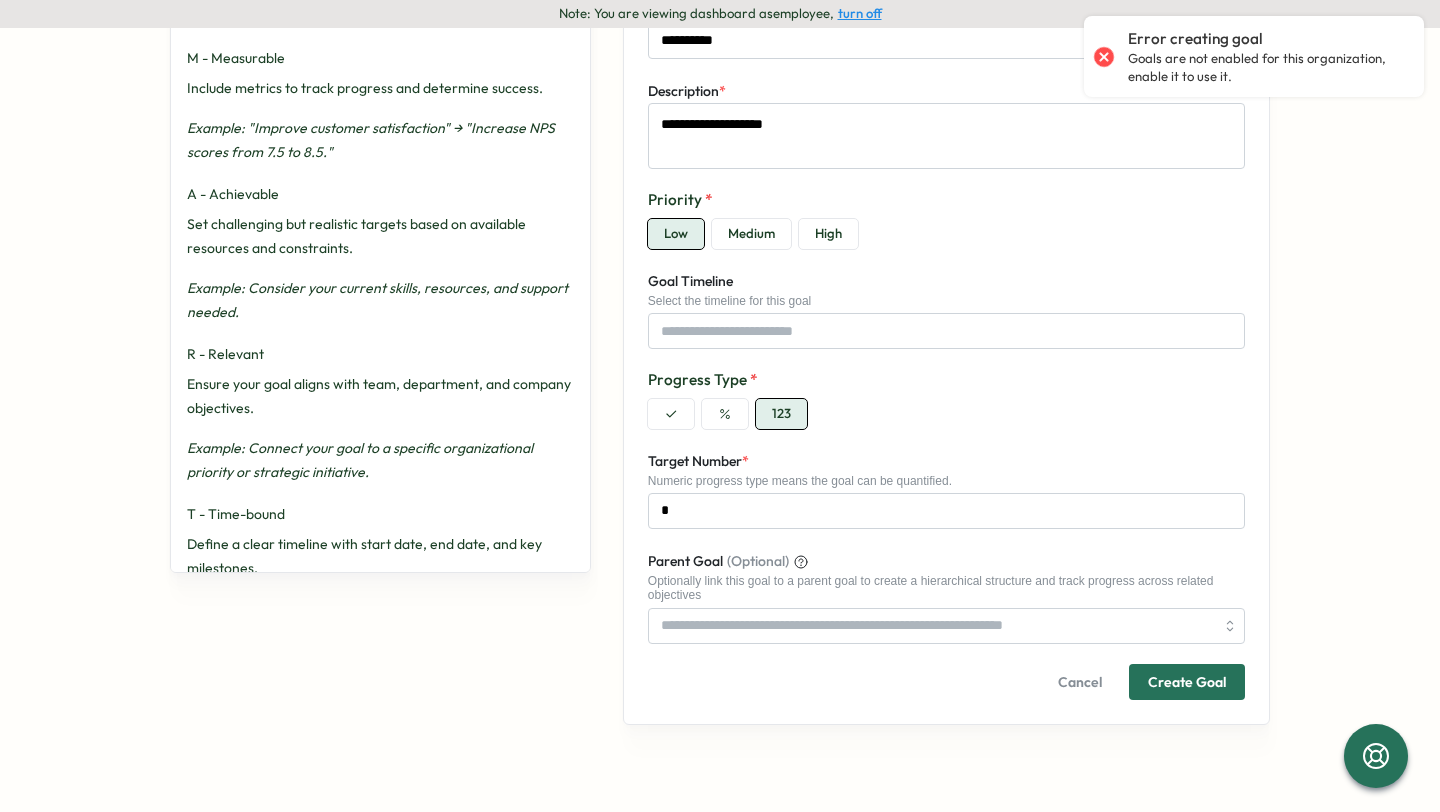 drag, startPoint x: 1252, startPoint y: 84, endPoint x: 1120, endPoint y: 53, distance: 135.5913 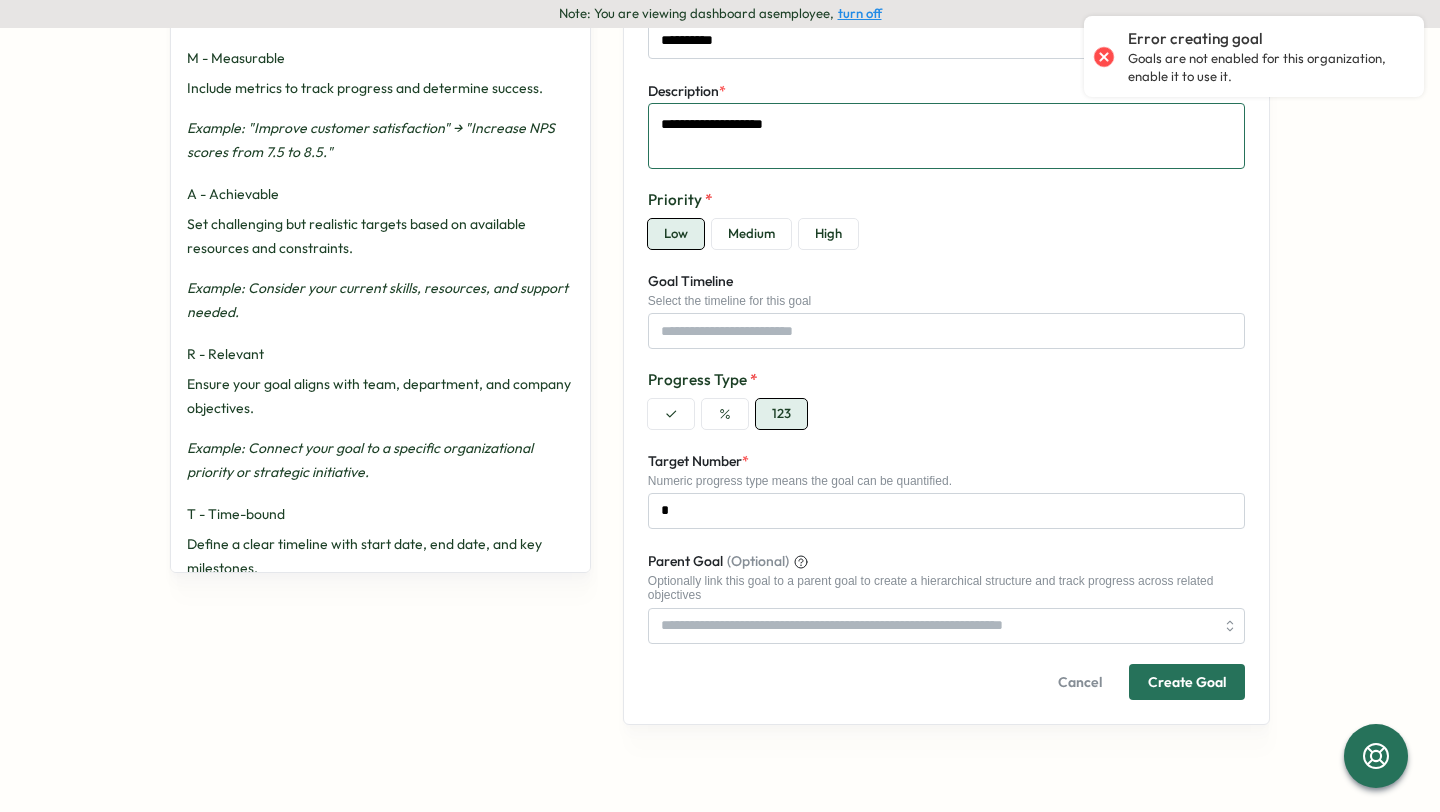 type on "*" 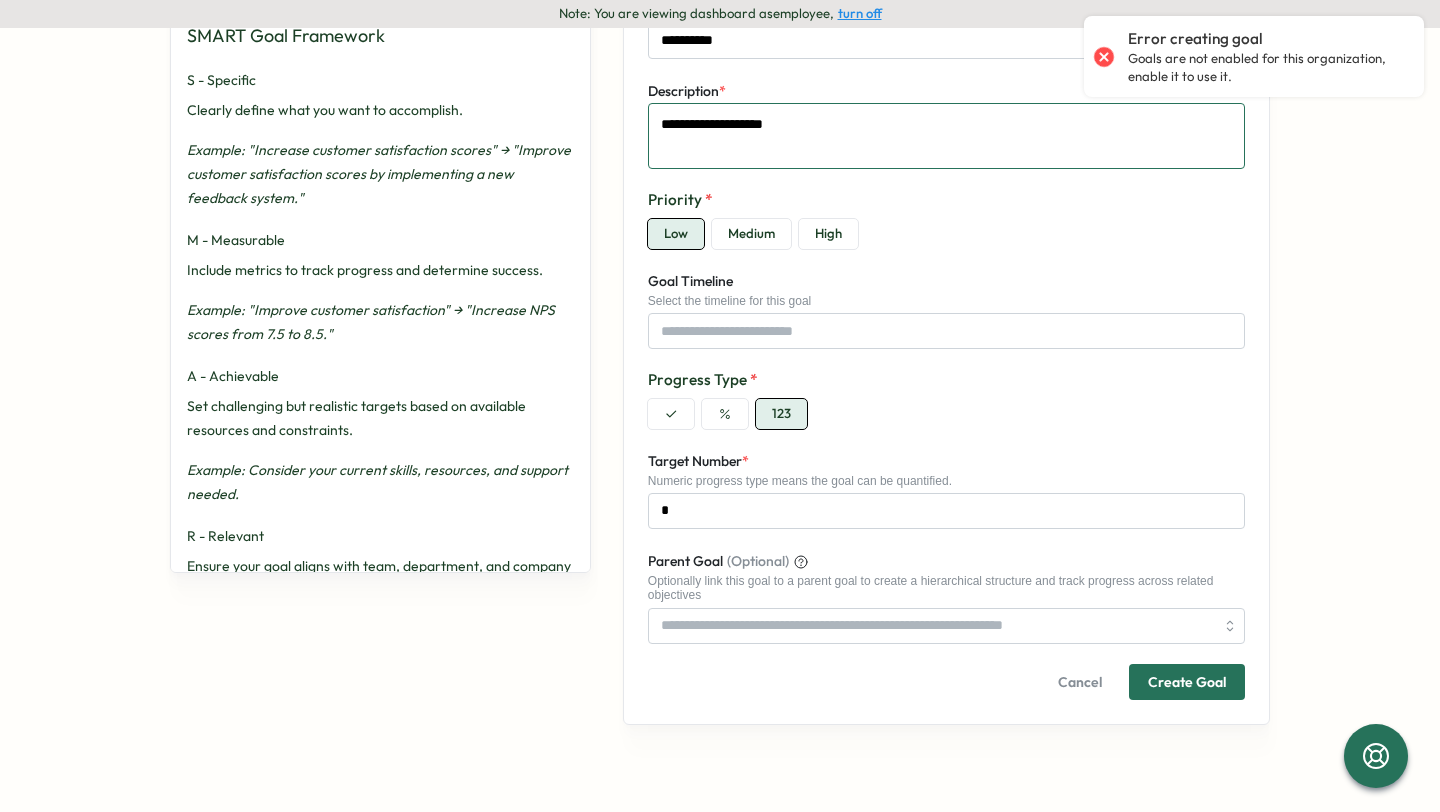 scroll, scrollTop: 0, scrollLeft: 0, axis: both 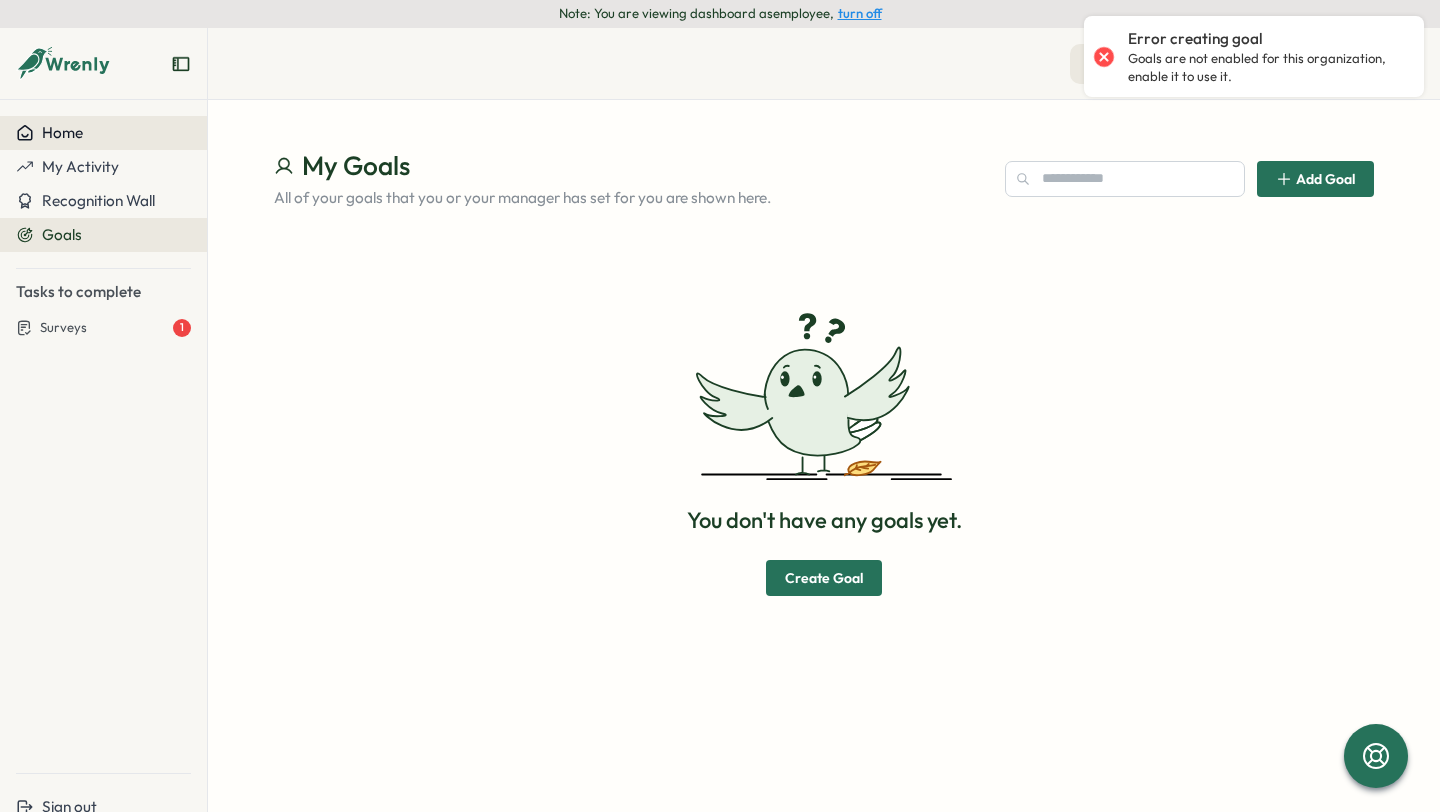click on "Home" at bounding box center [62, 132] 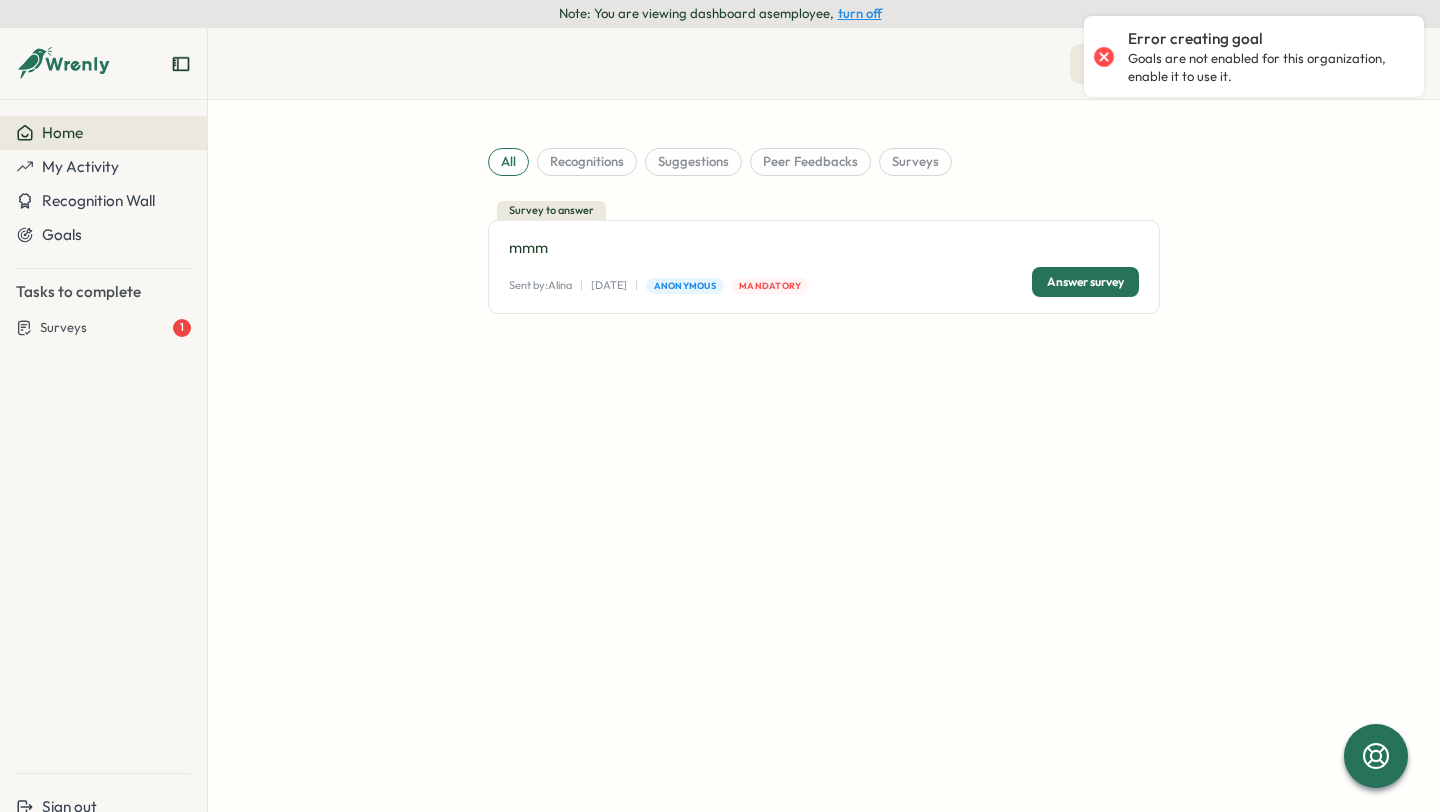 click 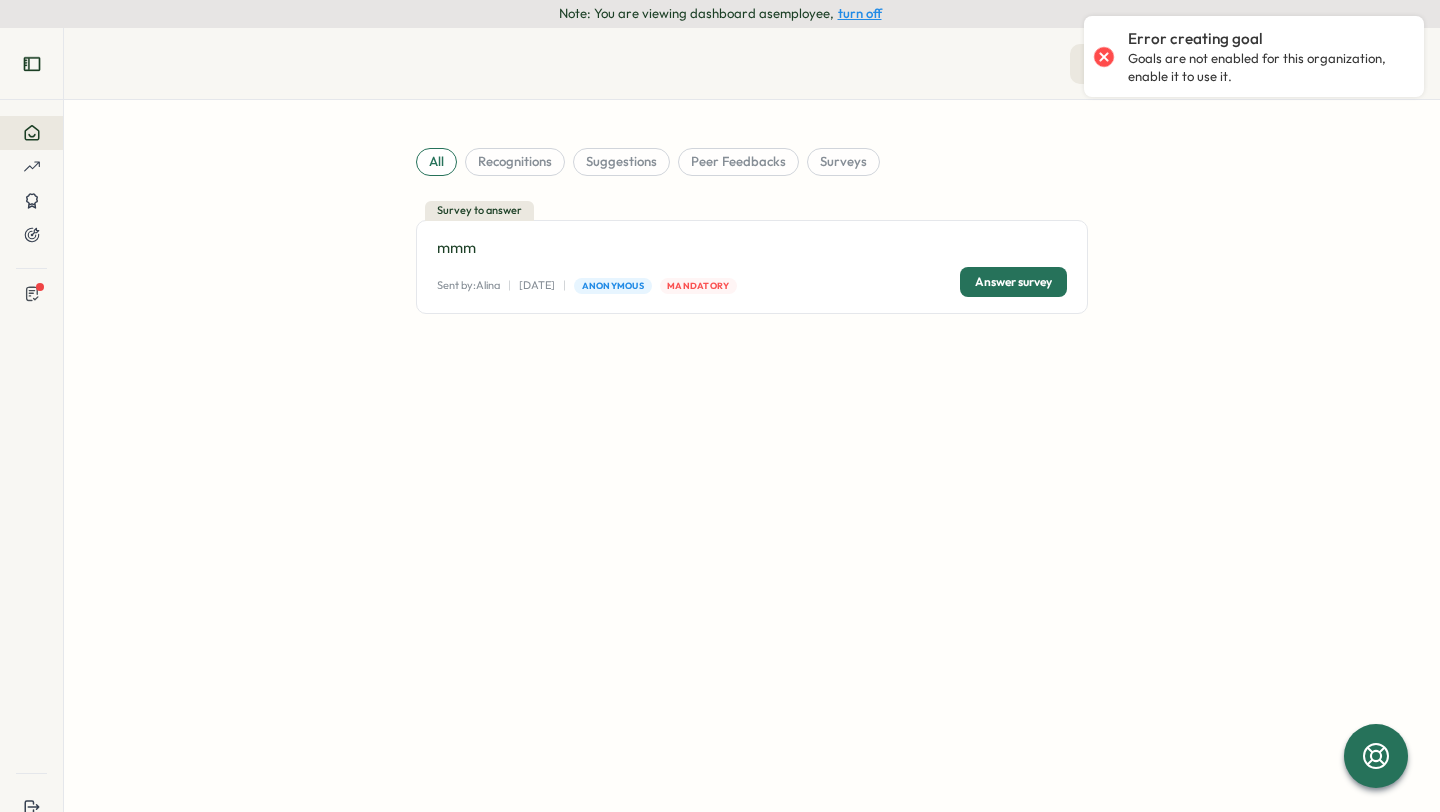 click 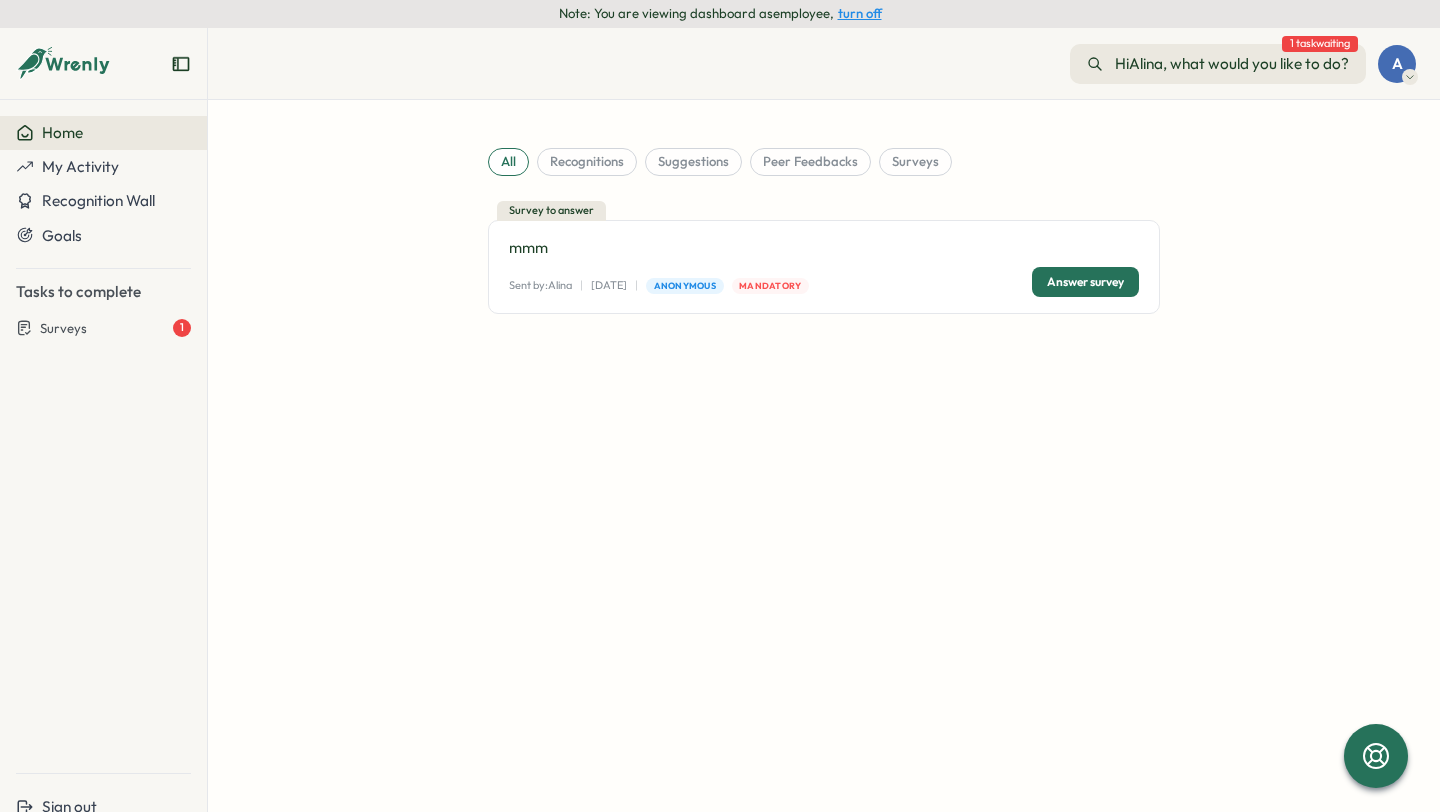 click on "A" at bounding box center [1397, 64] 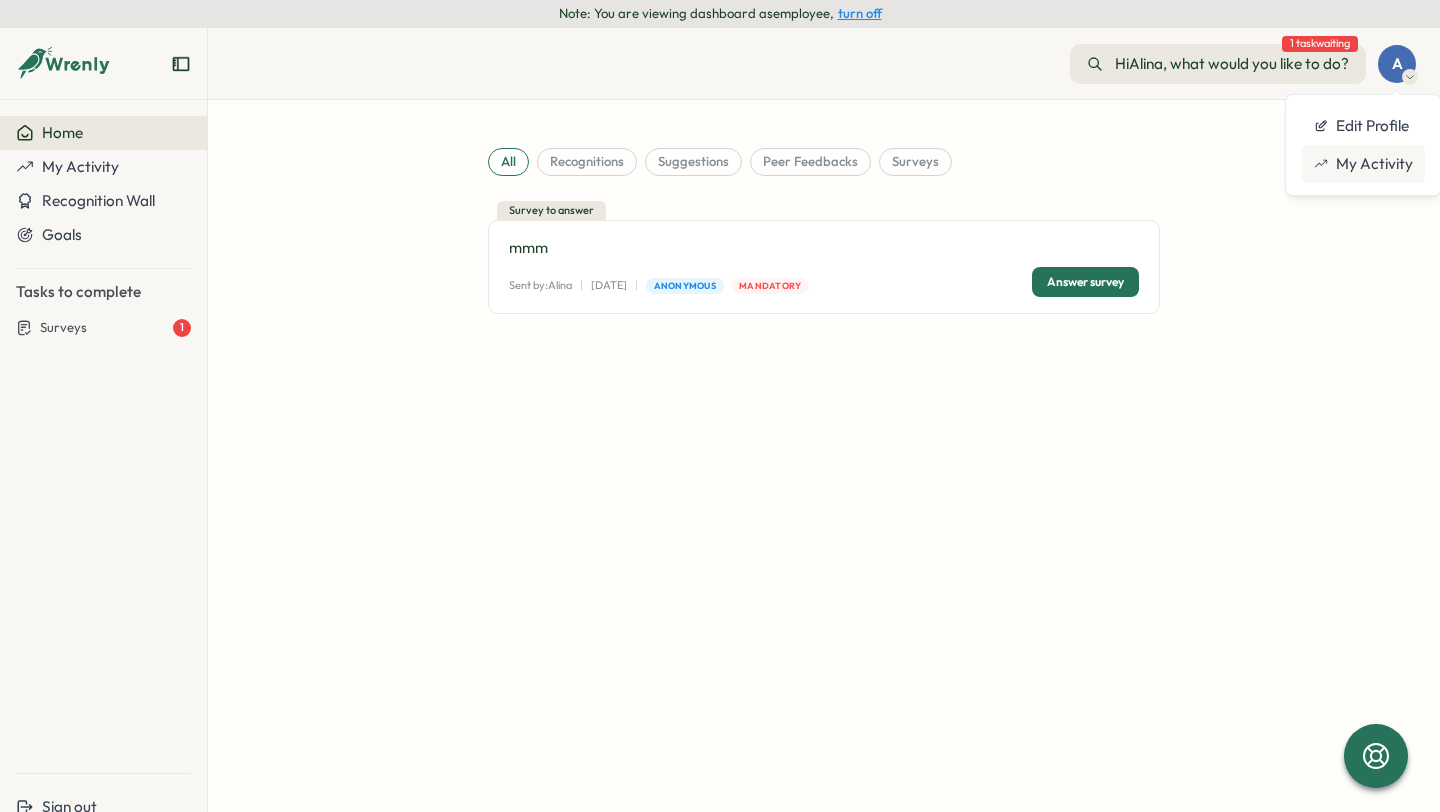click on "My Activity" at bounding box center (1363, 164) 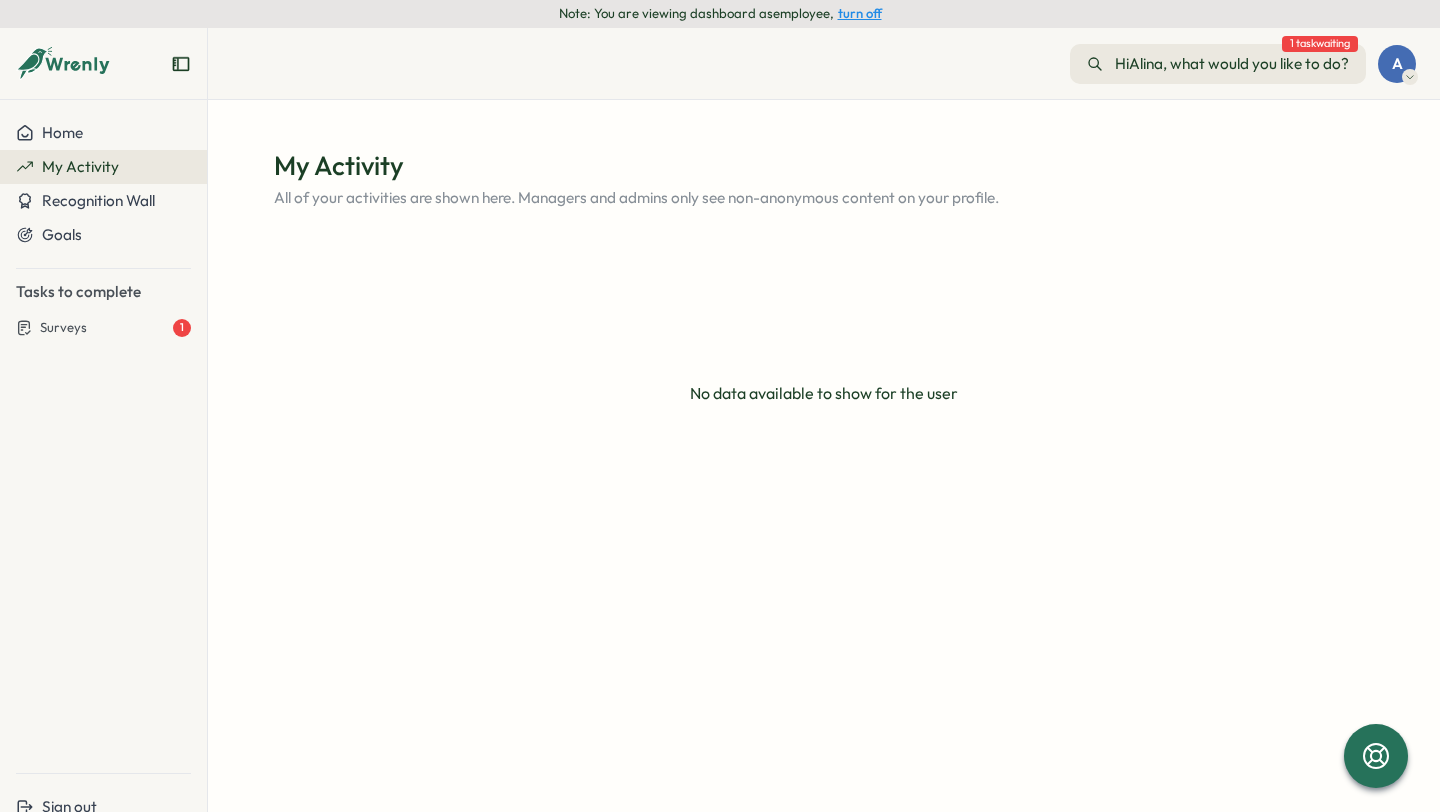 click on "turn off" at bounding box center (860, 13) 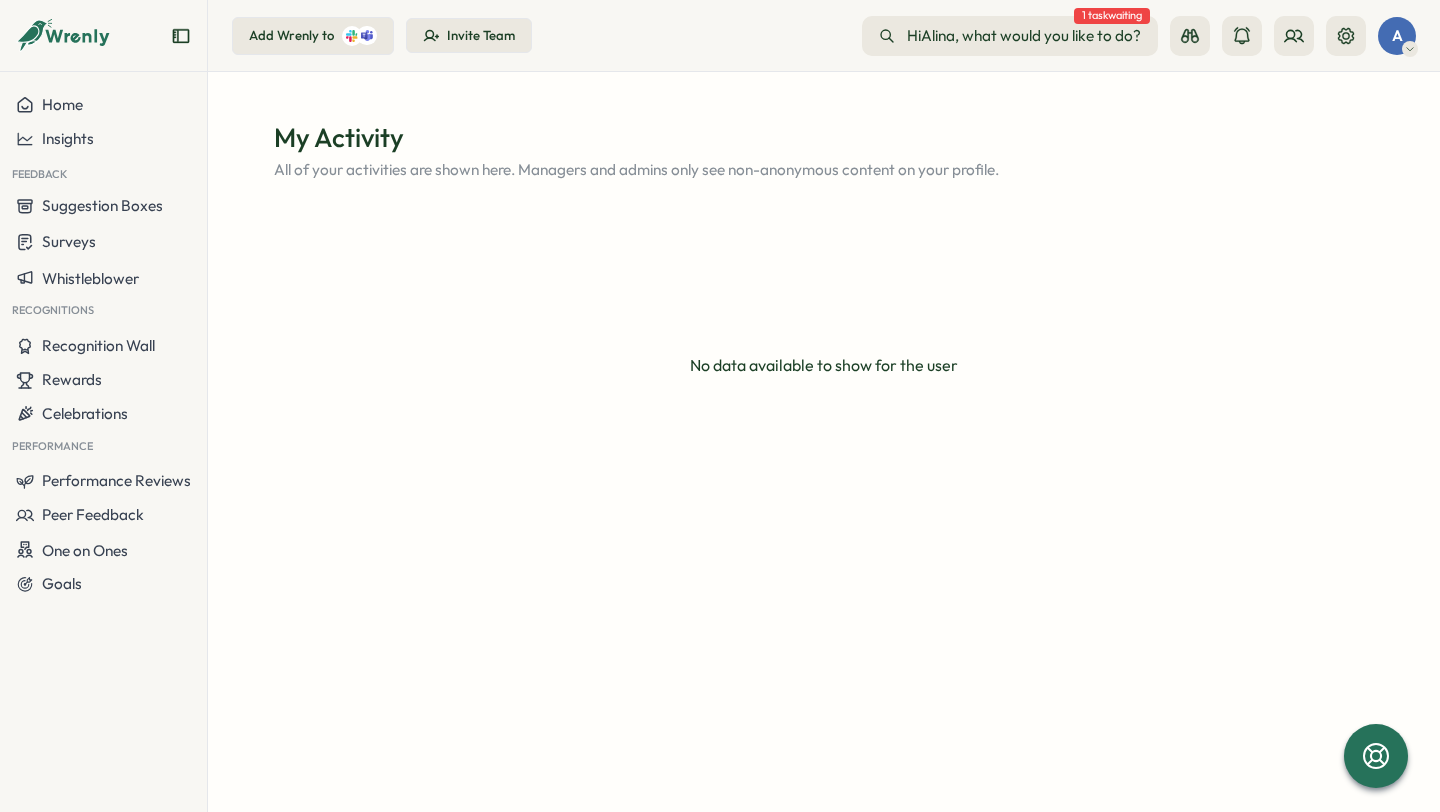 scroll, scrollTop: 0, scrollLeft: 0, axis: both 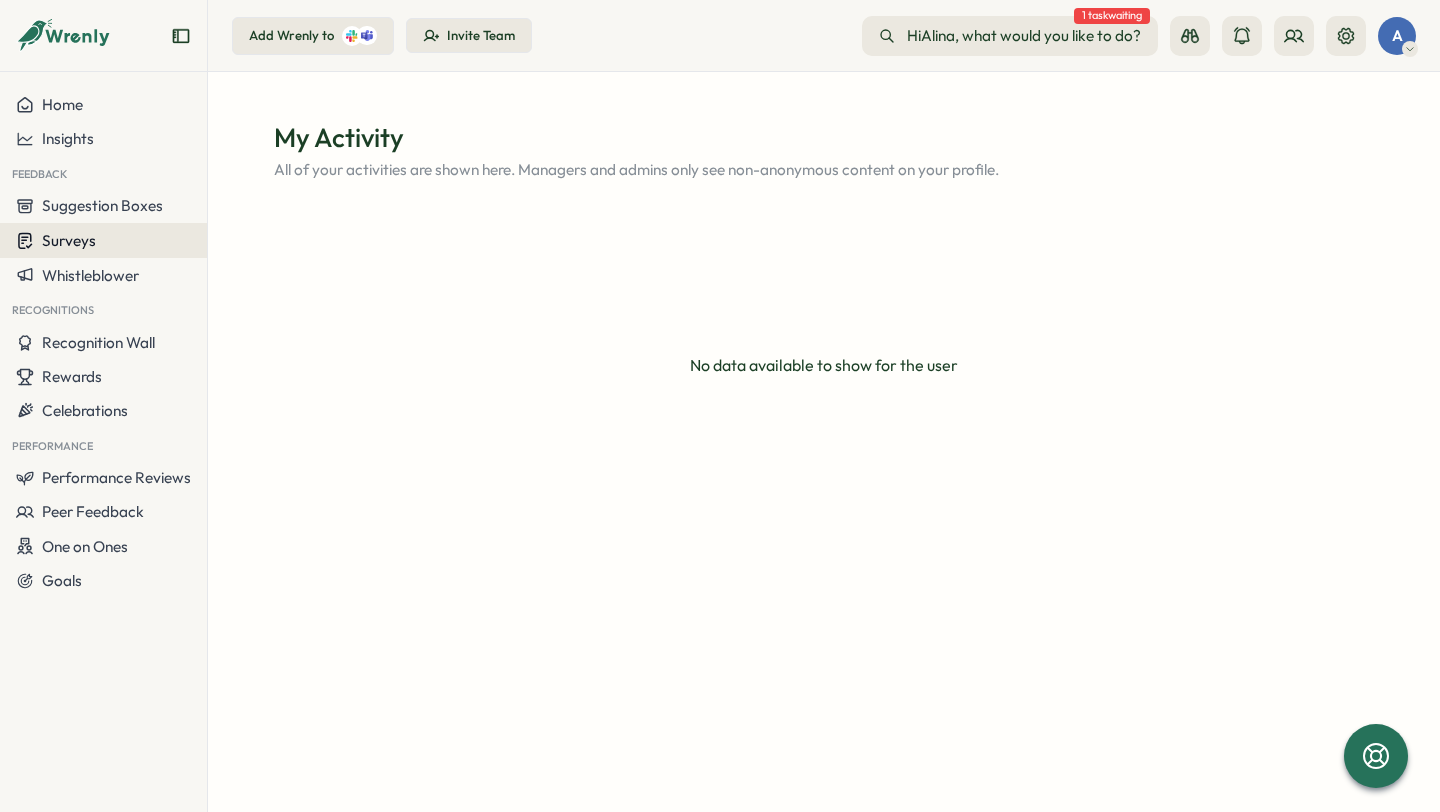 click on "Surveys" at bounding box center [103, 240] 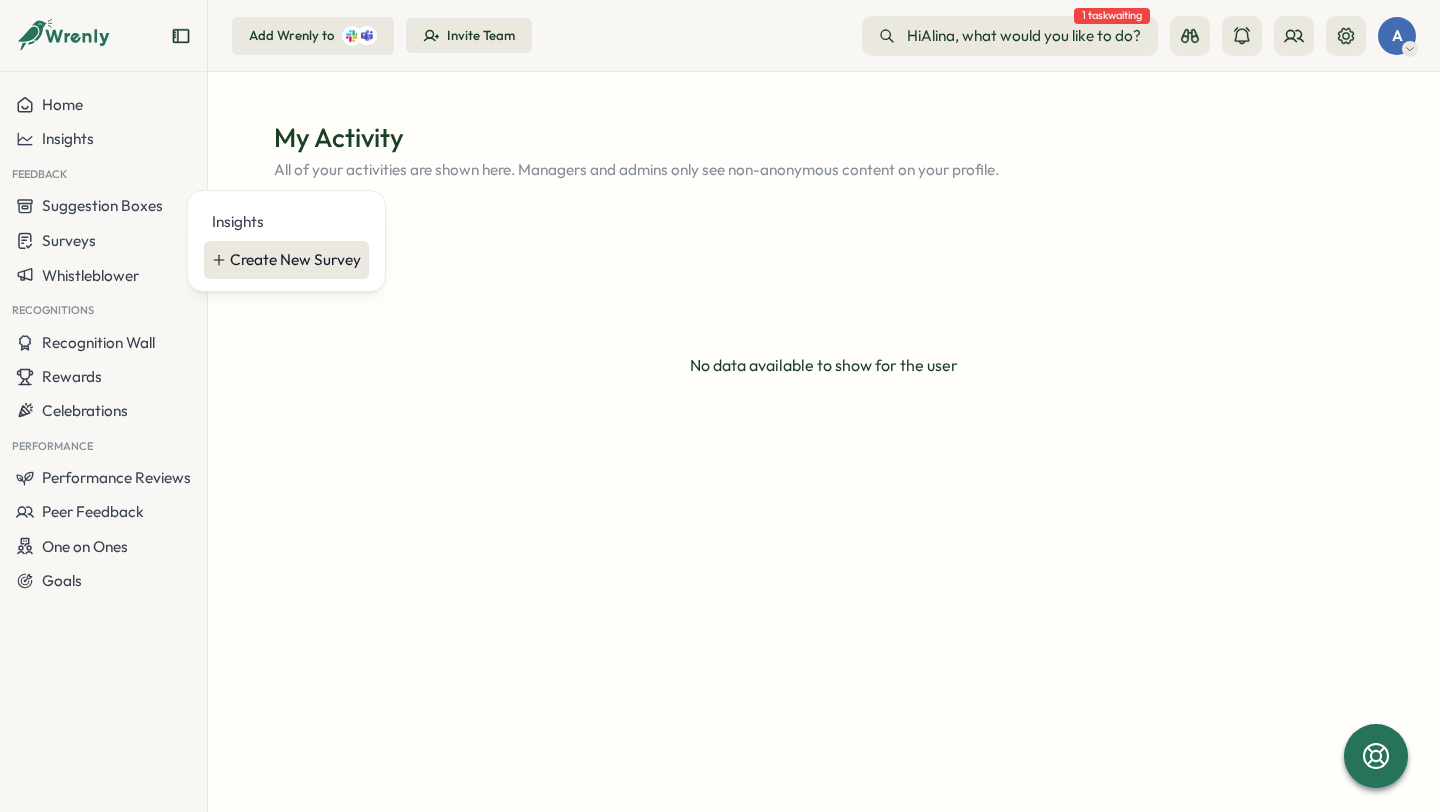 click on "Create New Survey" at bounding box center [286, 260] 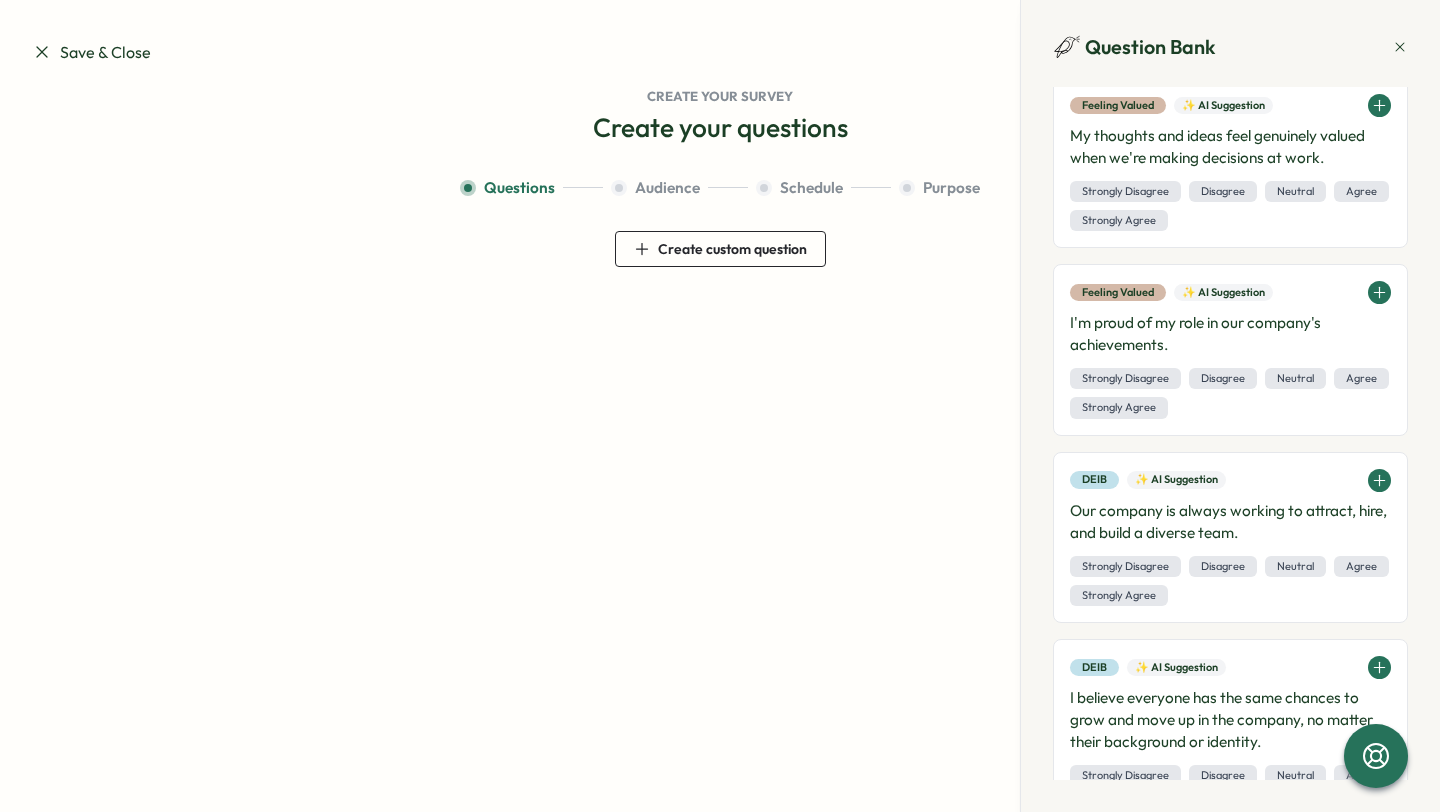 scroll, scrollTop: 5273, scrollLeft: 0, axis: vertical 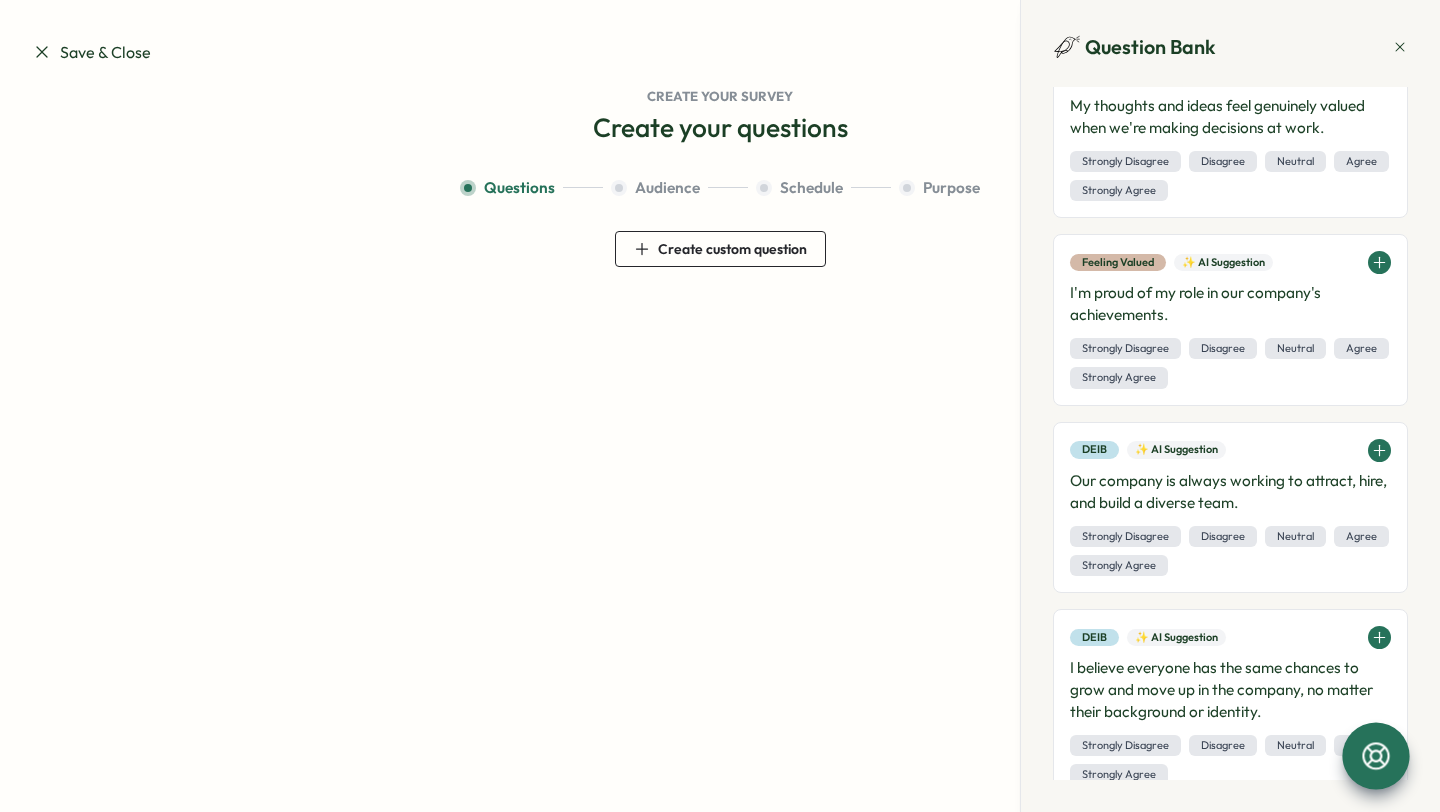 click 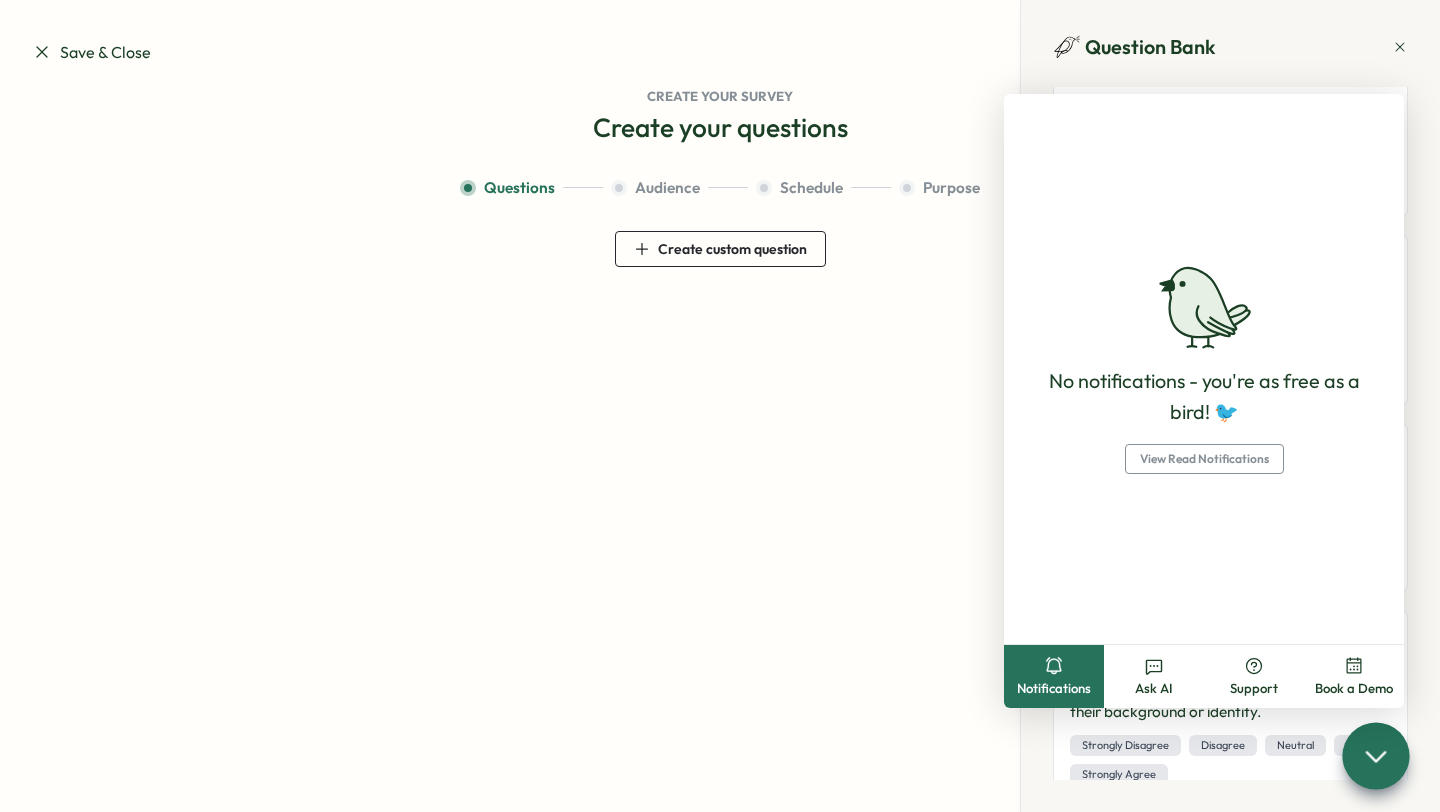 click at bounding box center [1375, 755] 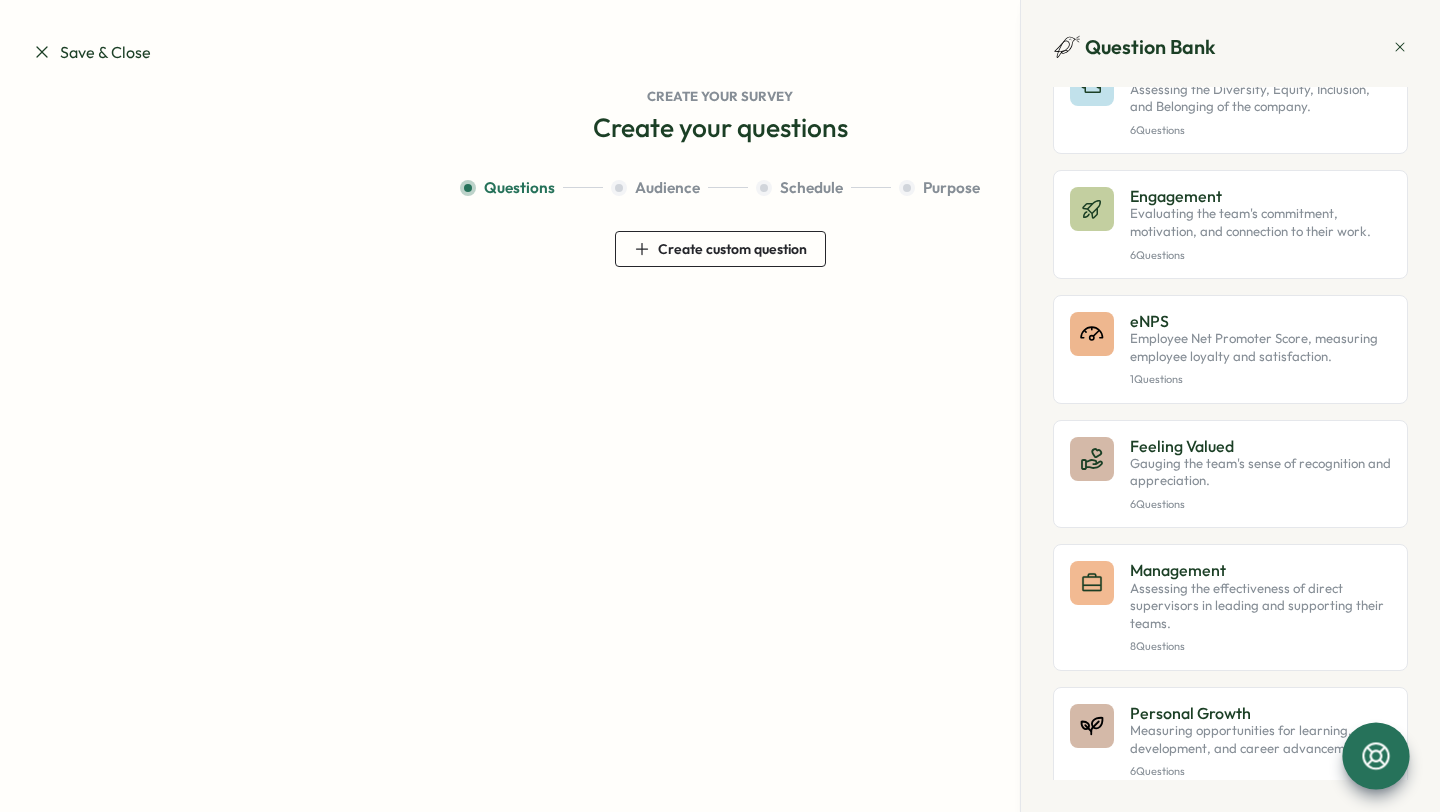 scroll, scrollTop: 503, scrollLeft: 0, axis: vertical 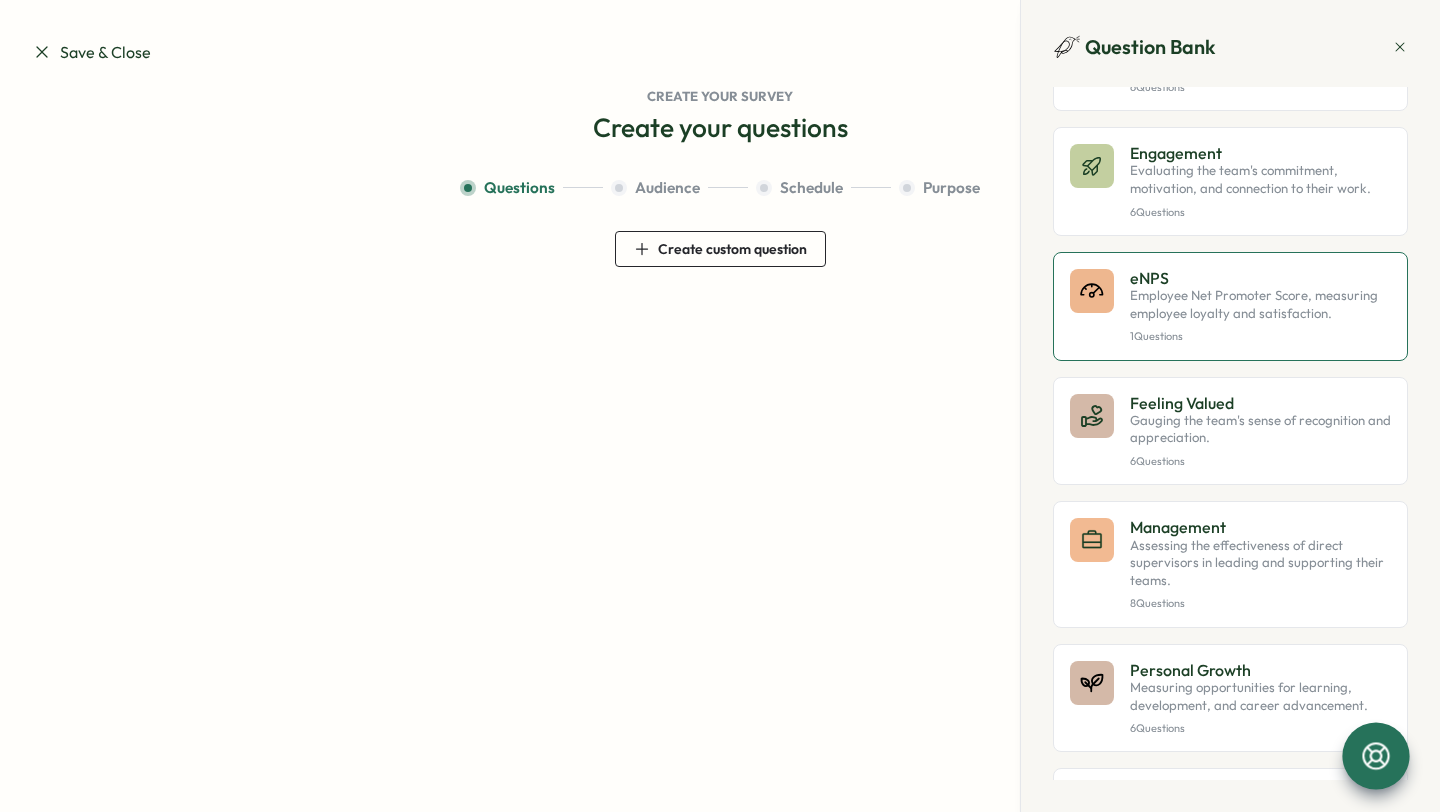 click on "eNPS Employee Net Promoter Score, measuring employee loyalty and satisfaction. 1  Questions" at bounding box center (1260, 306) 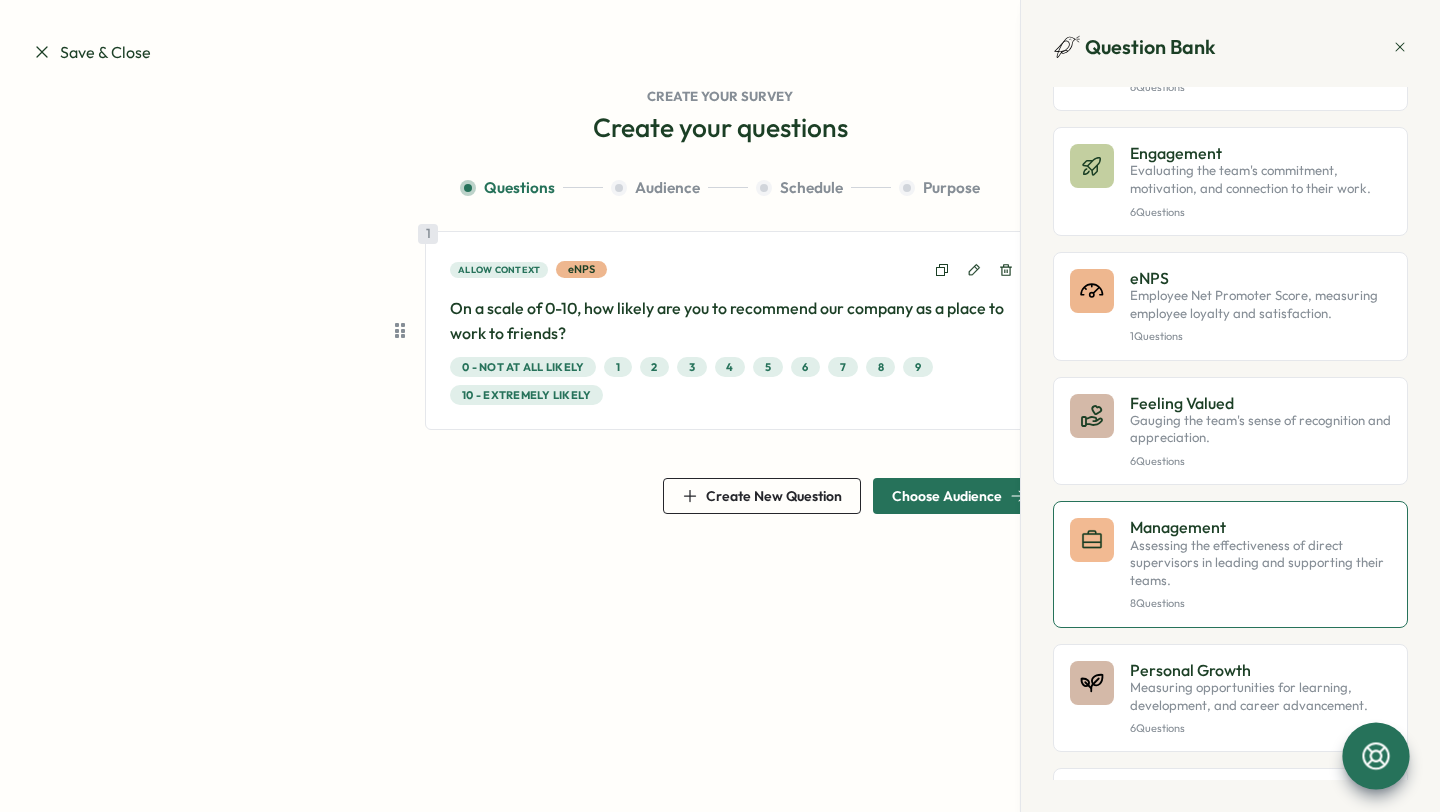 click on "Assessing the effectiveness of direct supervisors in leading and supporting their teams." at bounding box center (1260, 563) 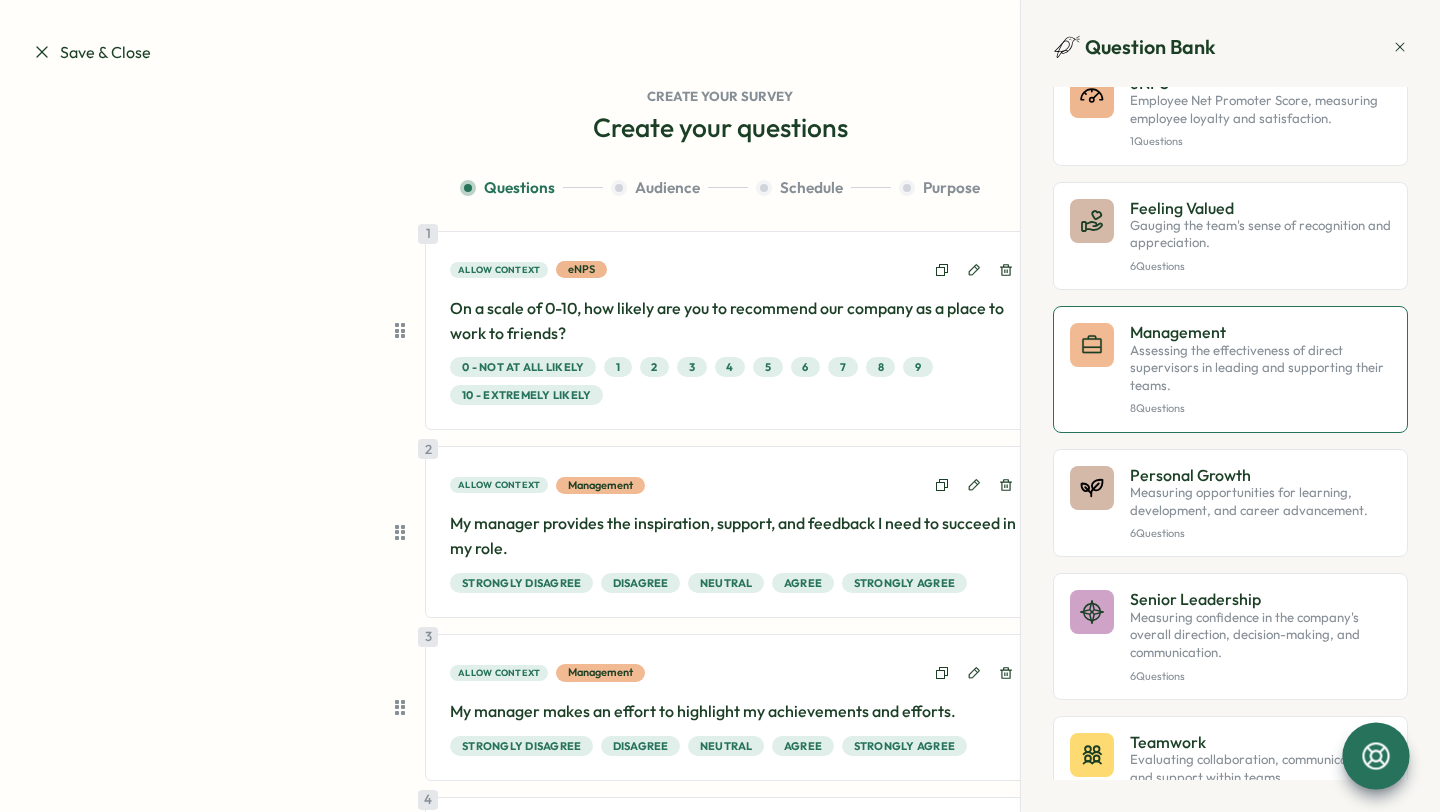 scroll, scrollTop: 715, scrollLeft: 0, axis: vertical 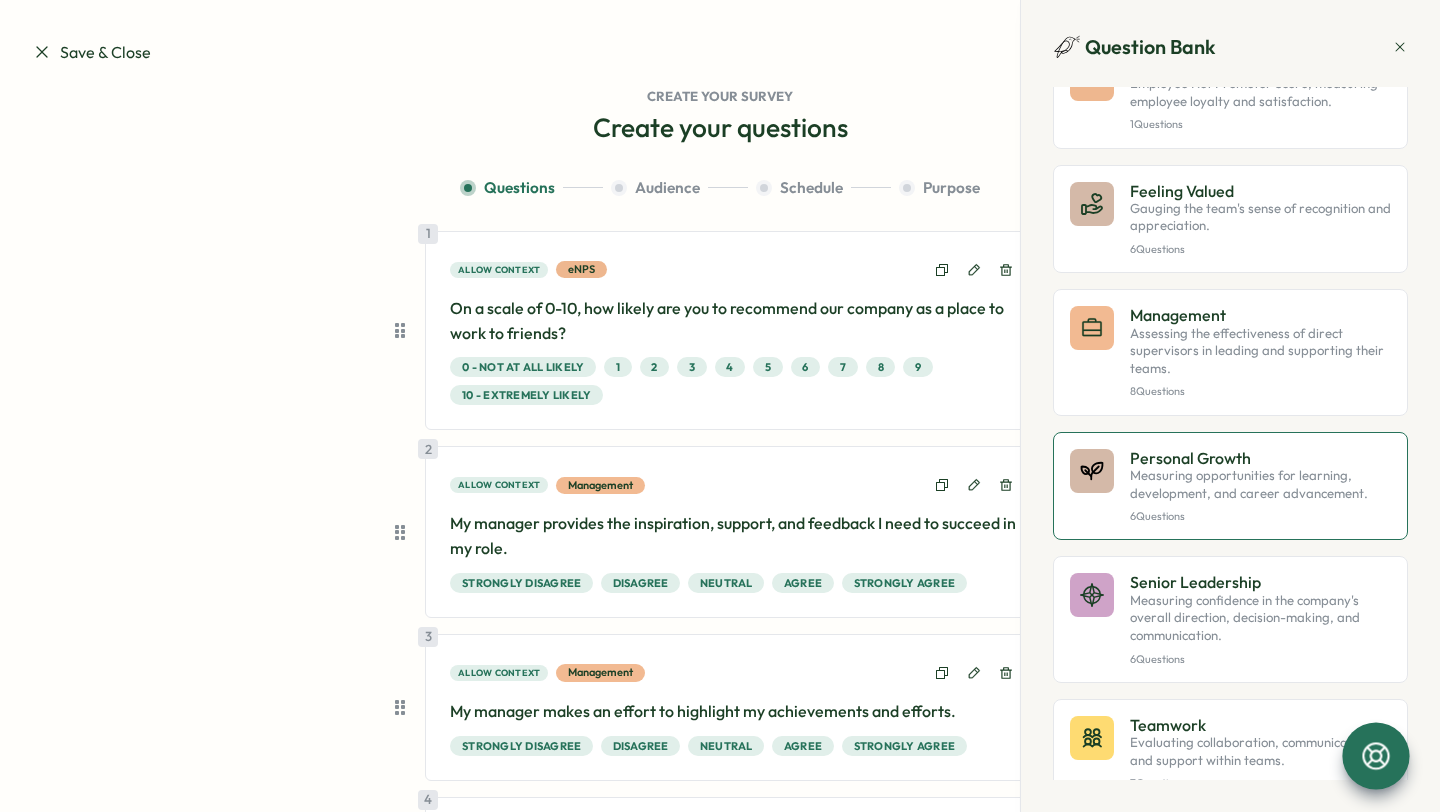 click on "Personal Growth Measuring opportunities for learning, development, and career advancement. 6  Questions" at bounding box center [1260, 486] 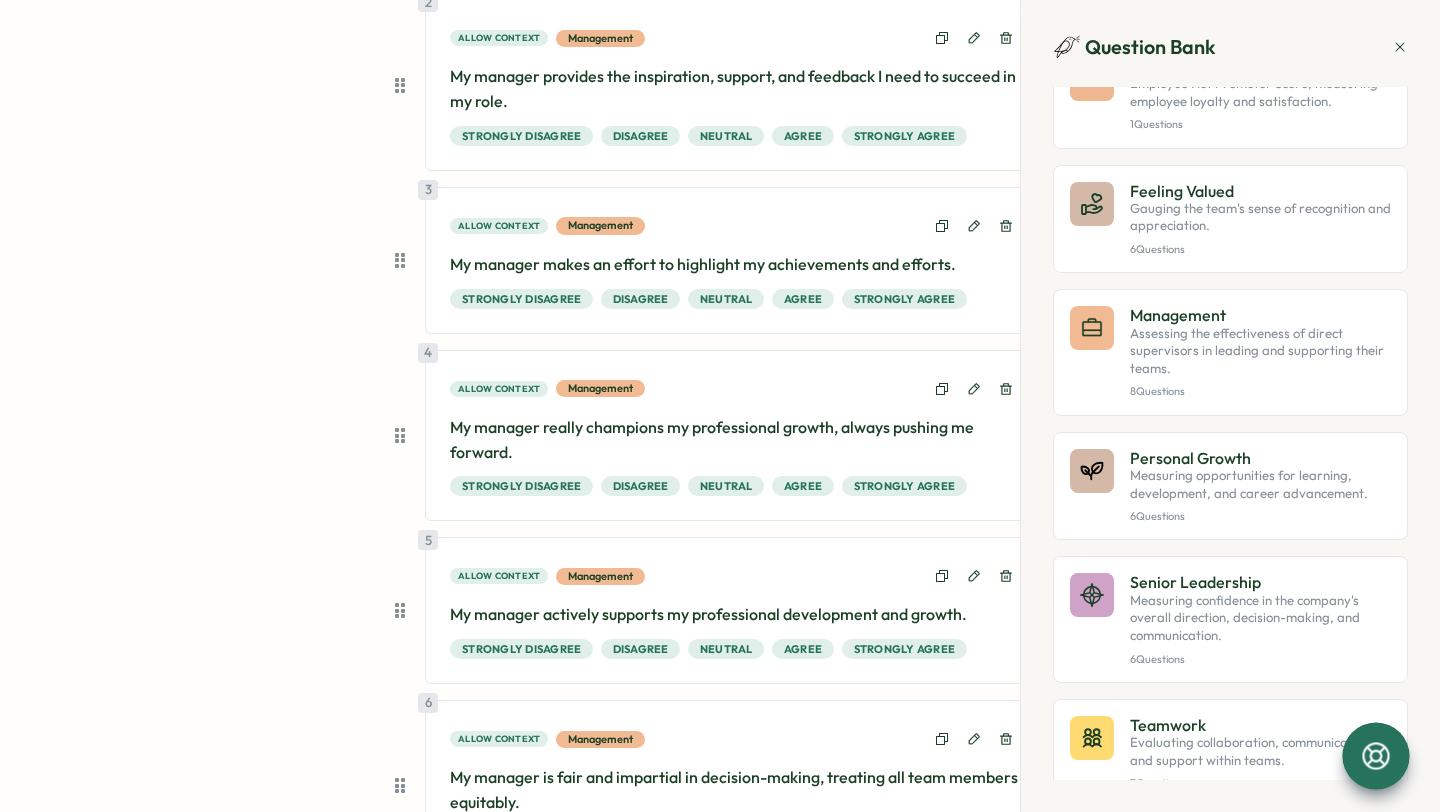 scroll, scrollTop: 0, scrollLeft: 0, axis: both 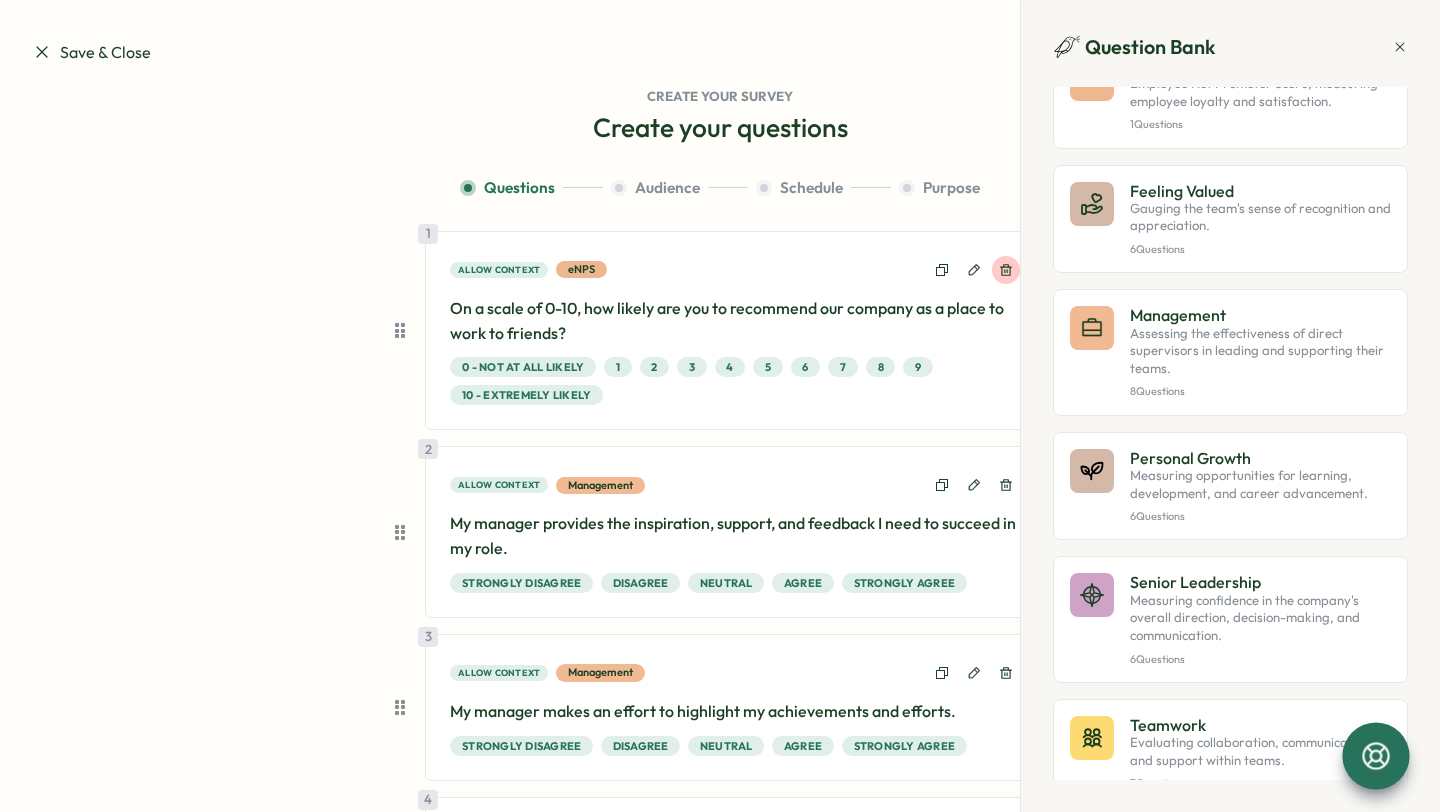 click 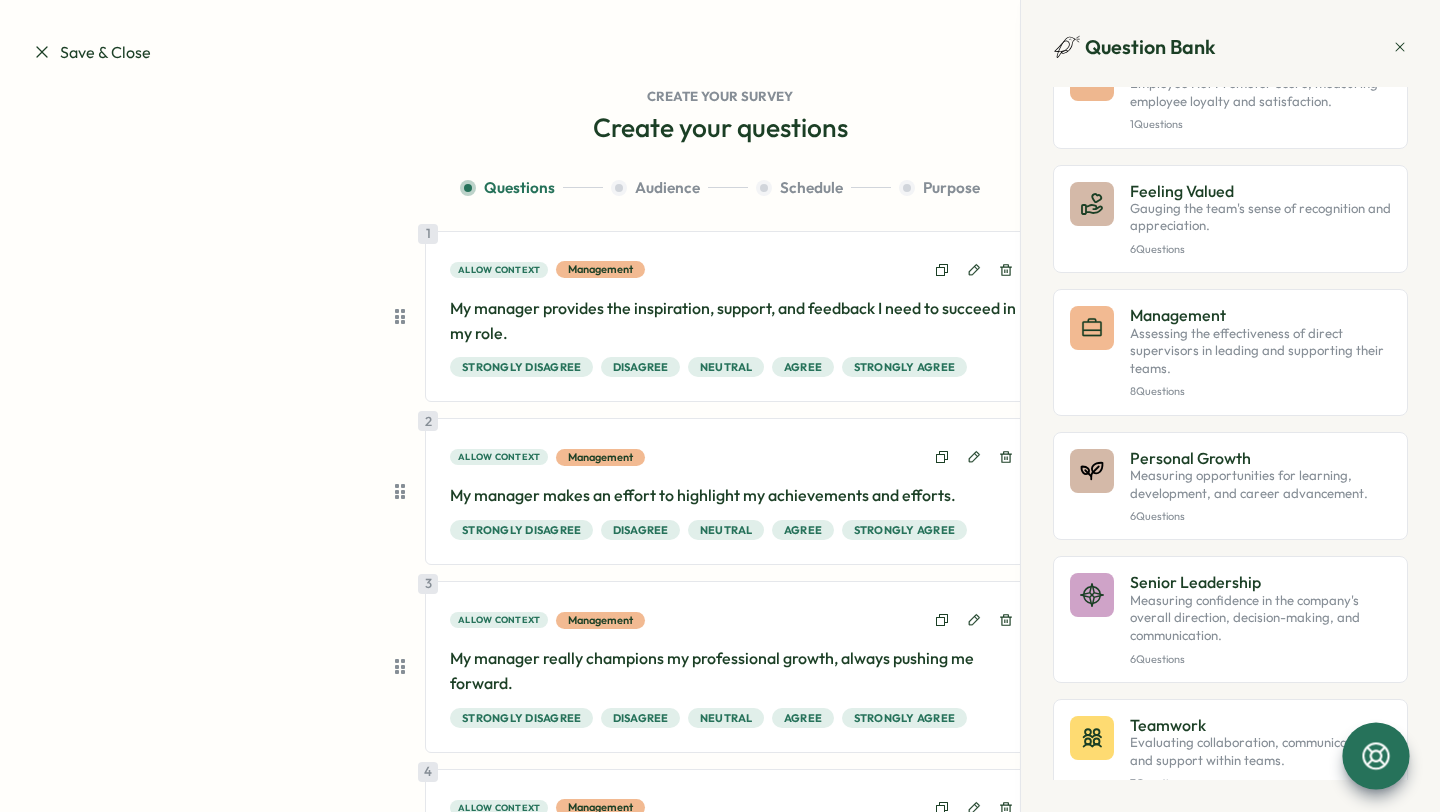 click 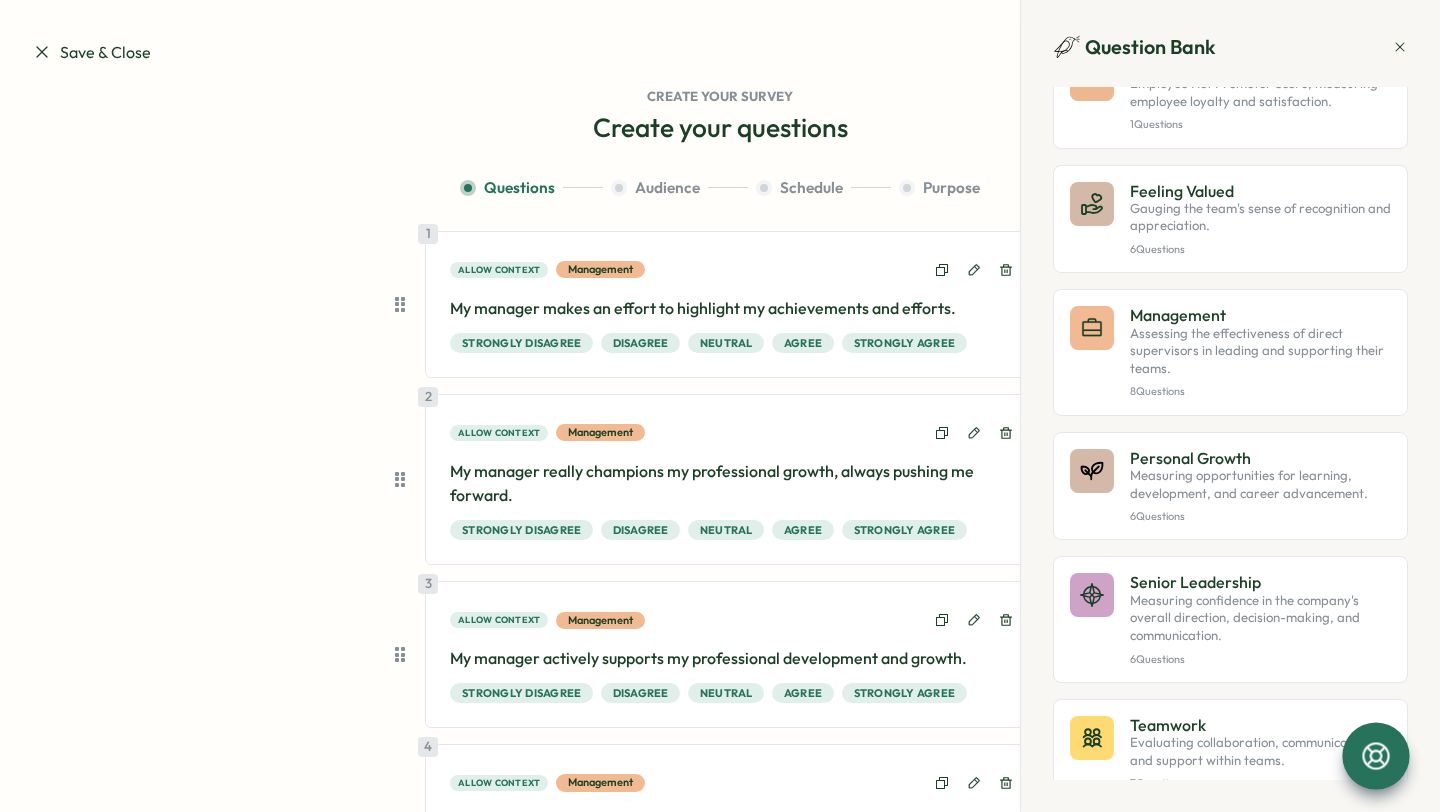 click 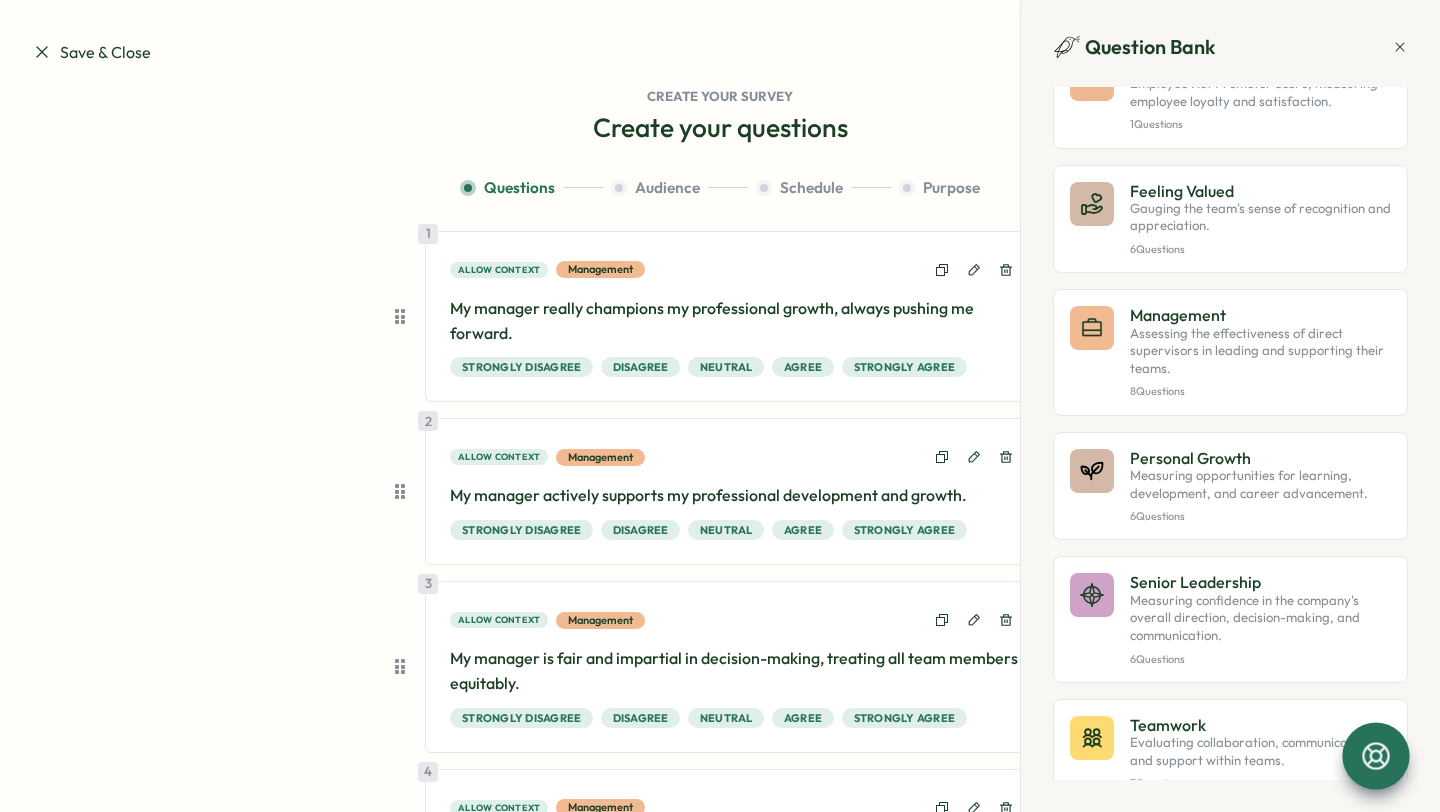 click 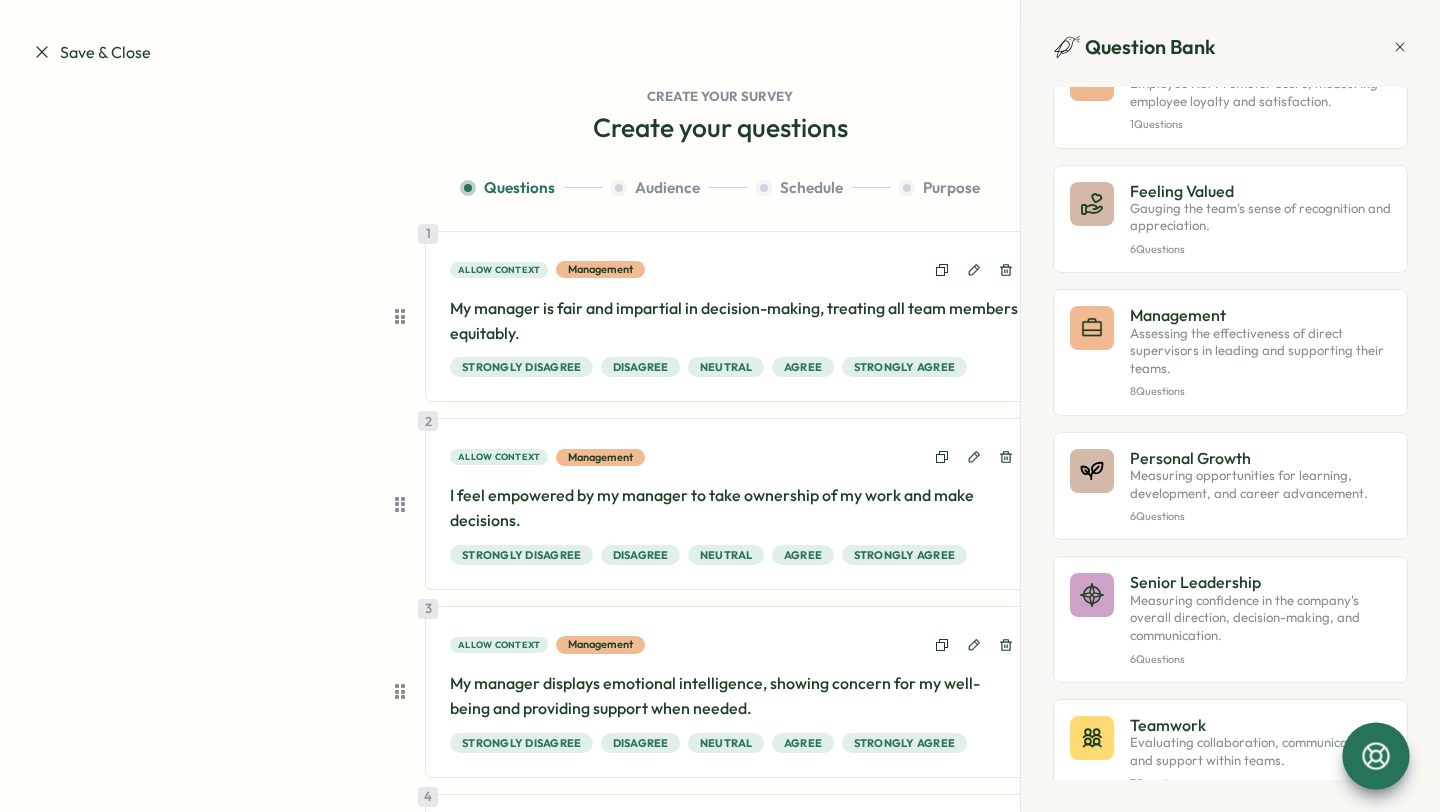 click 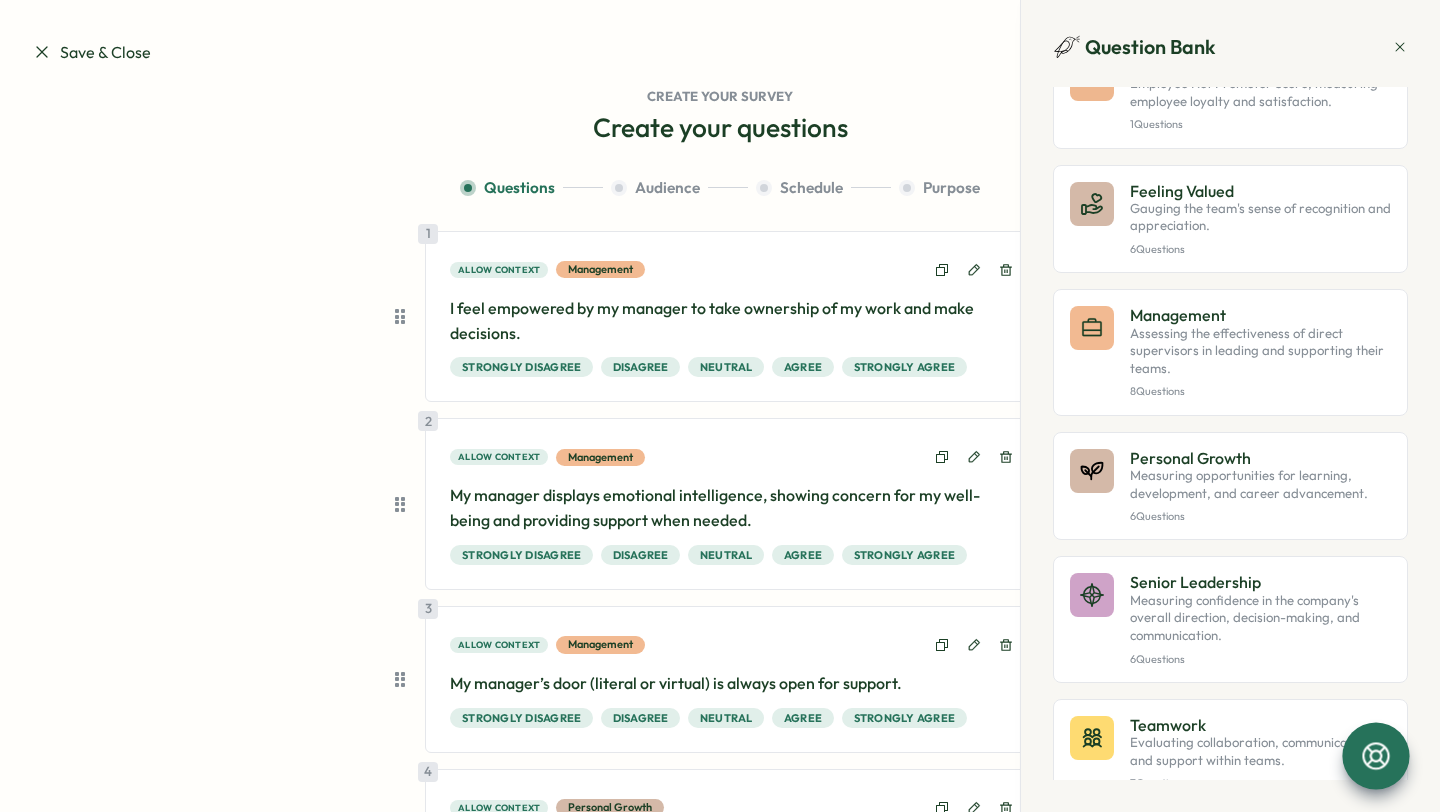 click 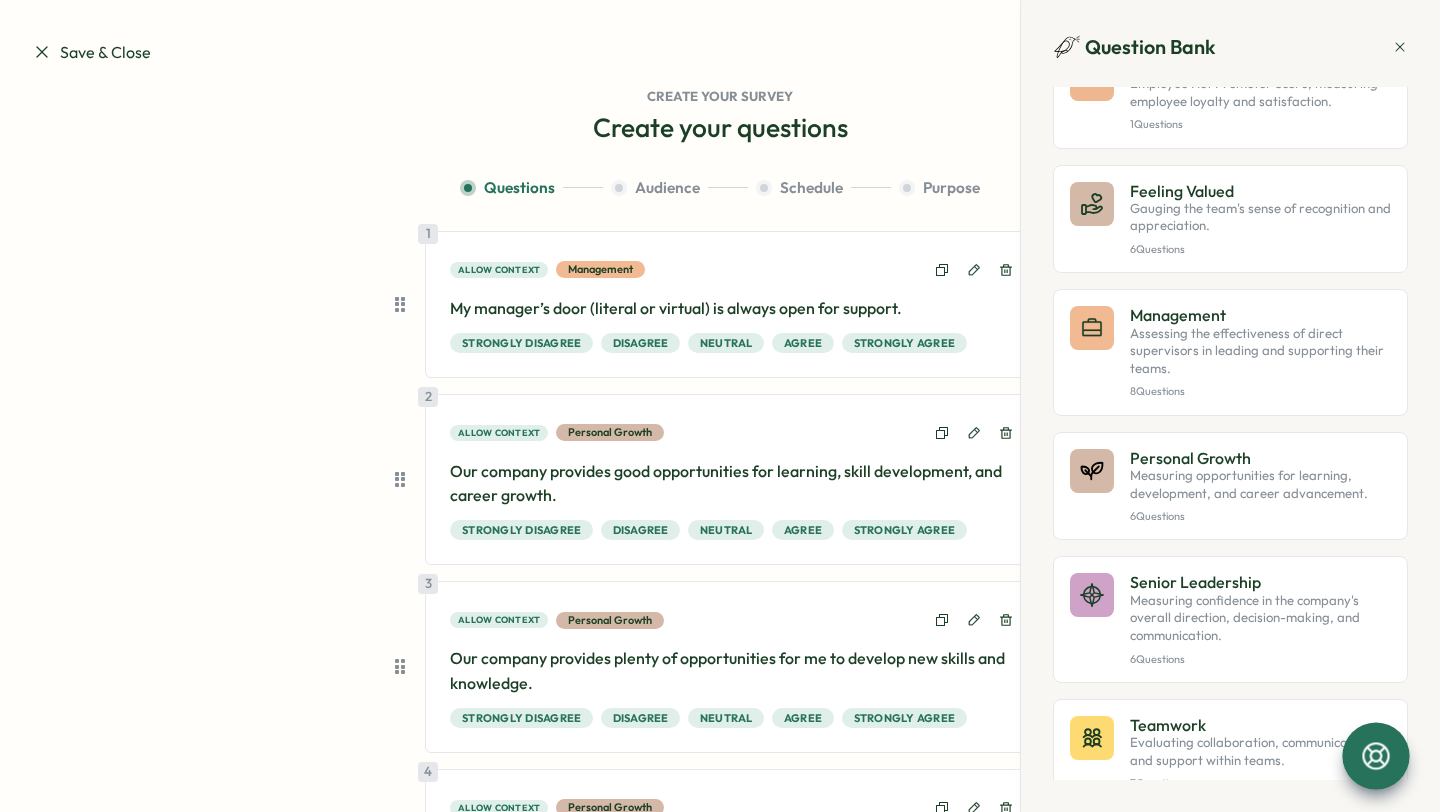click 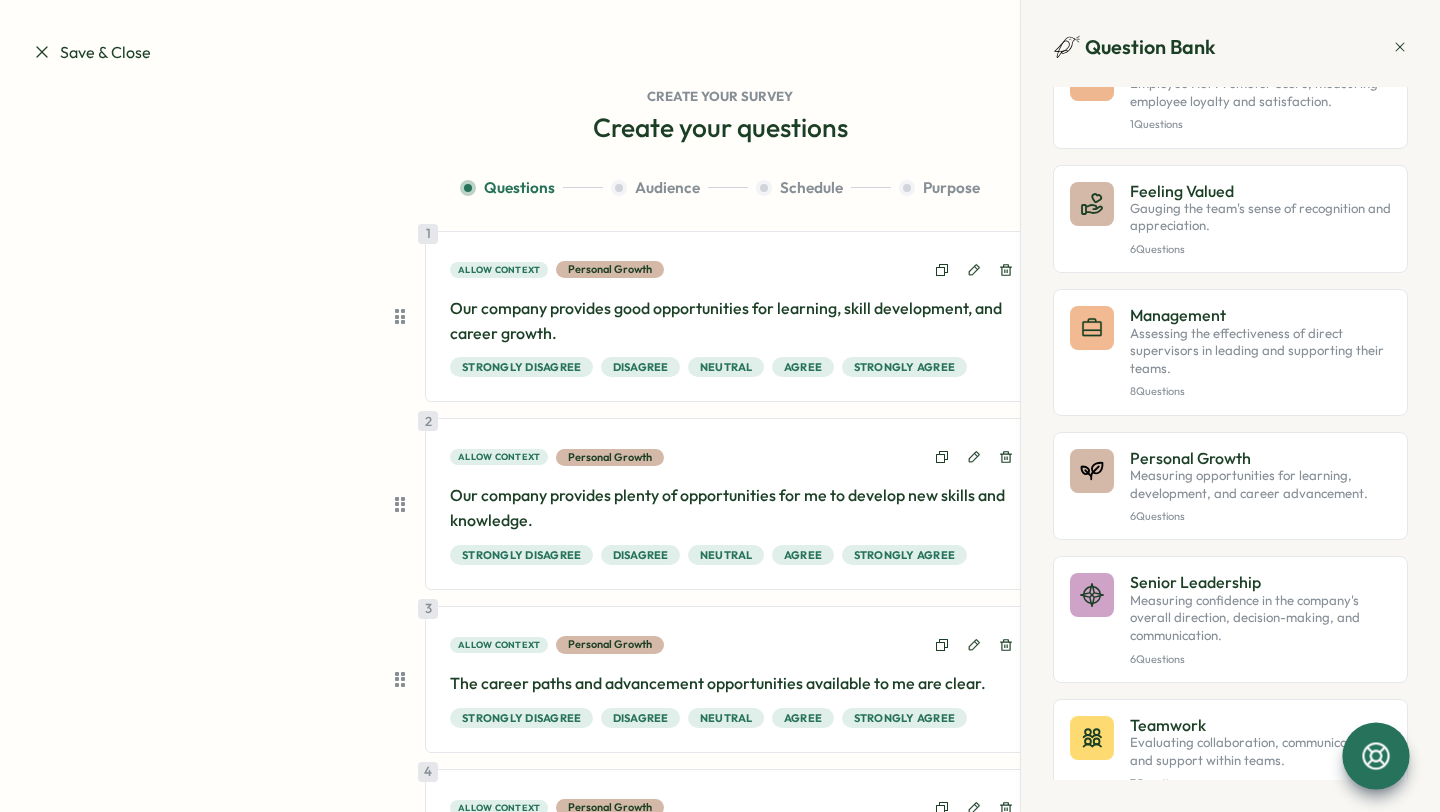 click 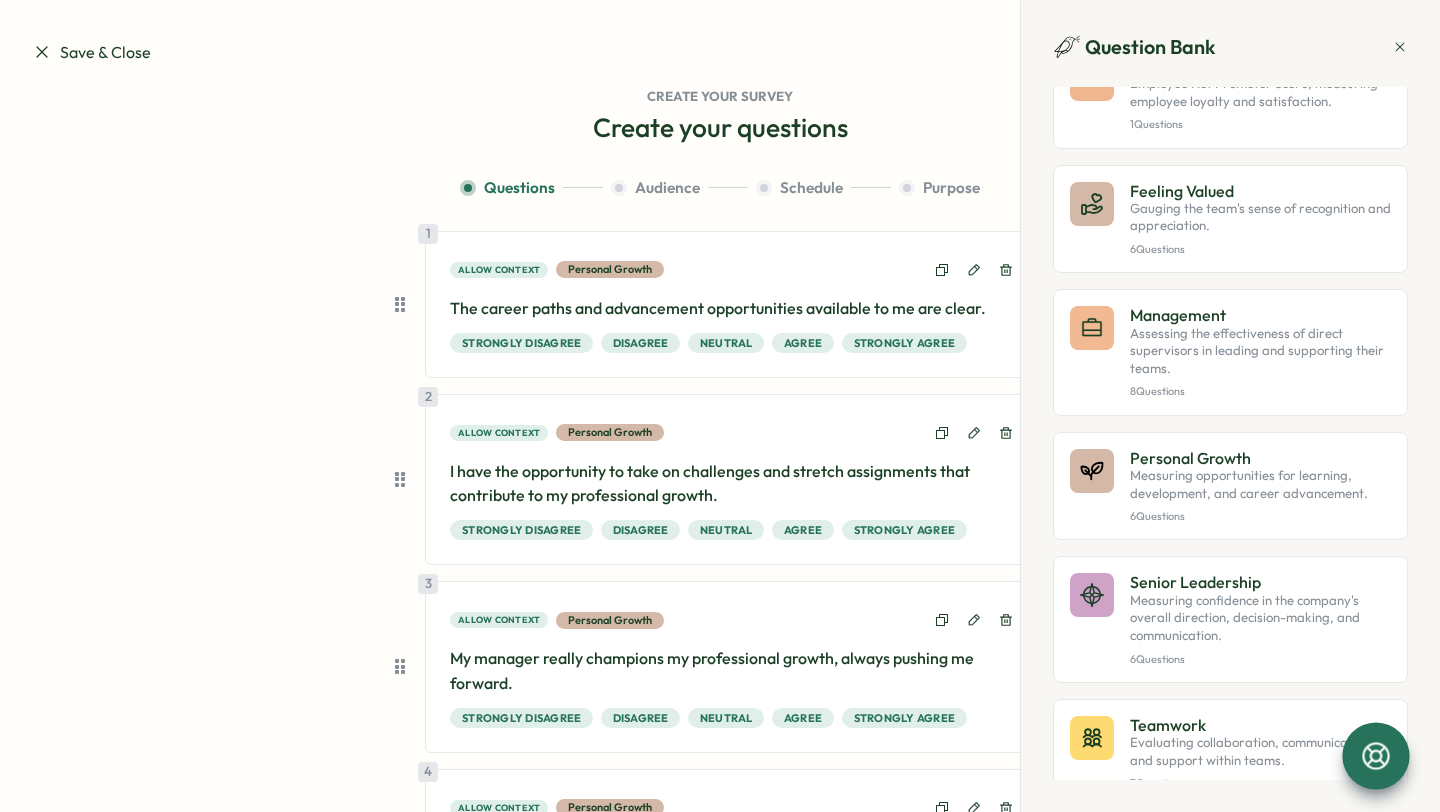 click 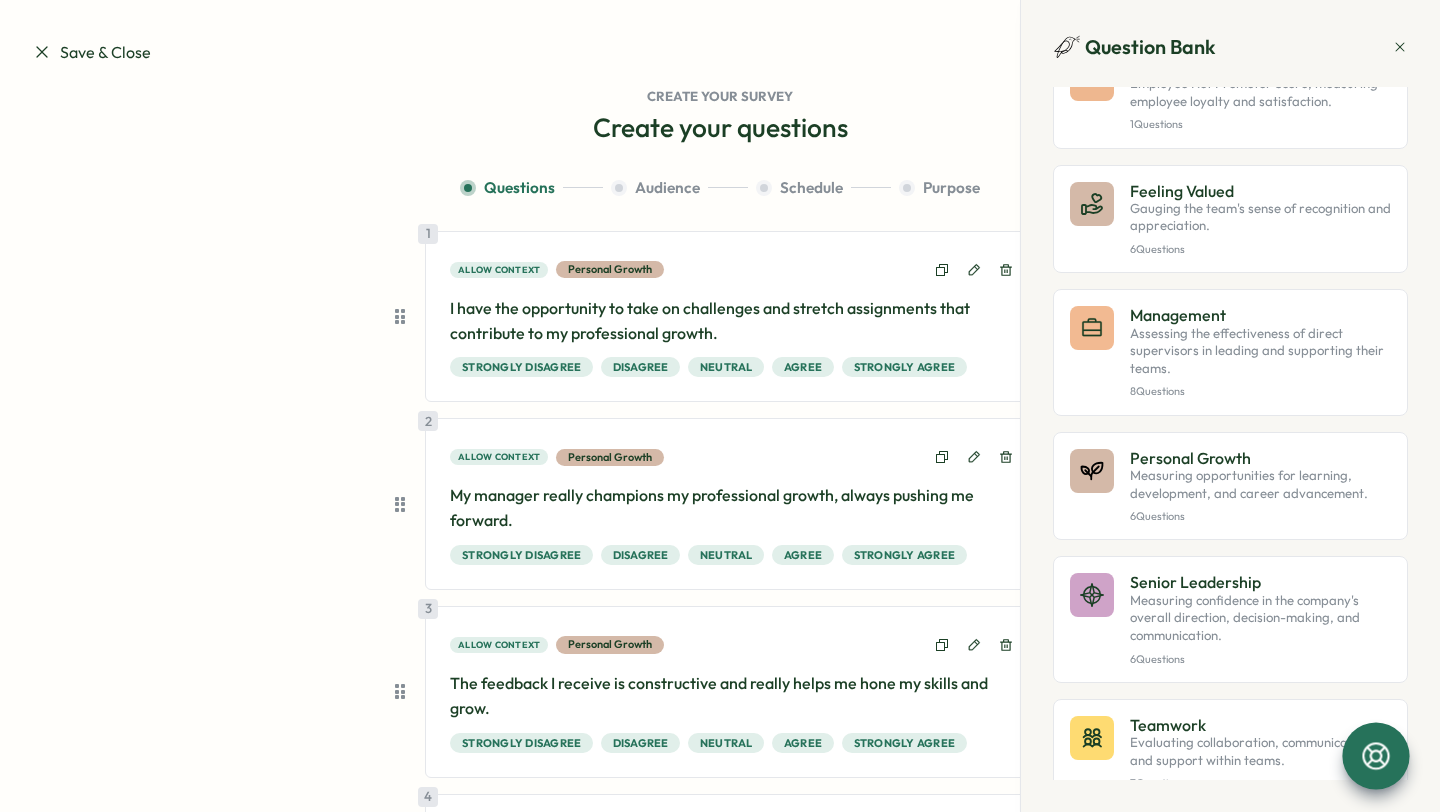 click 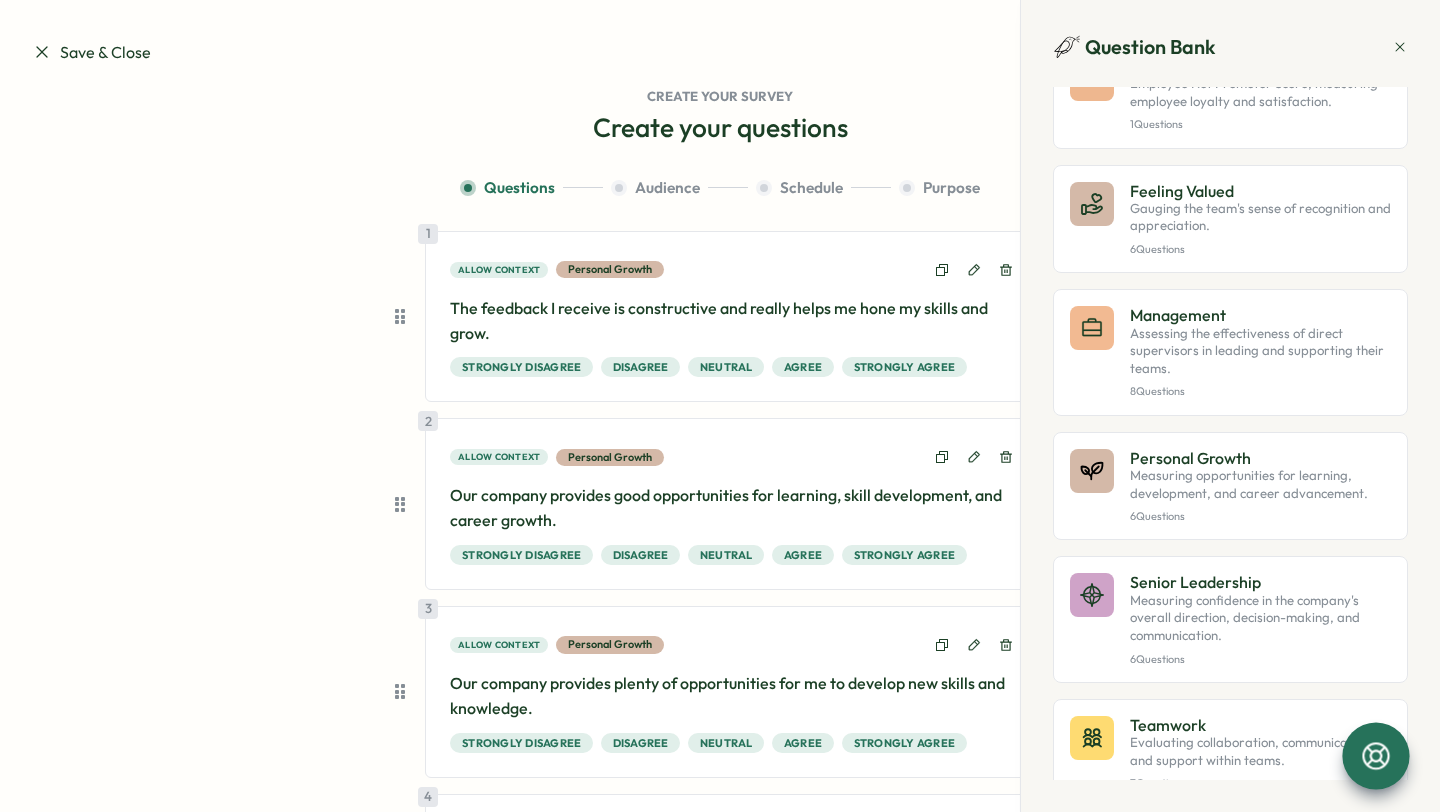 click 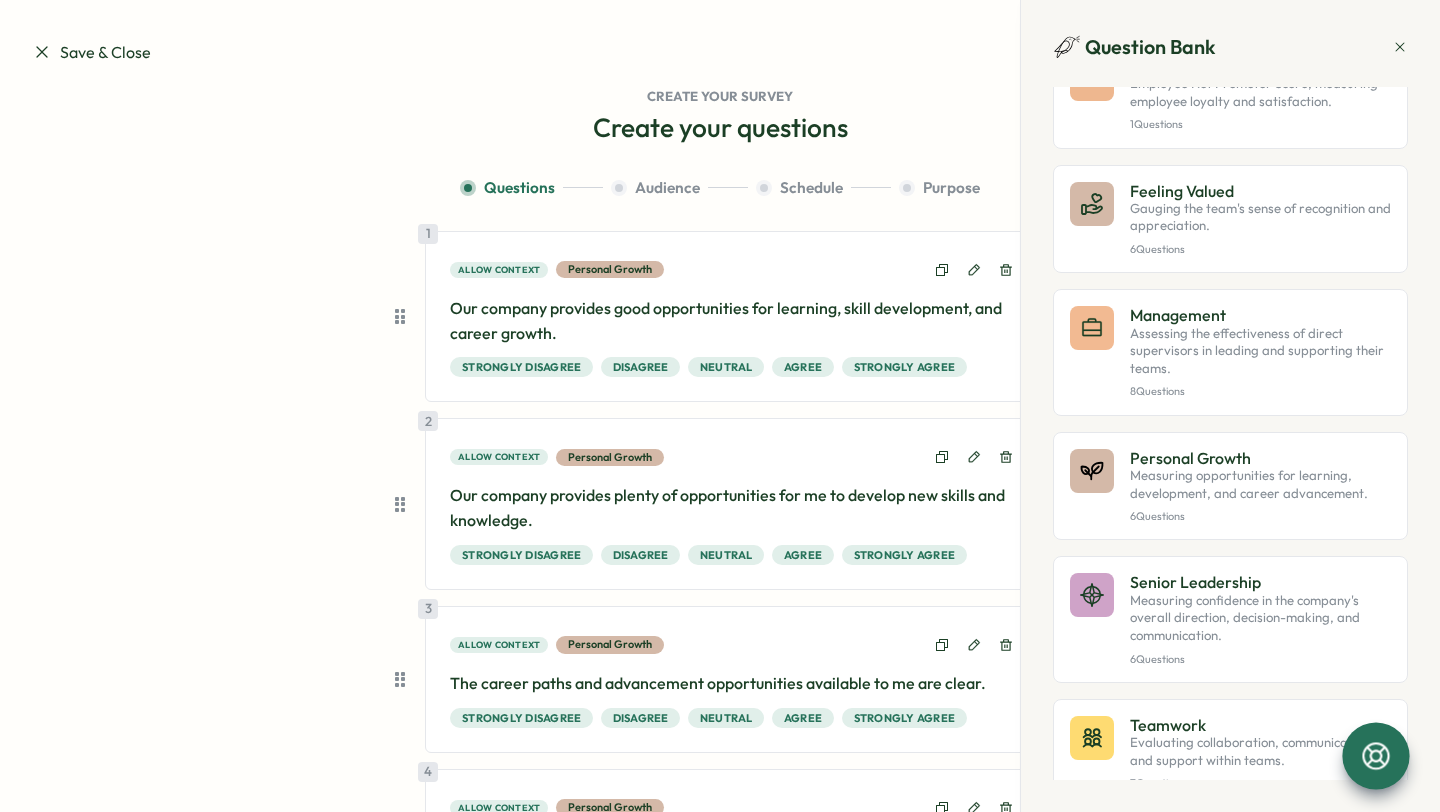 click 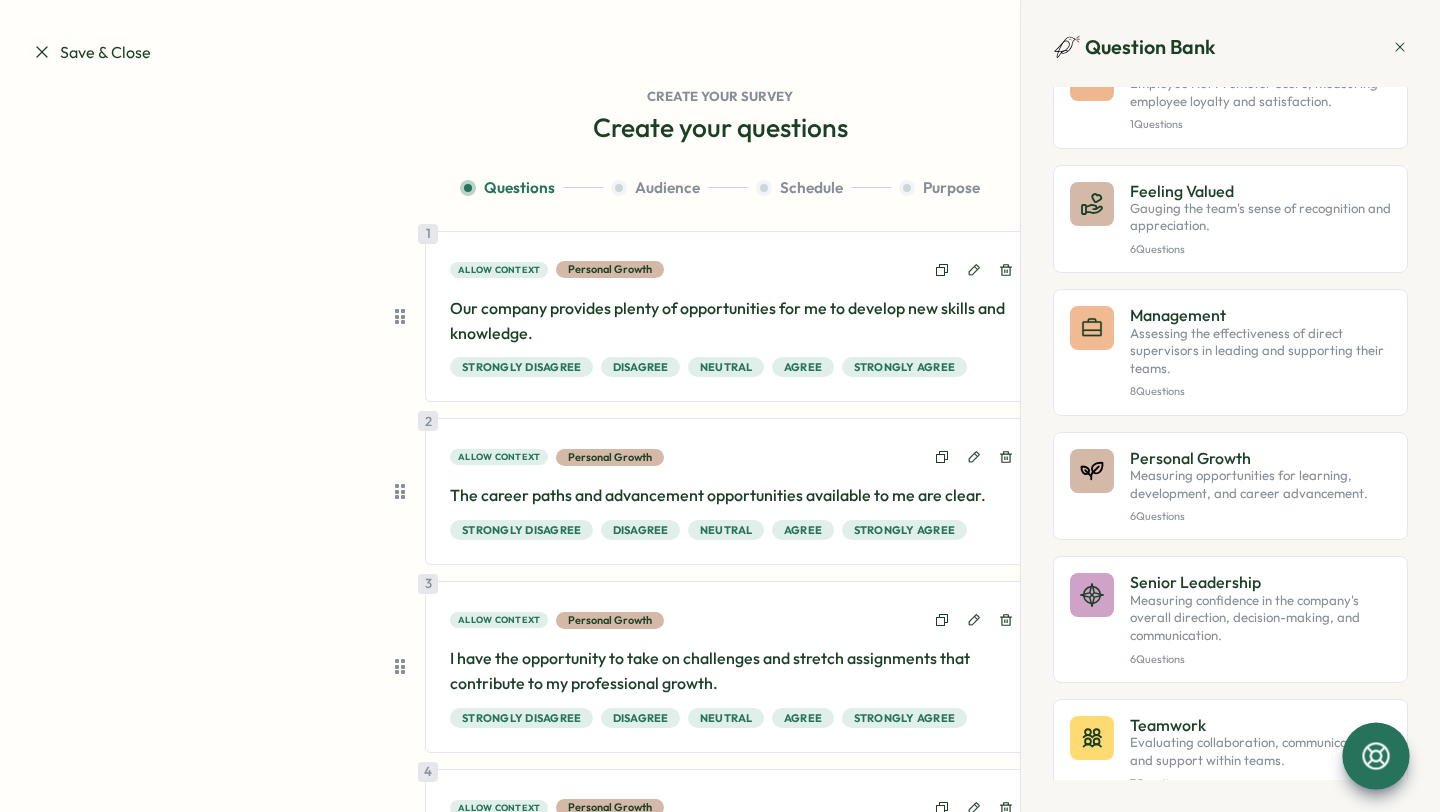 click 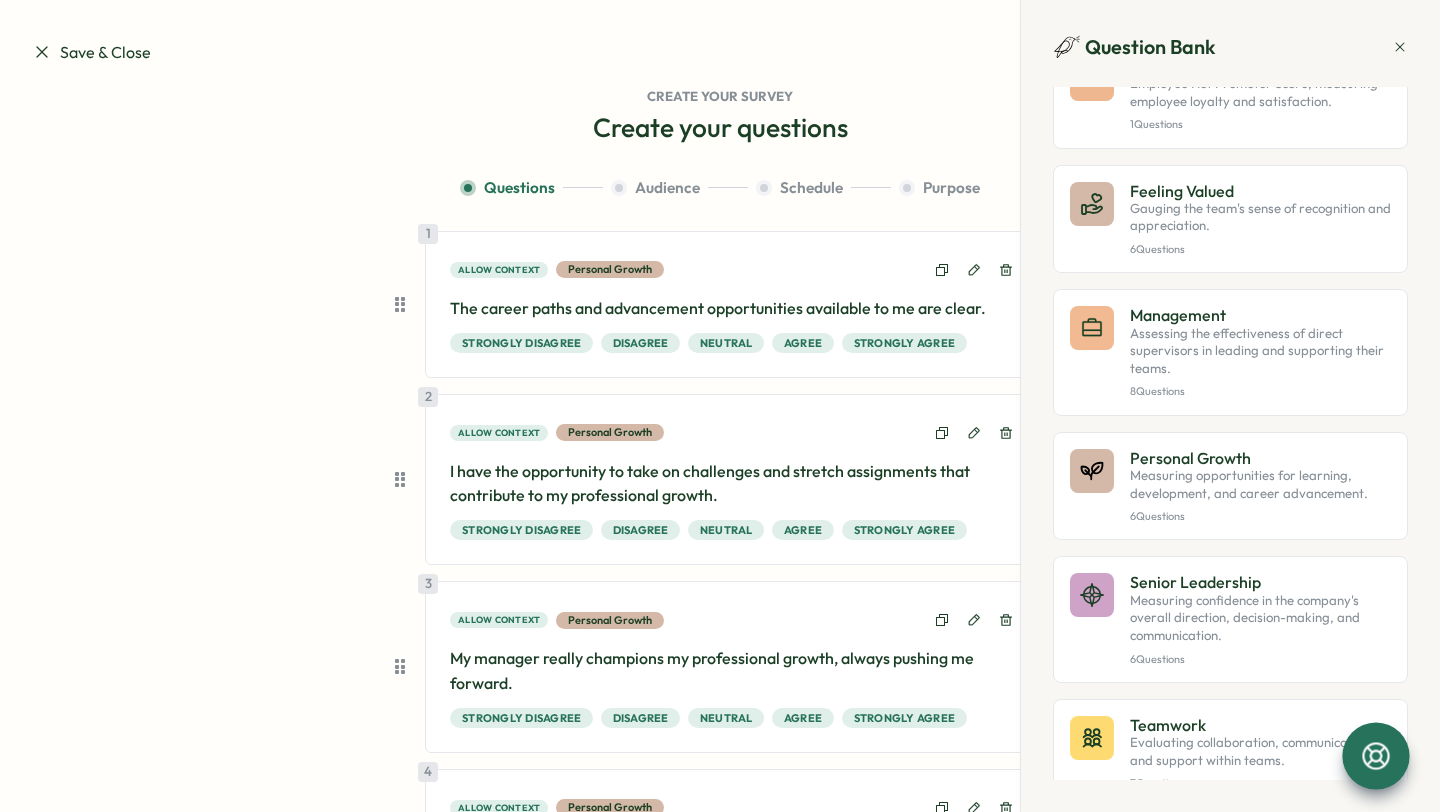 click 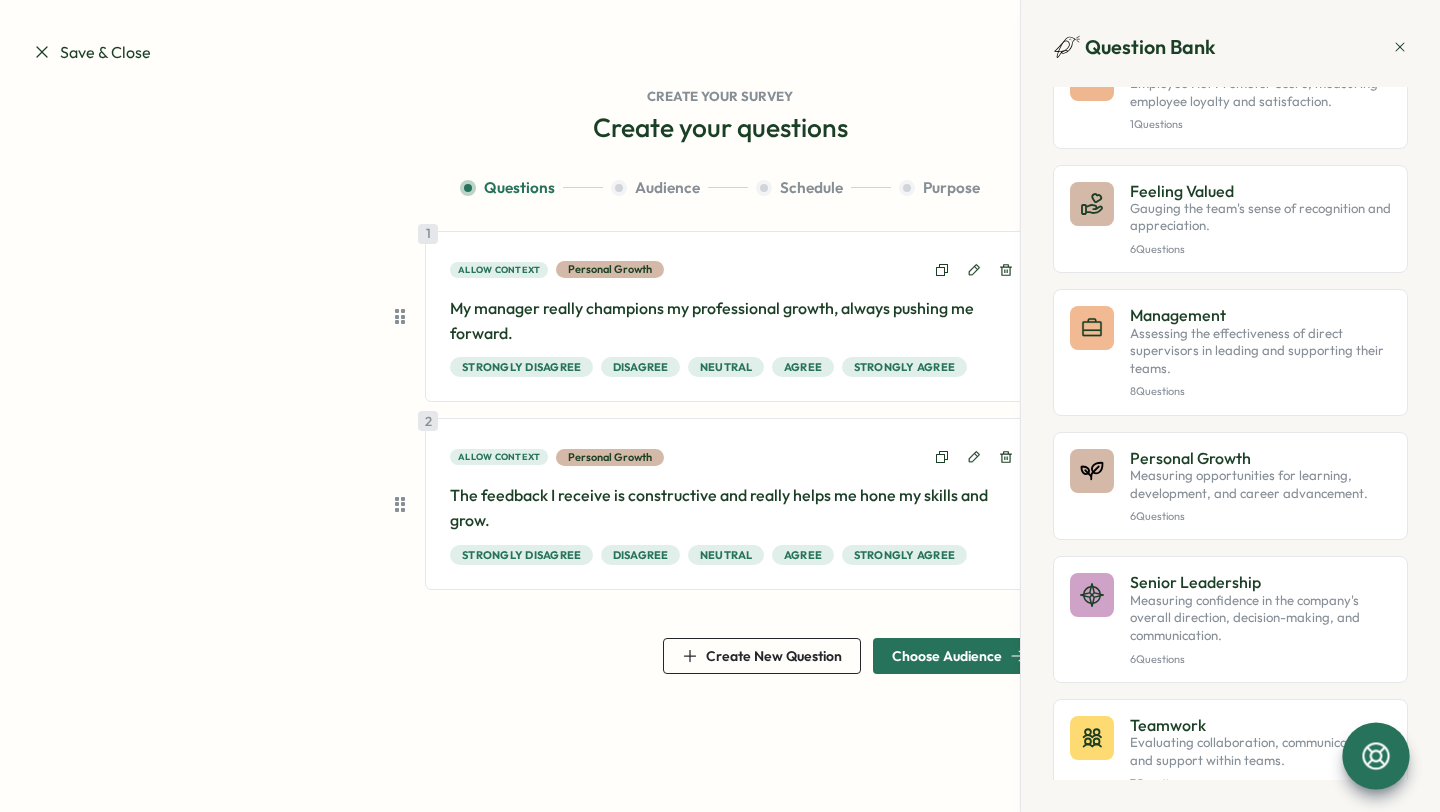 click at bounding box center (1006, 270) 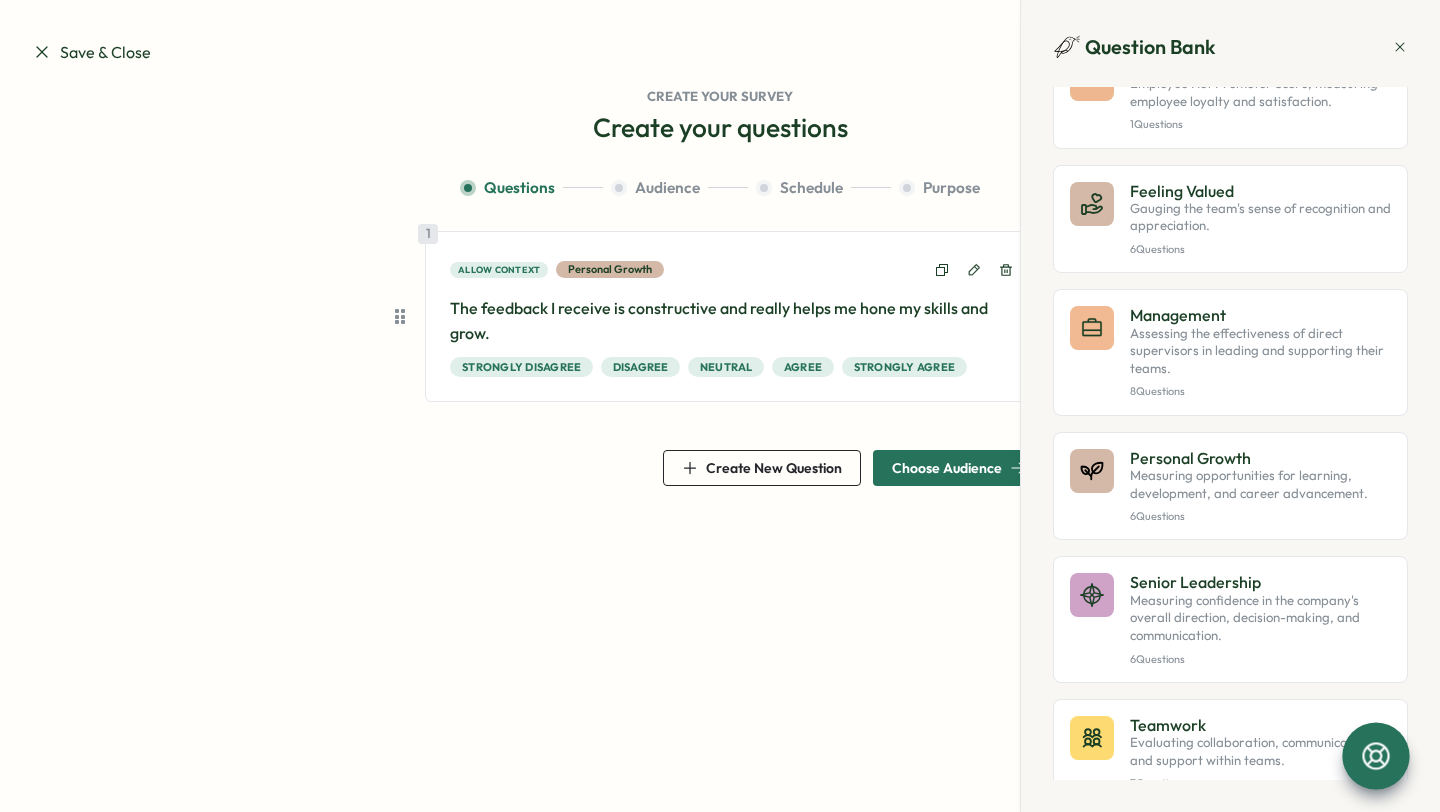 click at bounding box center (1006, 270) 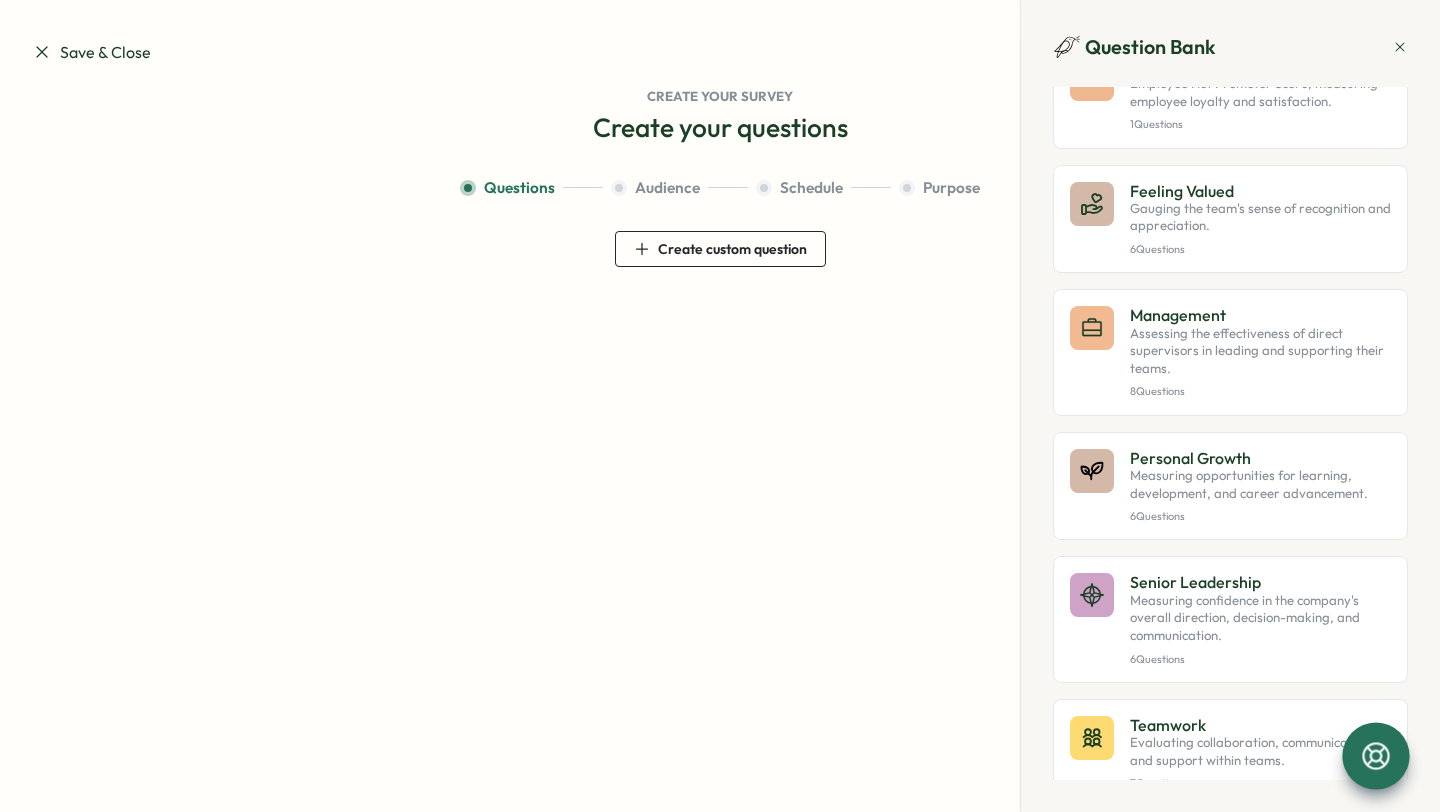 click on "Save & Close Question Bank Draft Surveys Create your survey Create your questions Question Bank 📊 Culture Score Benchmark Survey Get a breakdown of your entire culture 5 minutes - 11 Questions Add All Questions to the Survey Well-being Assessing the team's physical, mental, and emotional health. 6  Questions Benefits & Comp Assessing satisfaction & clarity with compensation and benefits packages. 7  Questions DEIB Assessing the Diversity, Equity, Inclusion, and Belonging of the company. 6  Questions Engagement Evaluating the team's commitment, motivation, and connection to their work. 6  Questions eNPS Employee Net Promoter Score, measuring employee loyalty and satisfaction. 1  Questions Feeling Valued Gauging the team's sense of recognition and appreciation. 6  Questions Management Assessing the effectiveness of direct supervisors in leading and supporting their teams. 8  Questions Personal Growth Measuring opportunities for learning, development, and career advancement. 6  Questions Senior Leadership 6 7" at bounding box center (720, 406) 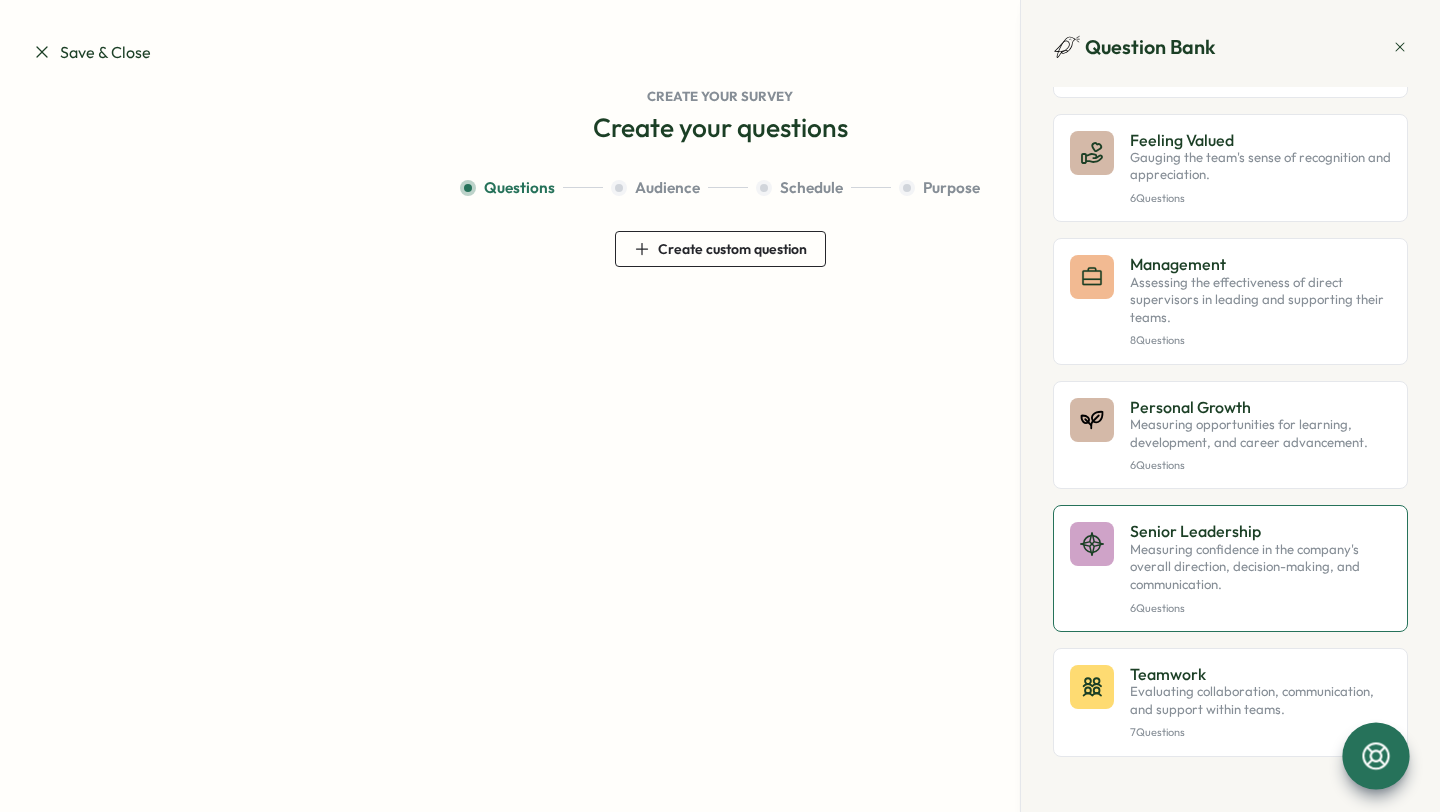 scroll, scrollTop: 777, scrollLeft: 0, axis: vertical 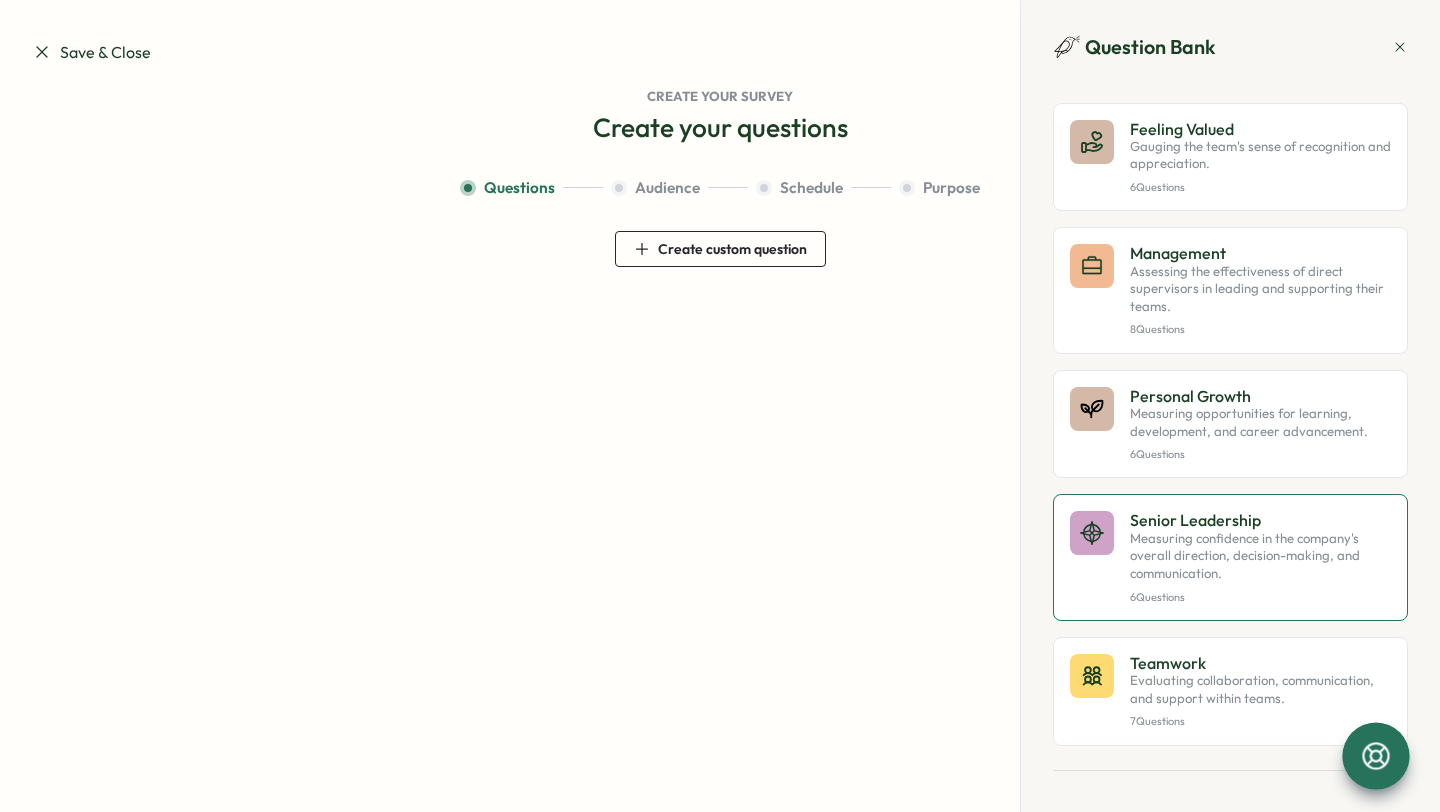 click on "Measuring confidence in the company's overall direction, decision-making, and communication." at bounding box center [1260, 556] 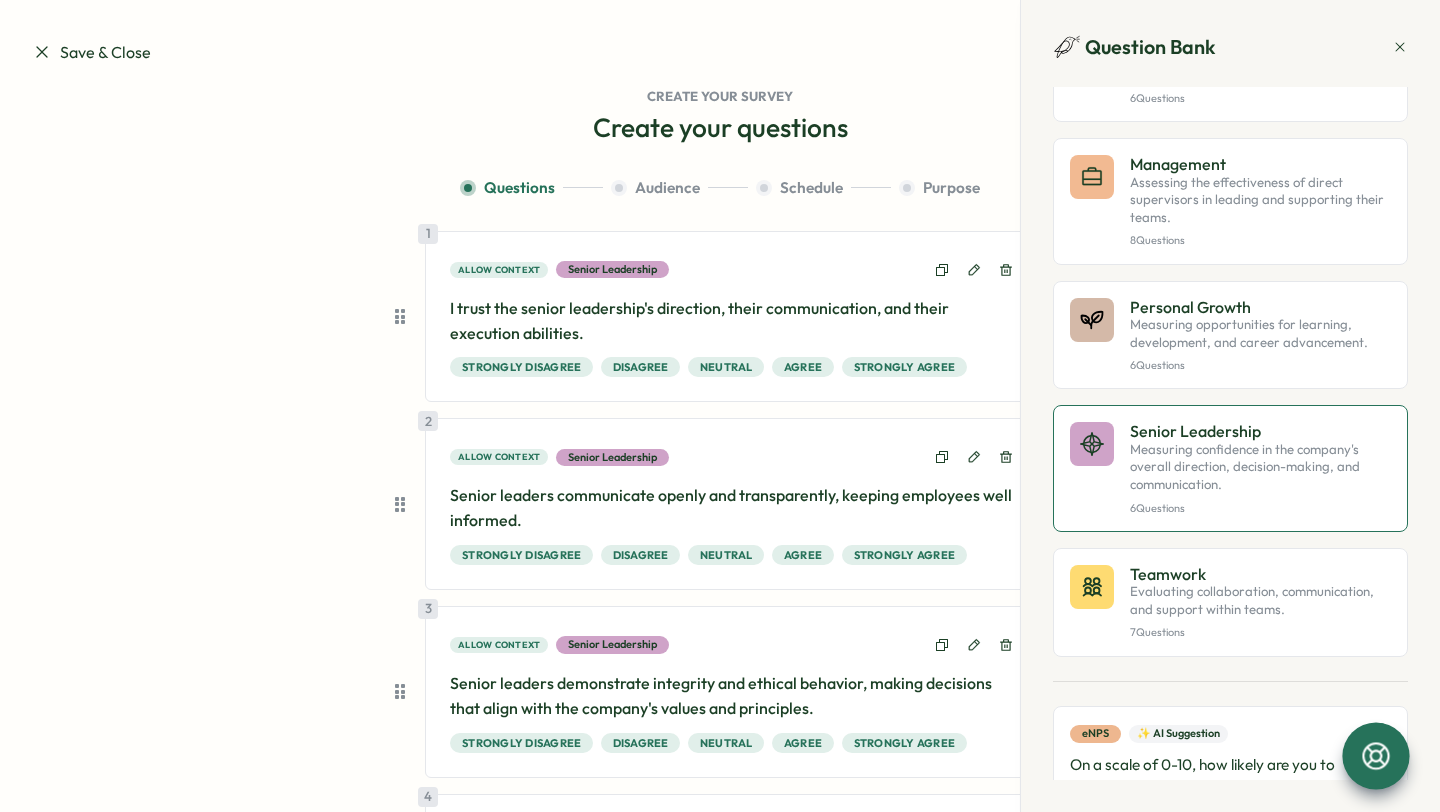 scroll, scrollTop: 913, scrollLeft: 0, axis: vertical 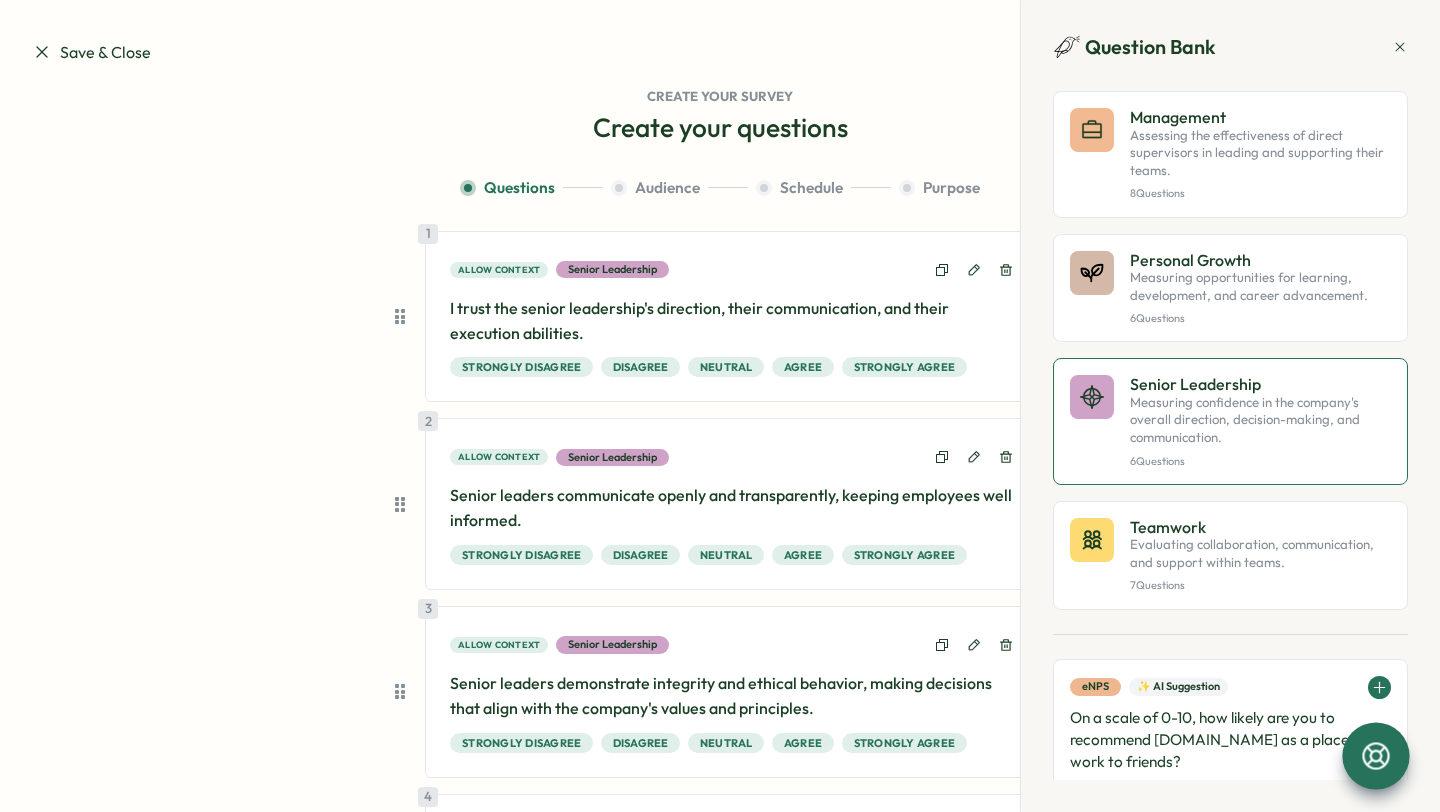 click on "Evaluating collaboration, communication, and support within teams." at bounding box center (1260, 553) 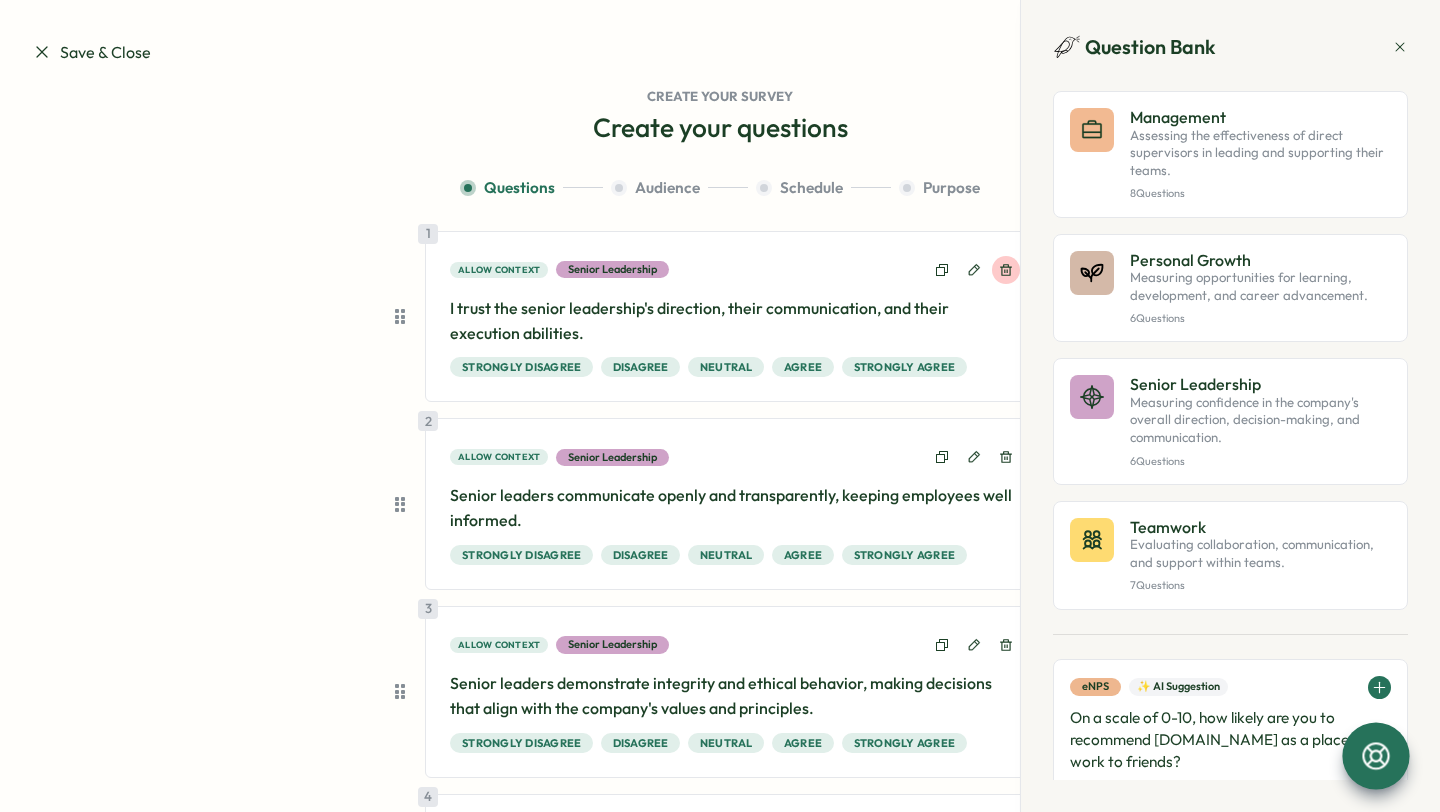 click 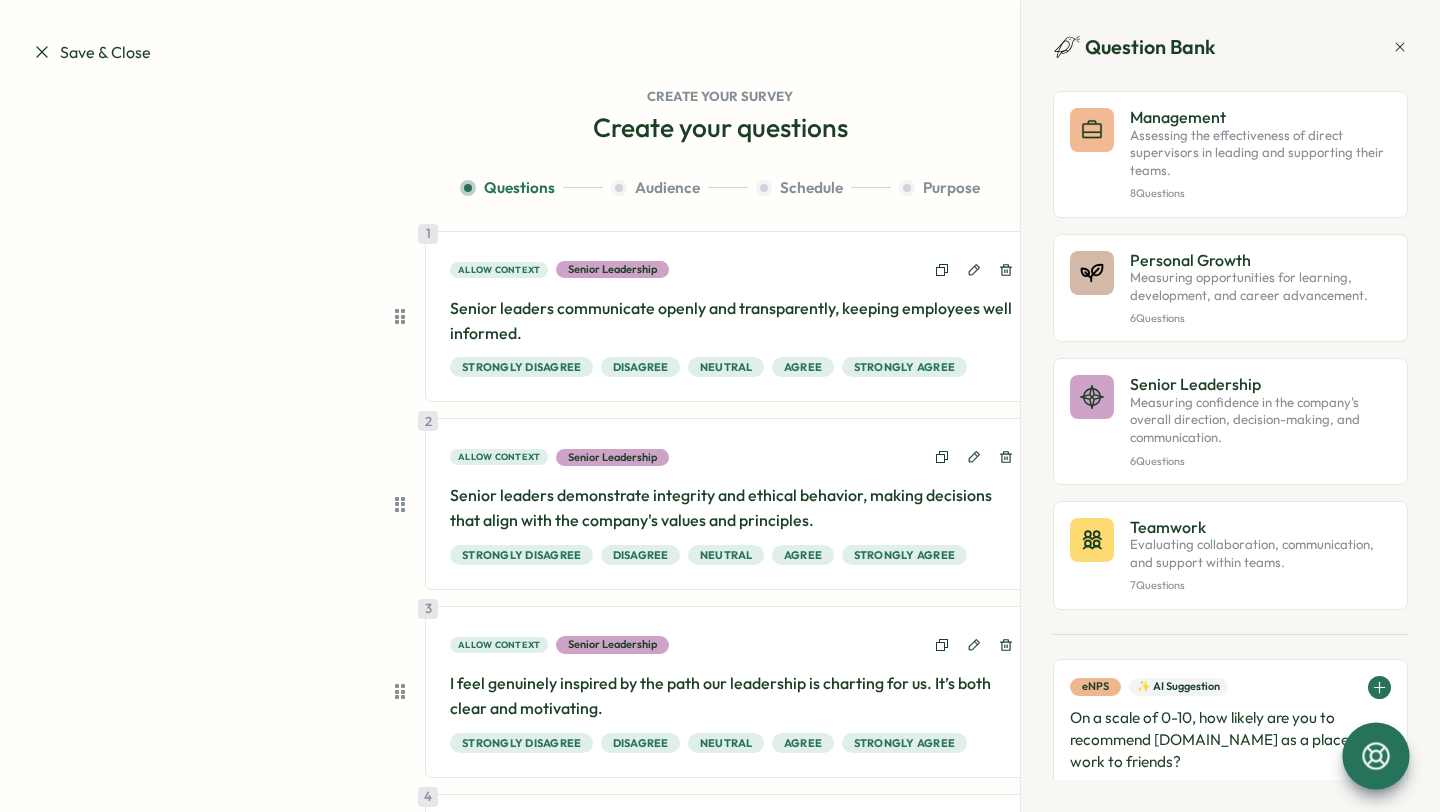 click 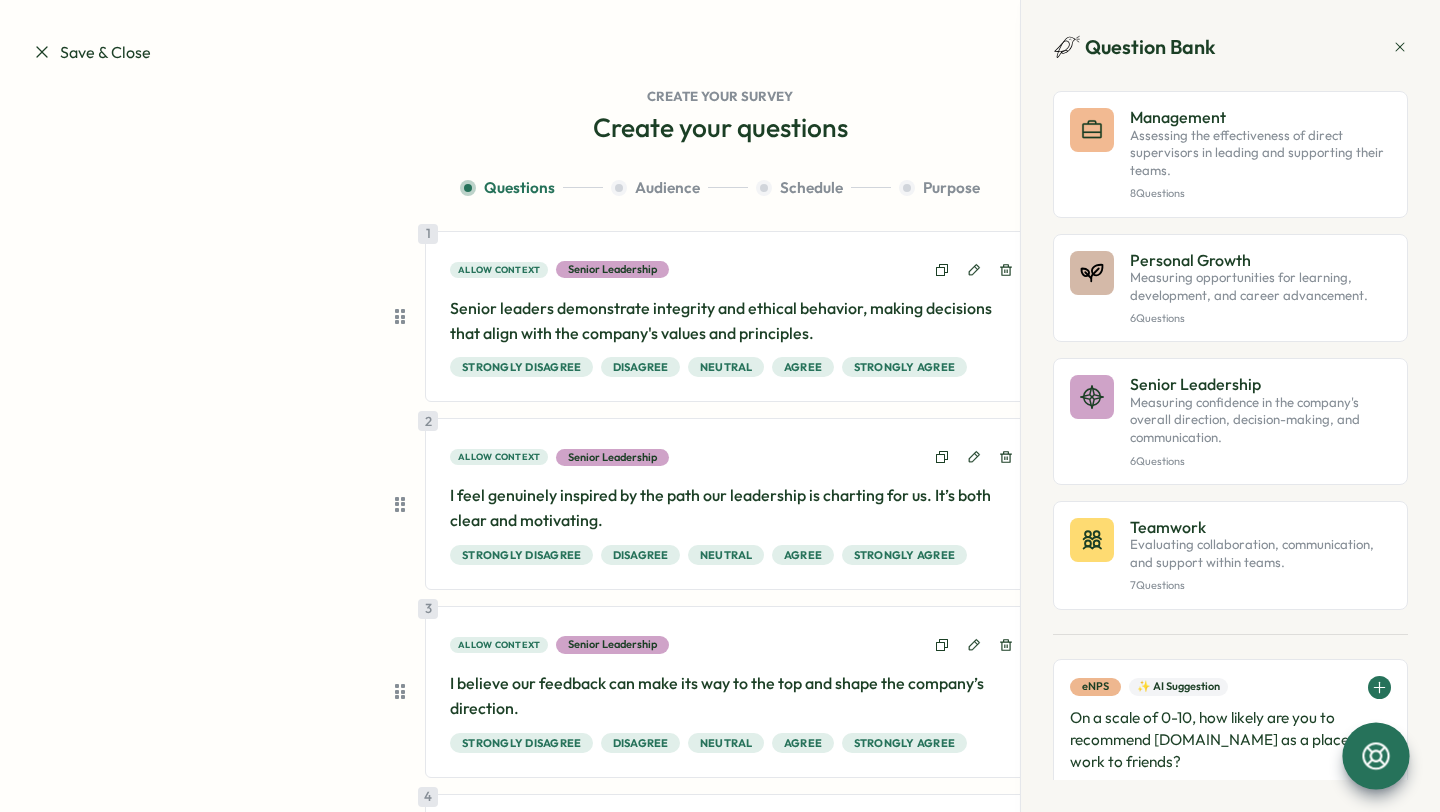 click 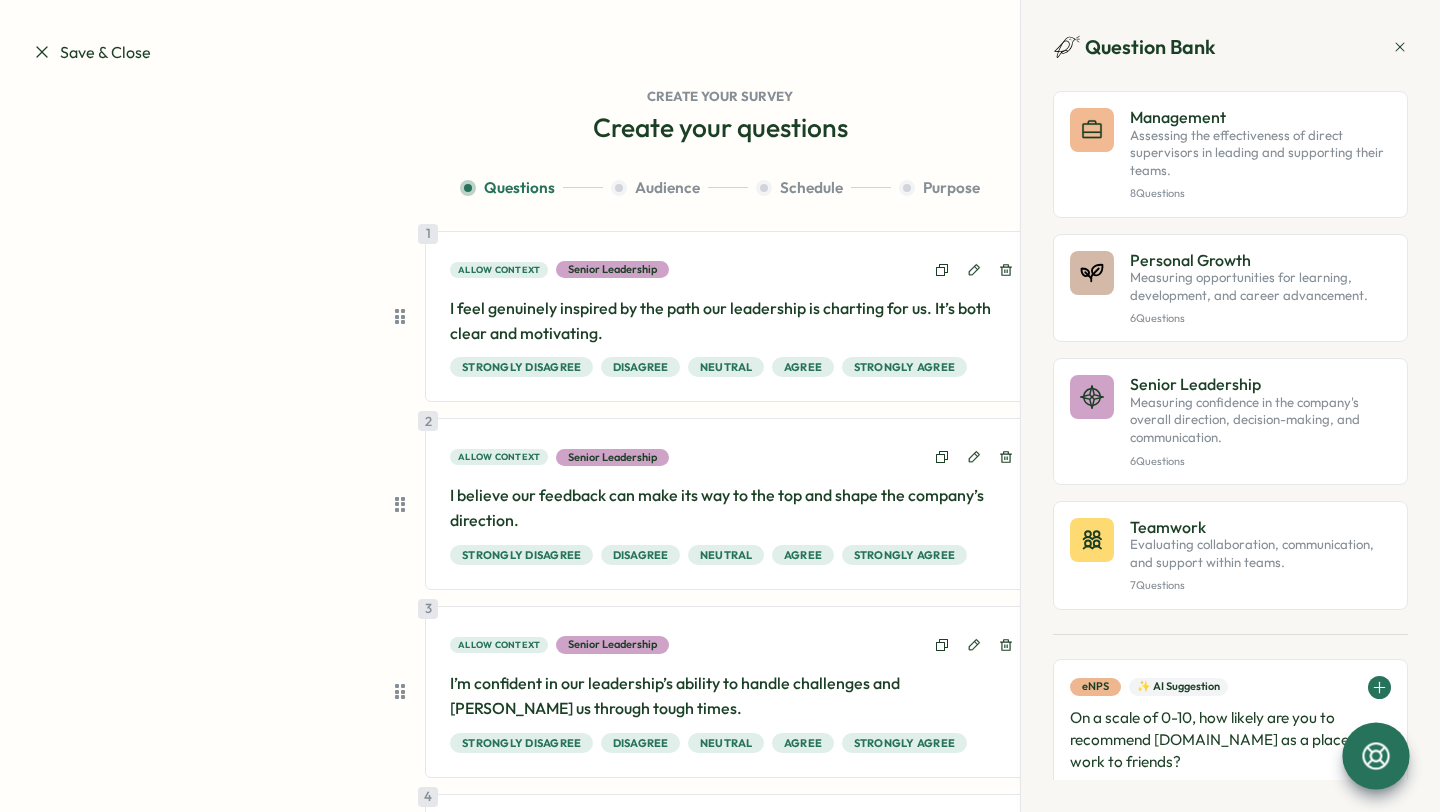 click 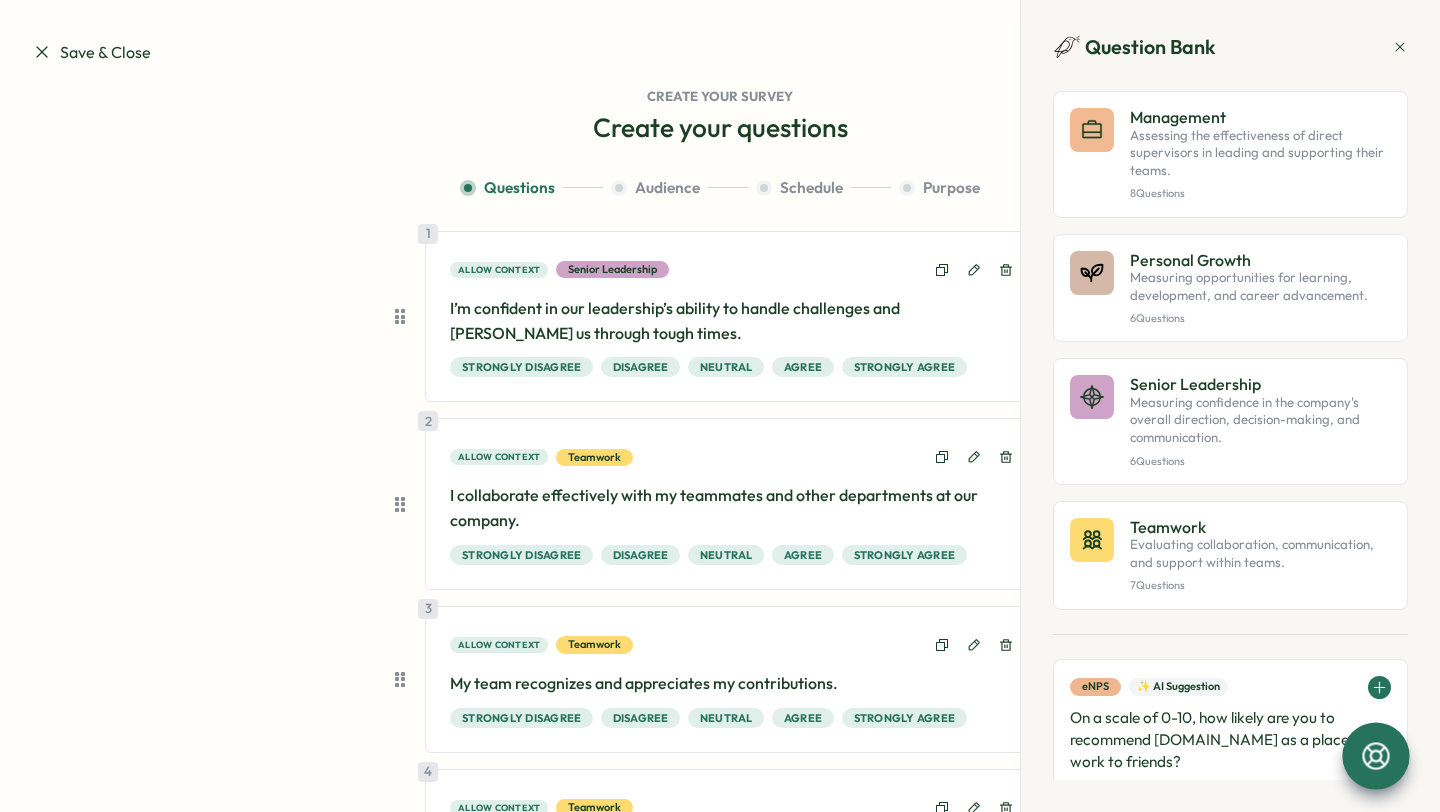 click 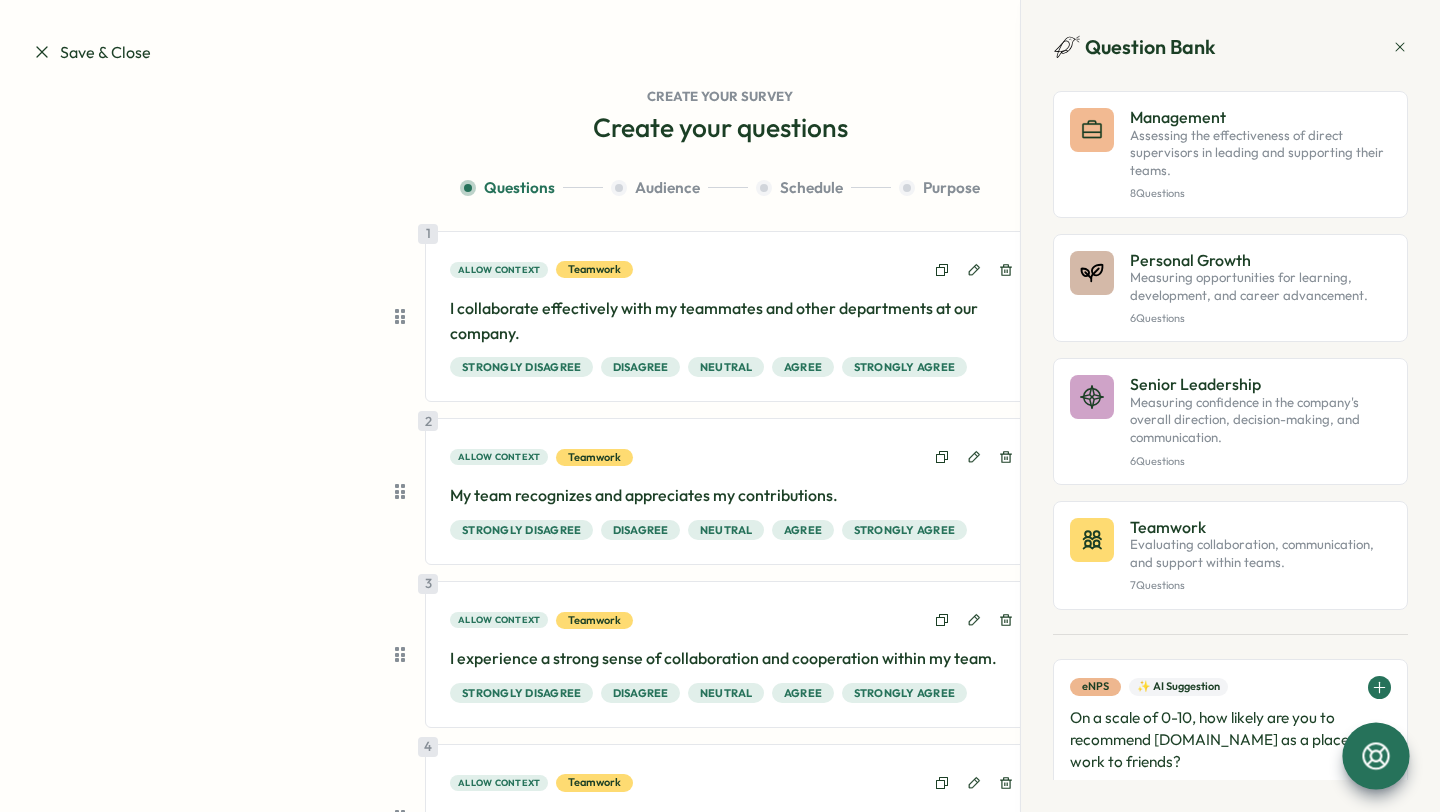 click 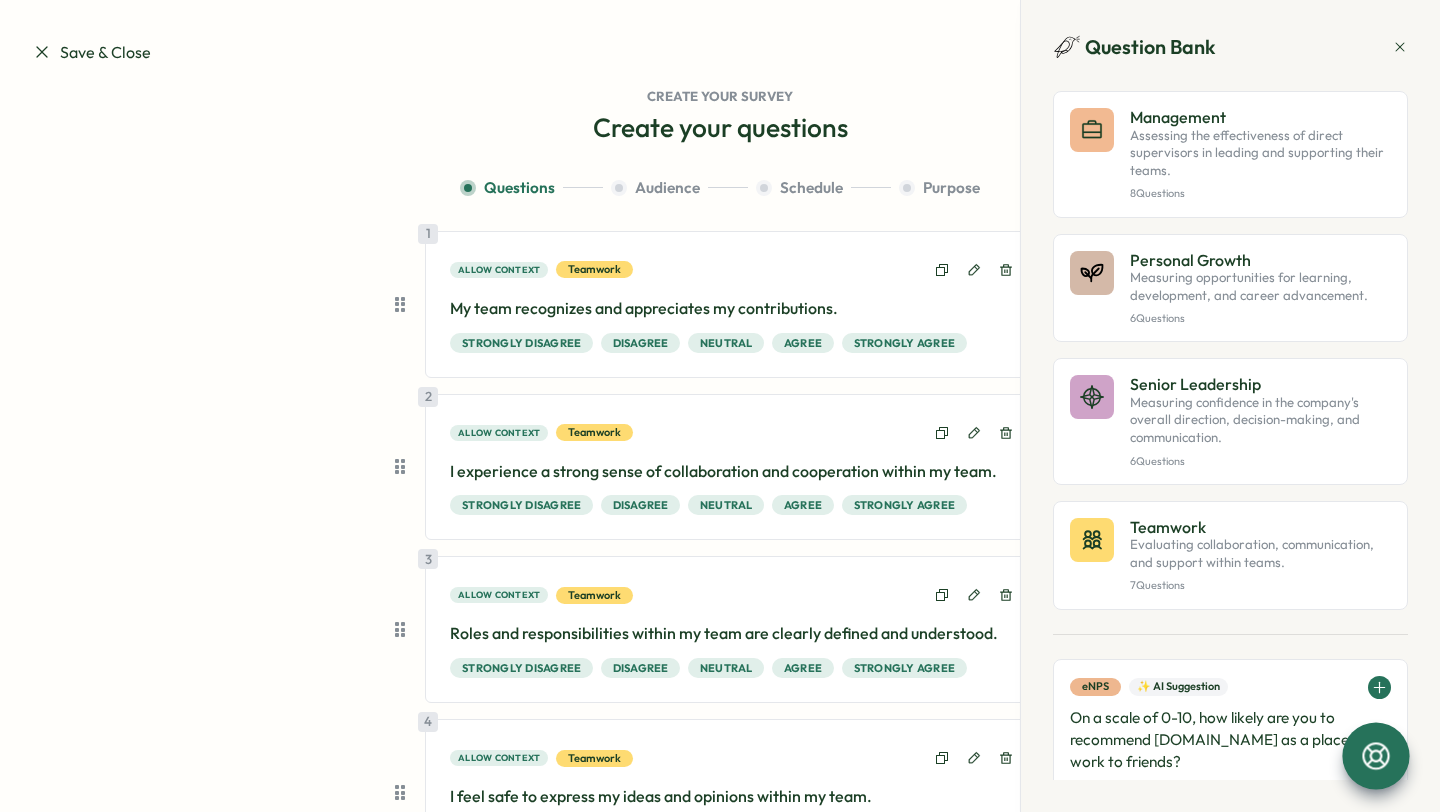 click 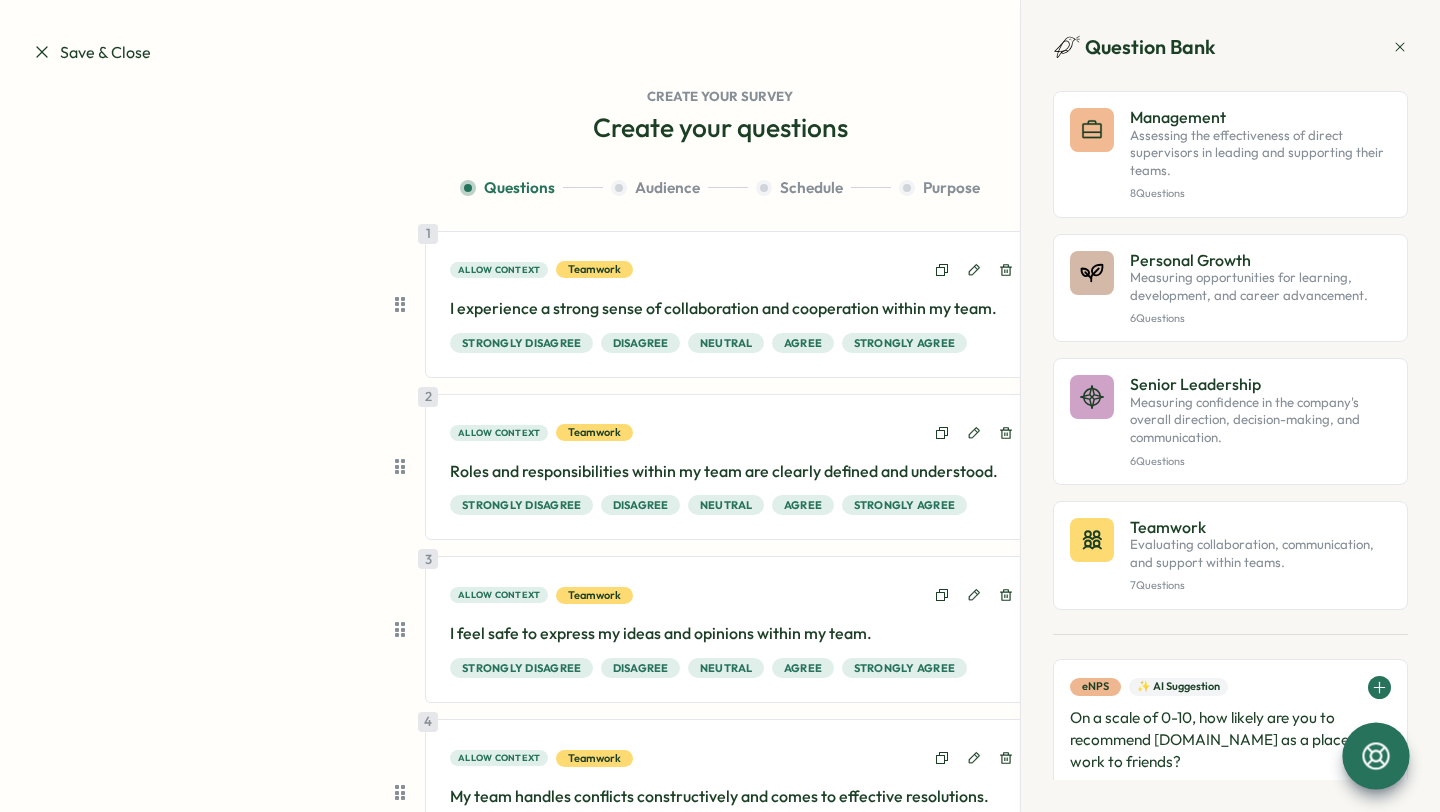 click 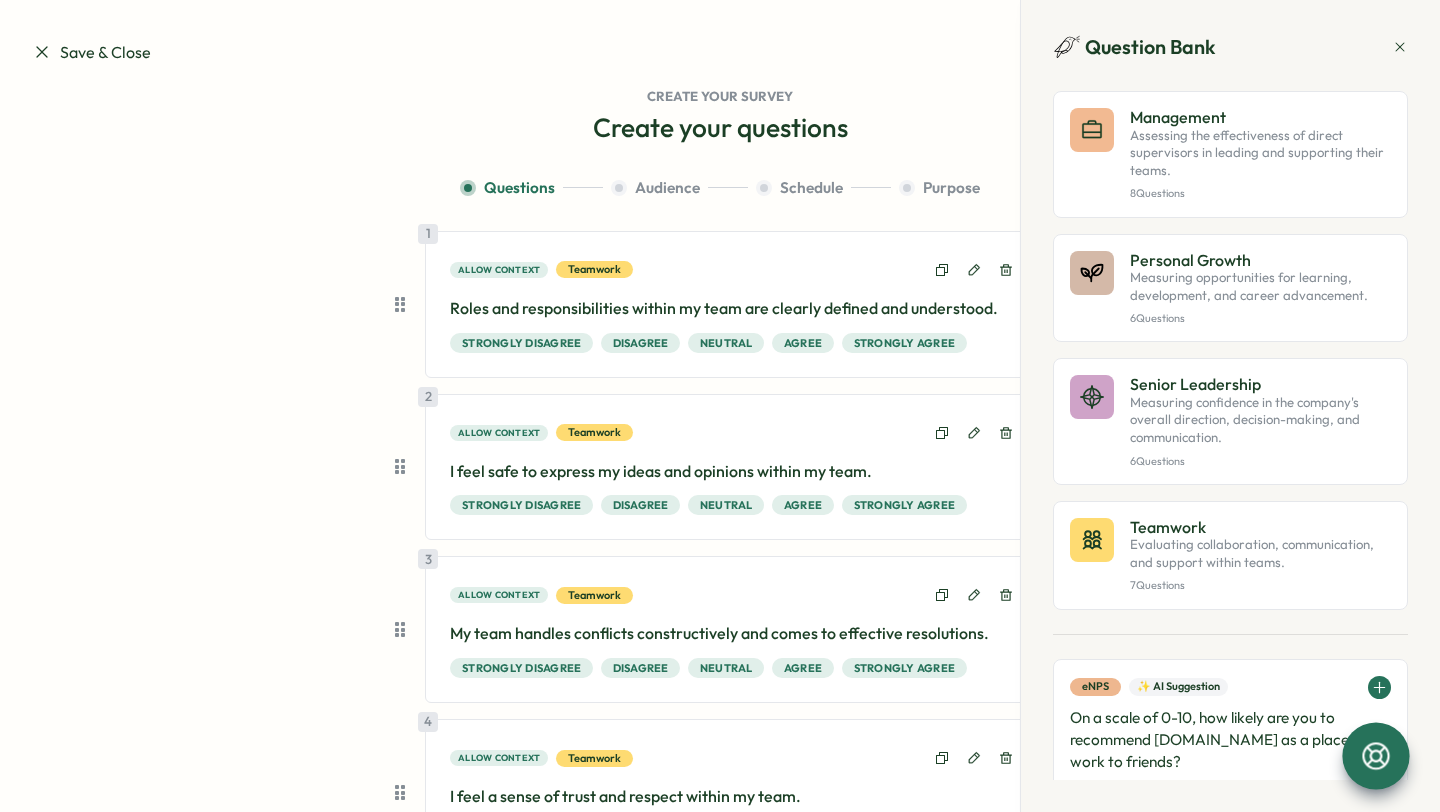 click 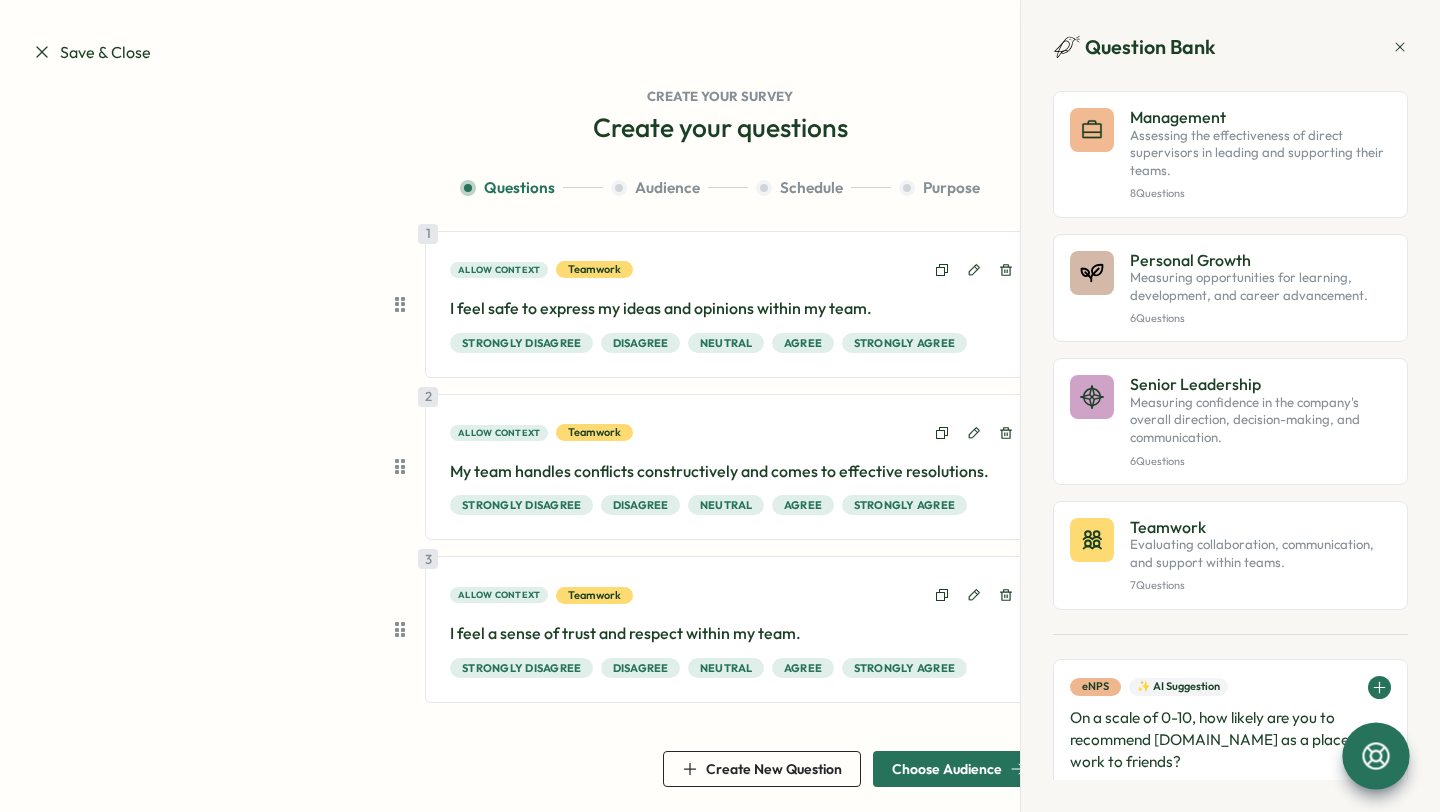 click 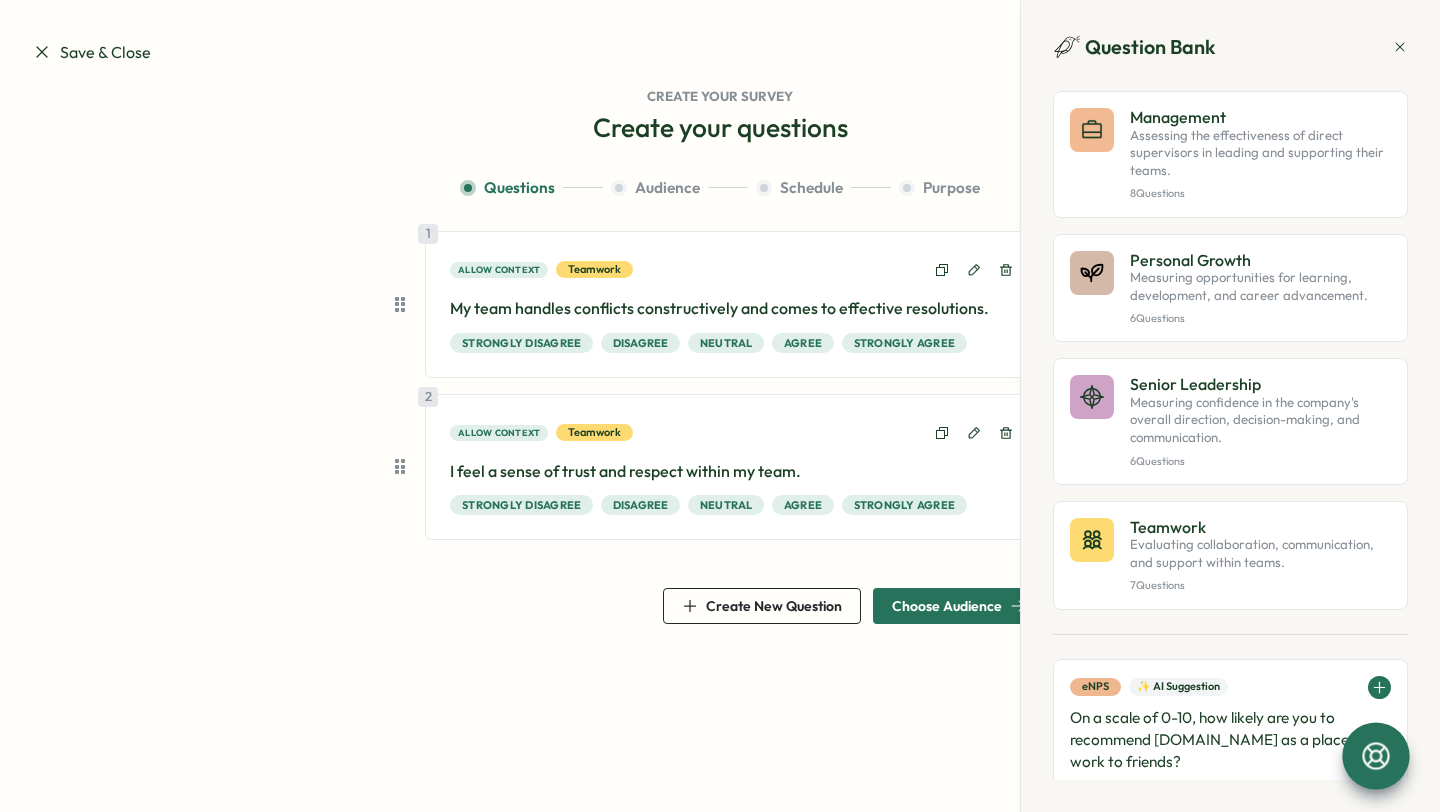 click 